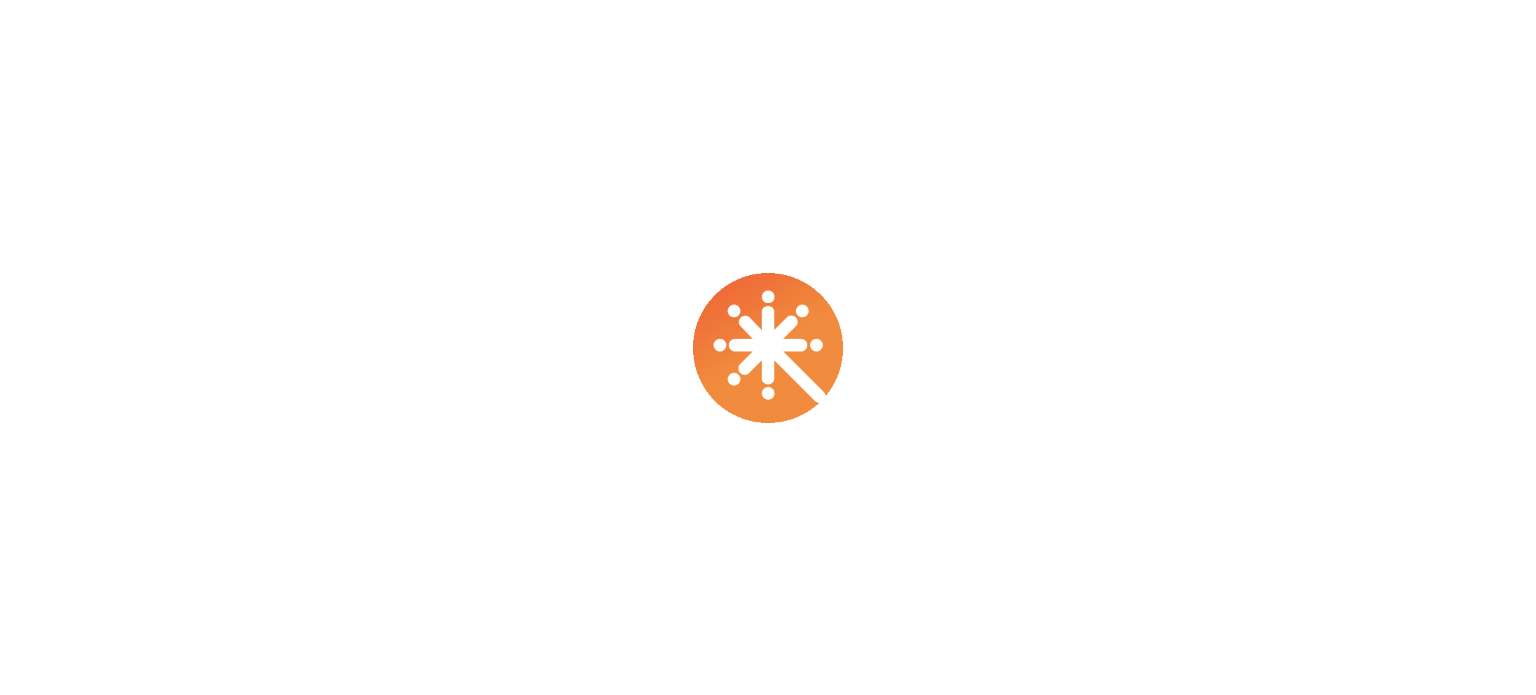 scroll, scrollTop: 0, scrollLeft: 0, axis: both 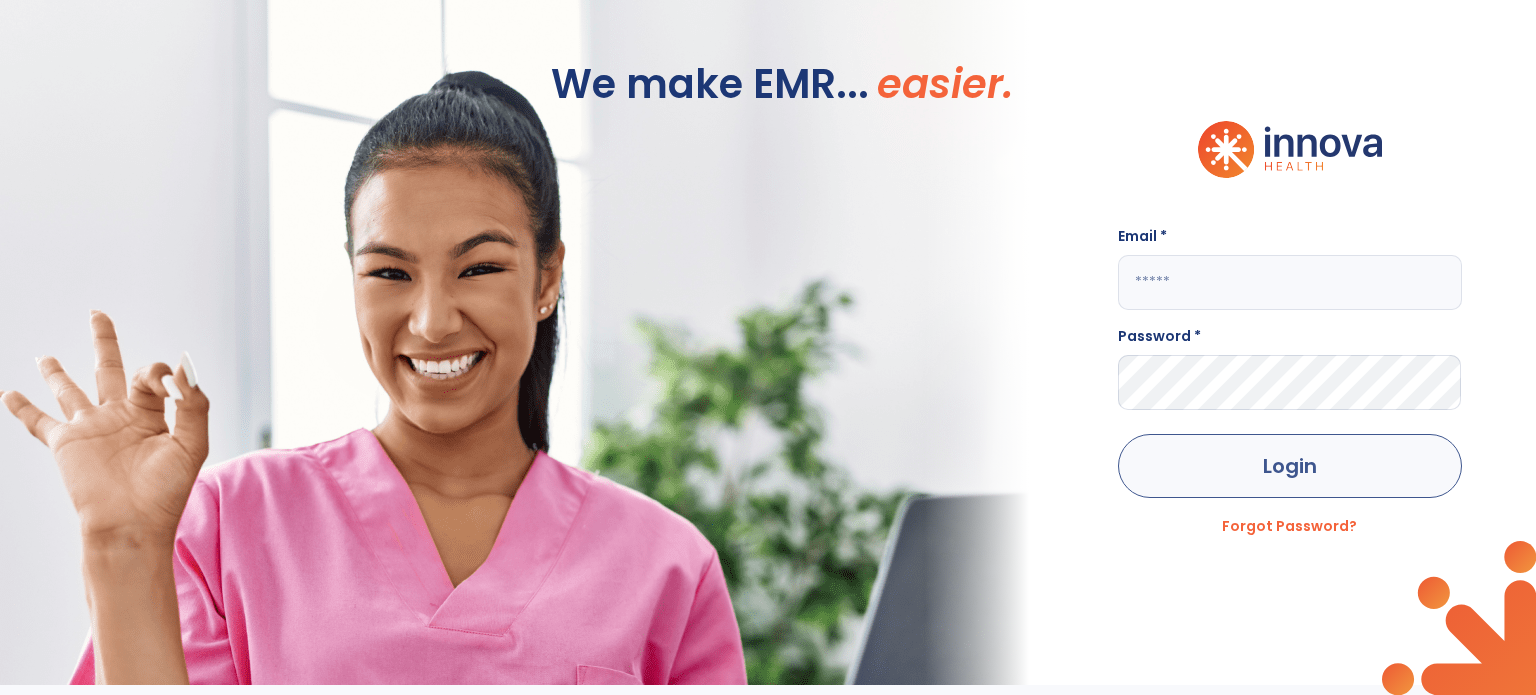 type on "**********" 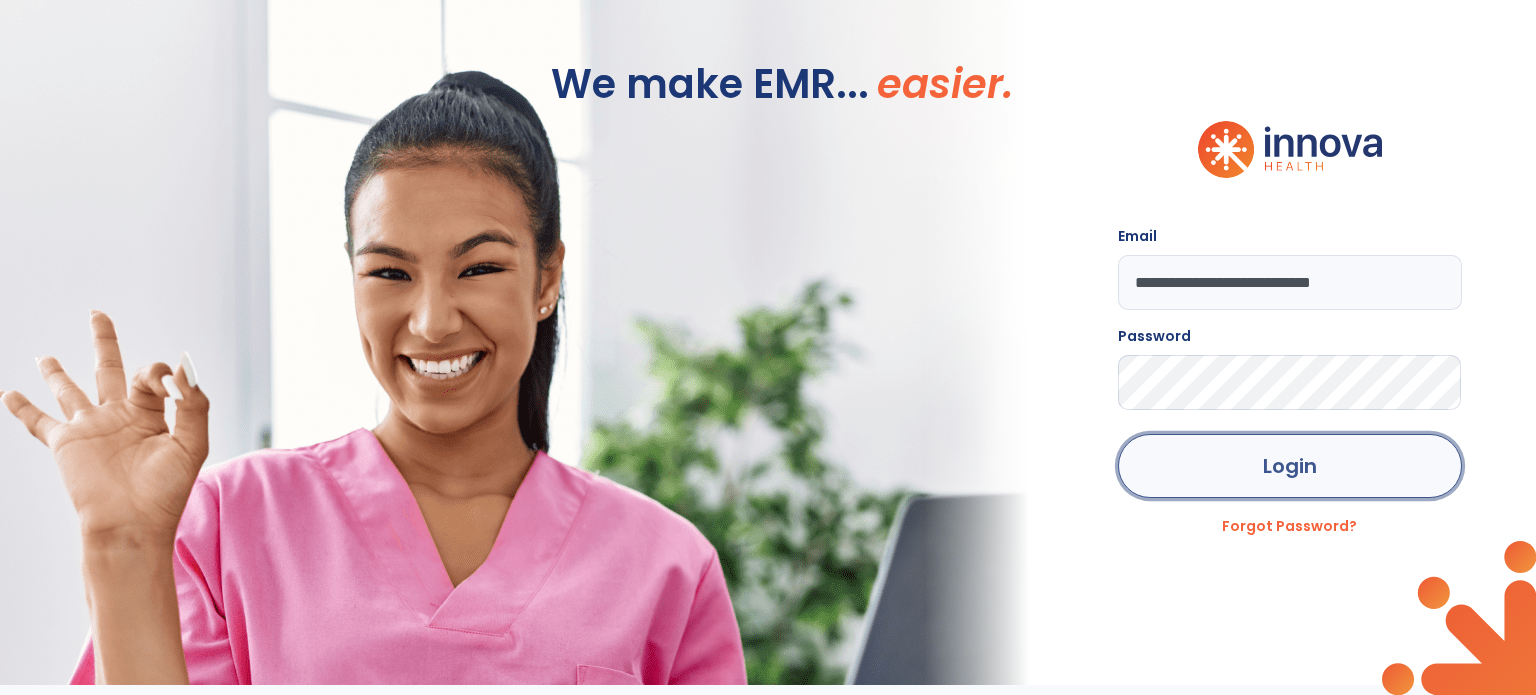 click on "Login" 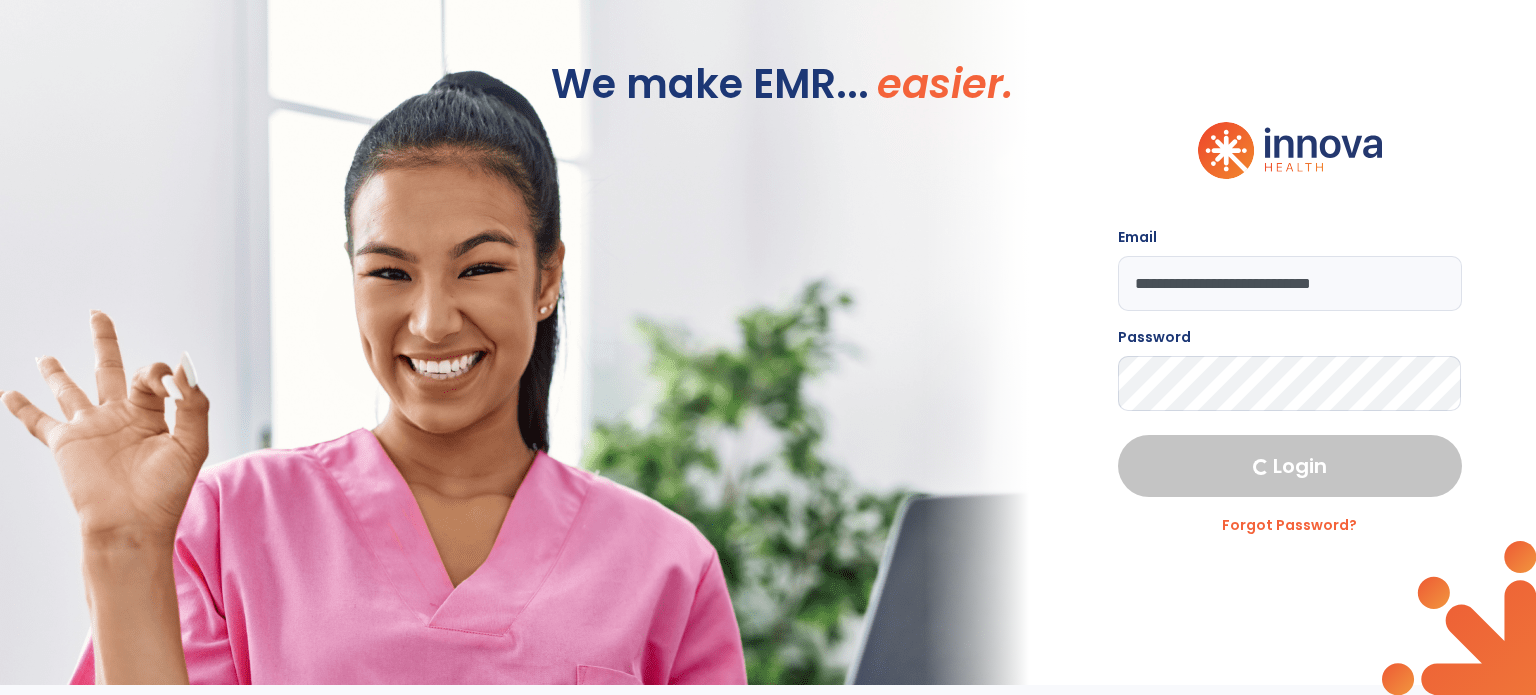 select on "***" 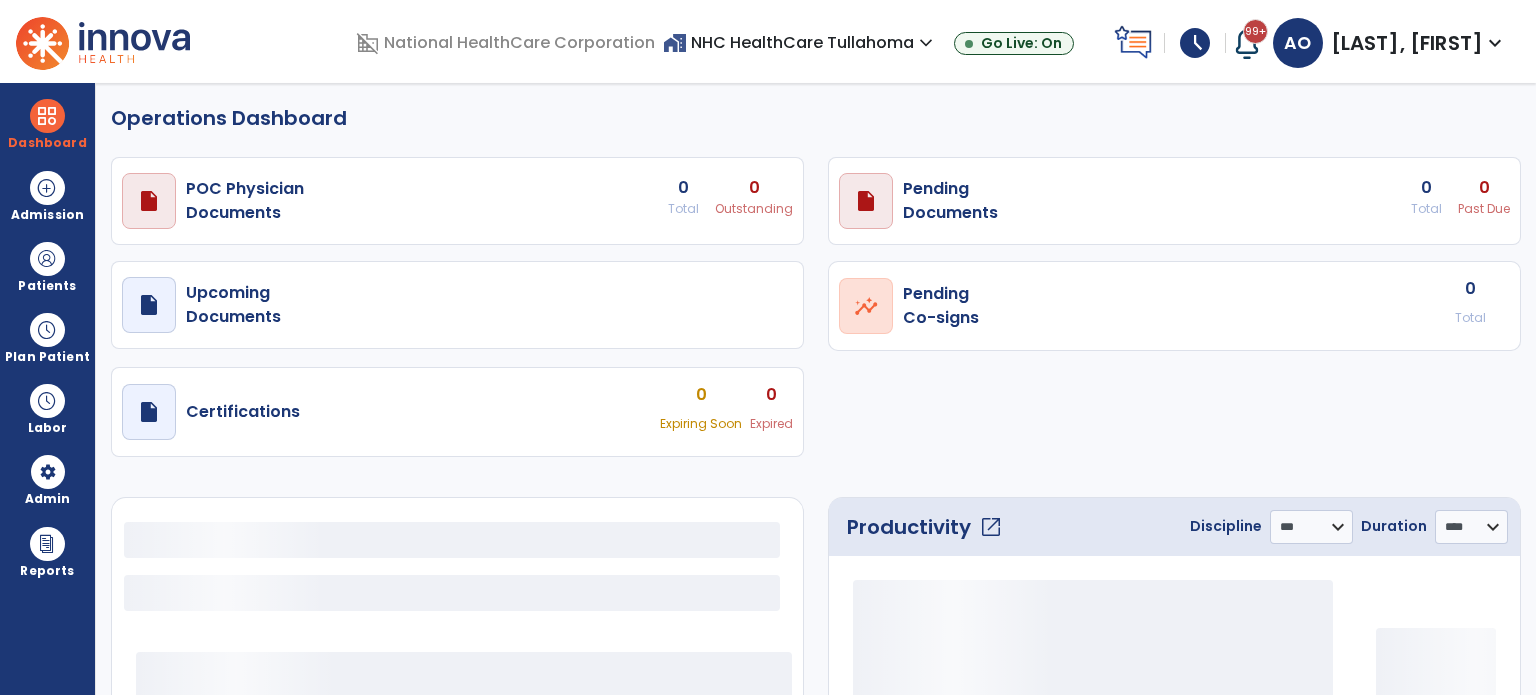 select on "***" 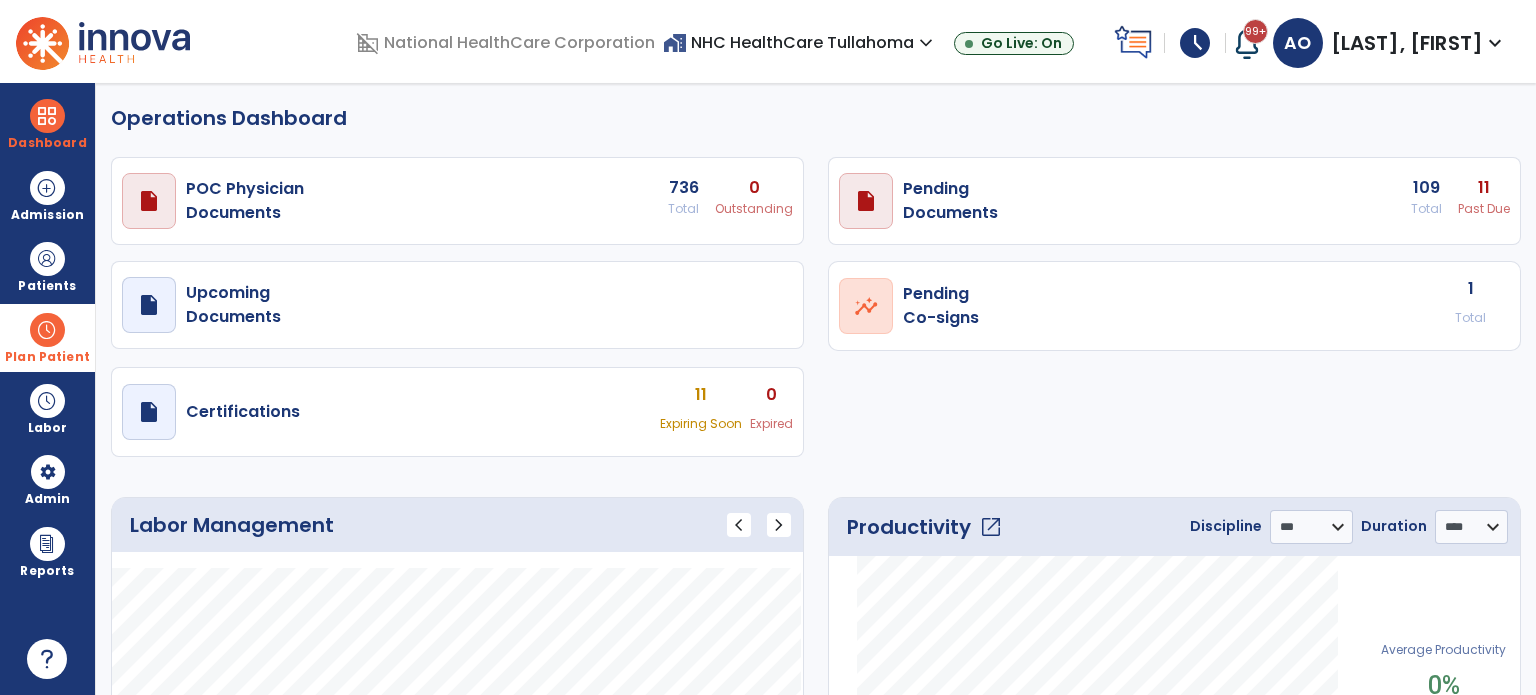 click at bounding box center [47, 330] 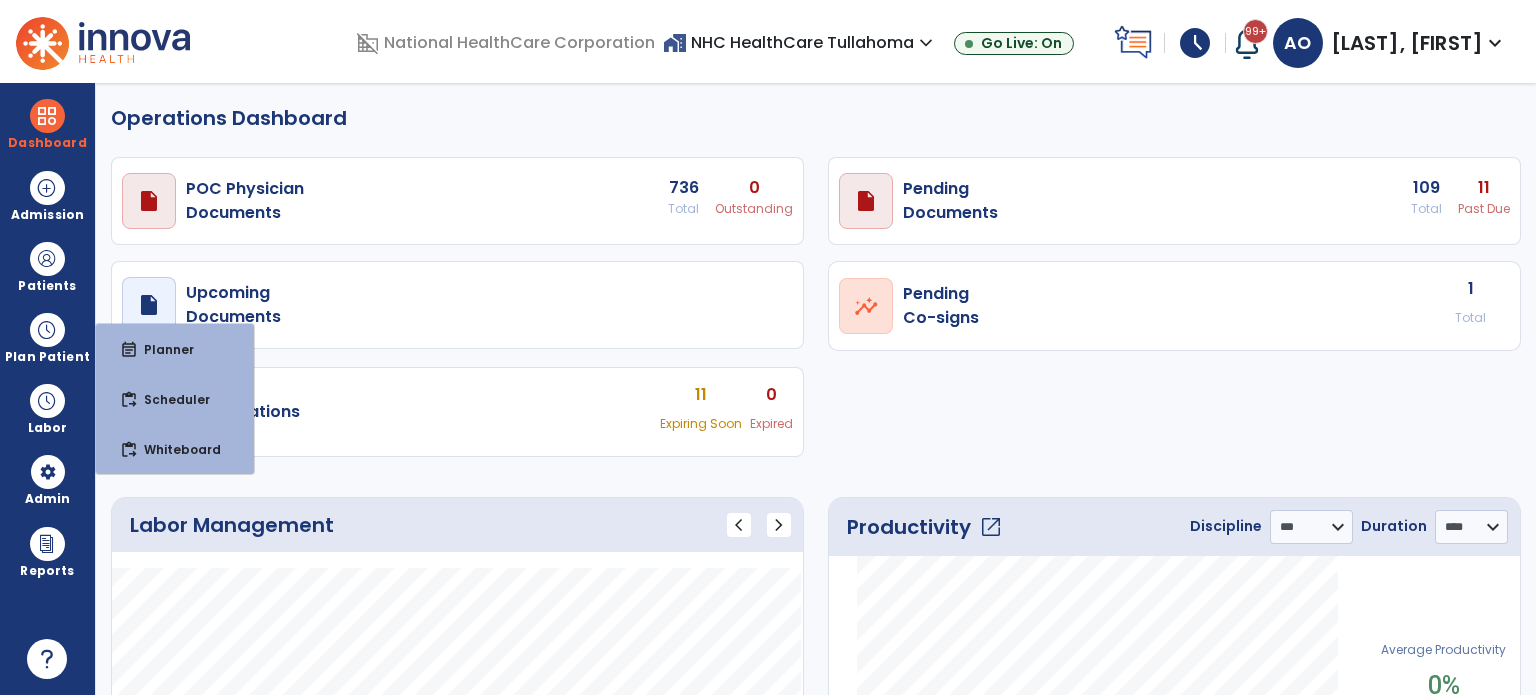 click on "11" at bounding box center (754, 188) 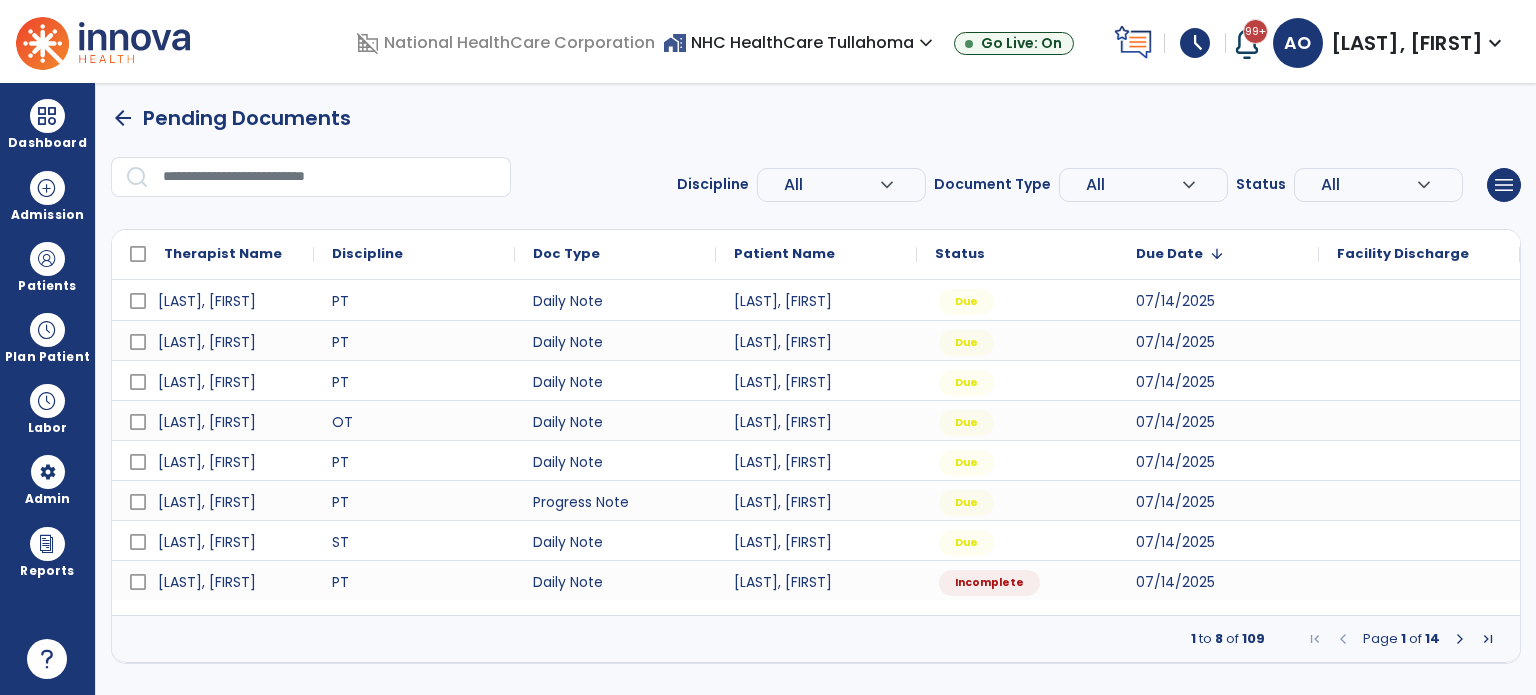 click at bounding box center (1488, 639) 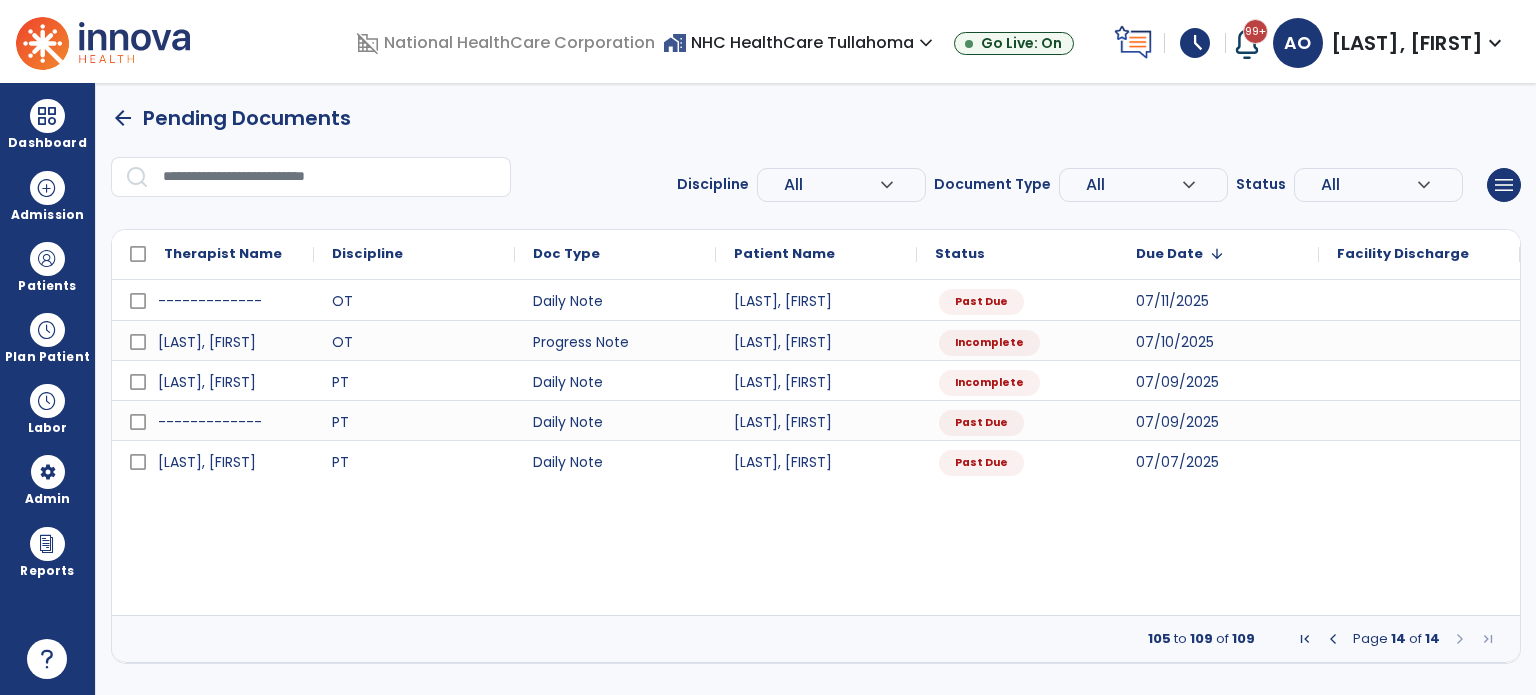 click on "------------- OT Daily Note [LAST], [FIRST] Past Due [MONTH]/[DAY]/[YEAR]
[LAST], [FIRST]  OT Progress Note [LAST], [FIRST] Incomplete [MONTH]/[DAY]/[YEAR]
[LAST], [FIRST]  PT Daily Note [LAST], [FIRST] Incomplete [MONTH]/[DAY]/[YEAR]
------------- PT Daily Note [LAST], [FIRST] Past Due [MONTH]/[DAY]/[YEAR]
[LAST], [FIRST]  PT Daily Note [LAST], [FIRST] Past Due [MONTH]/[DAY]/[YEAR]" at bounding box center [816, 447] 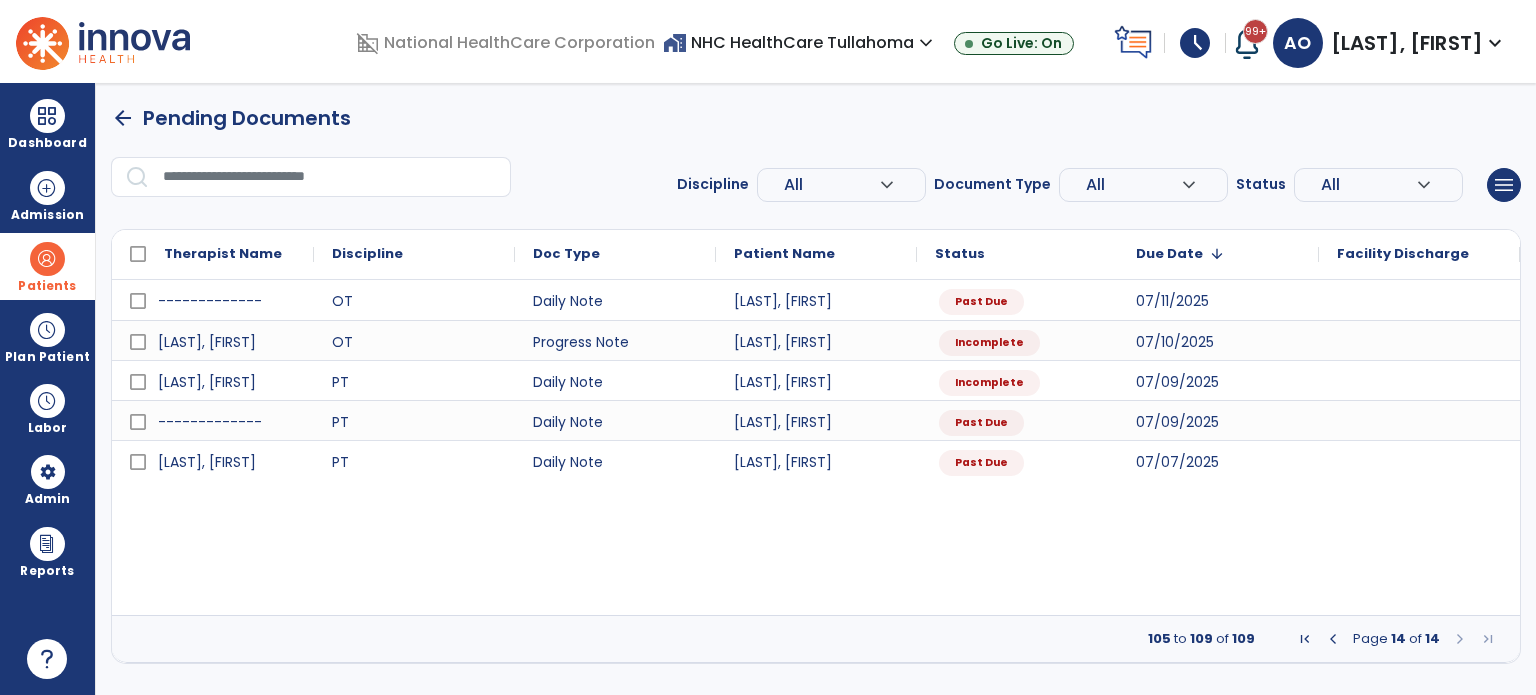 click on "Patients" at bounding box center (47, 266) 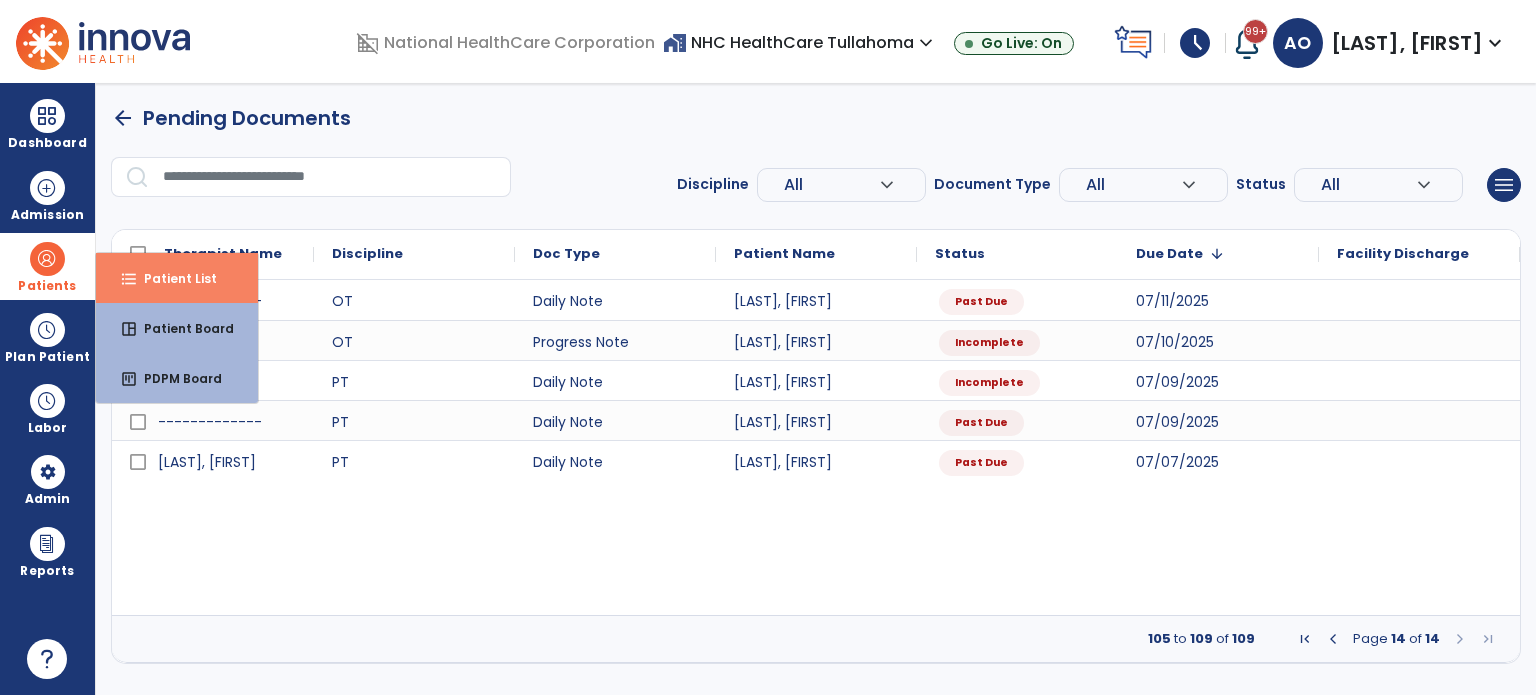 click on "Patient List" at bounding box center (172, 278) 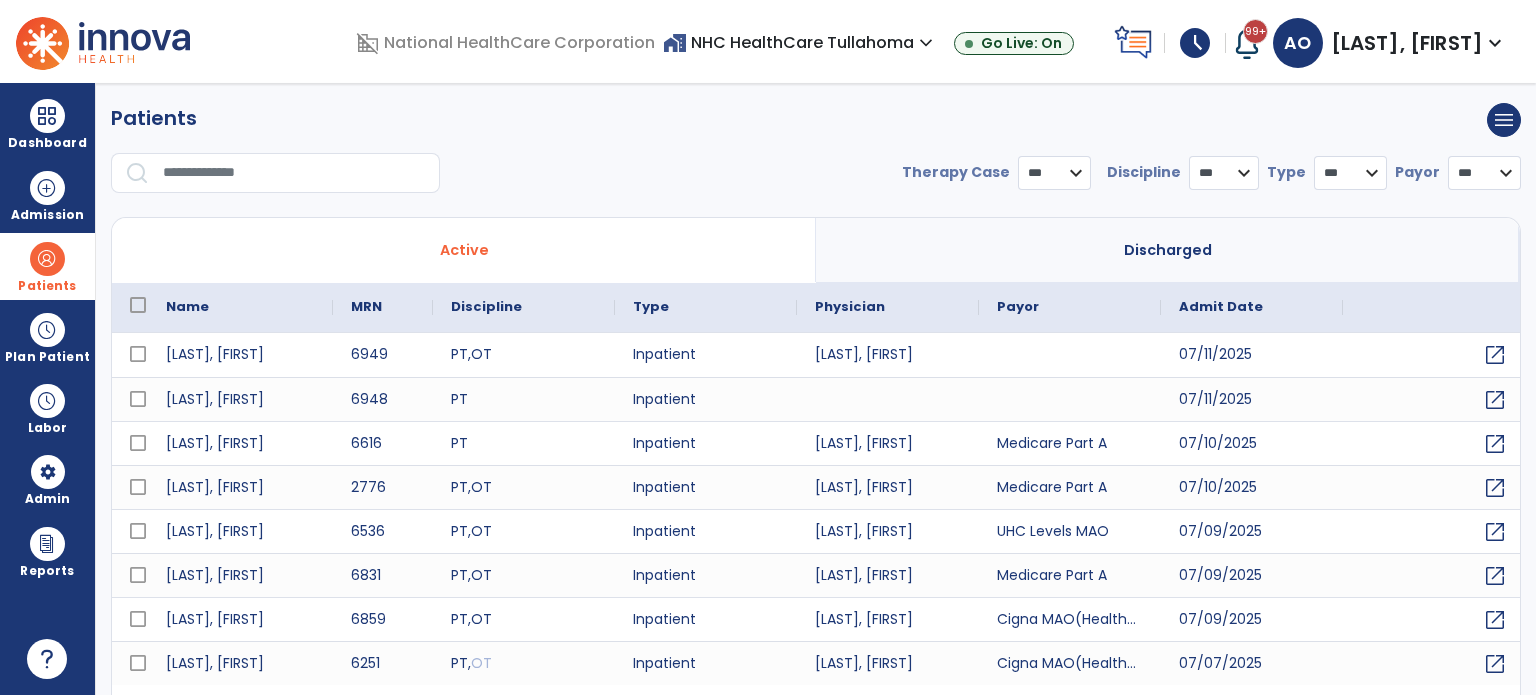select on "***" 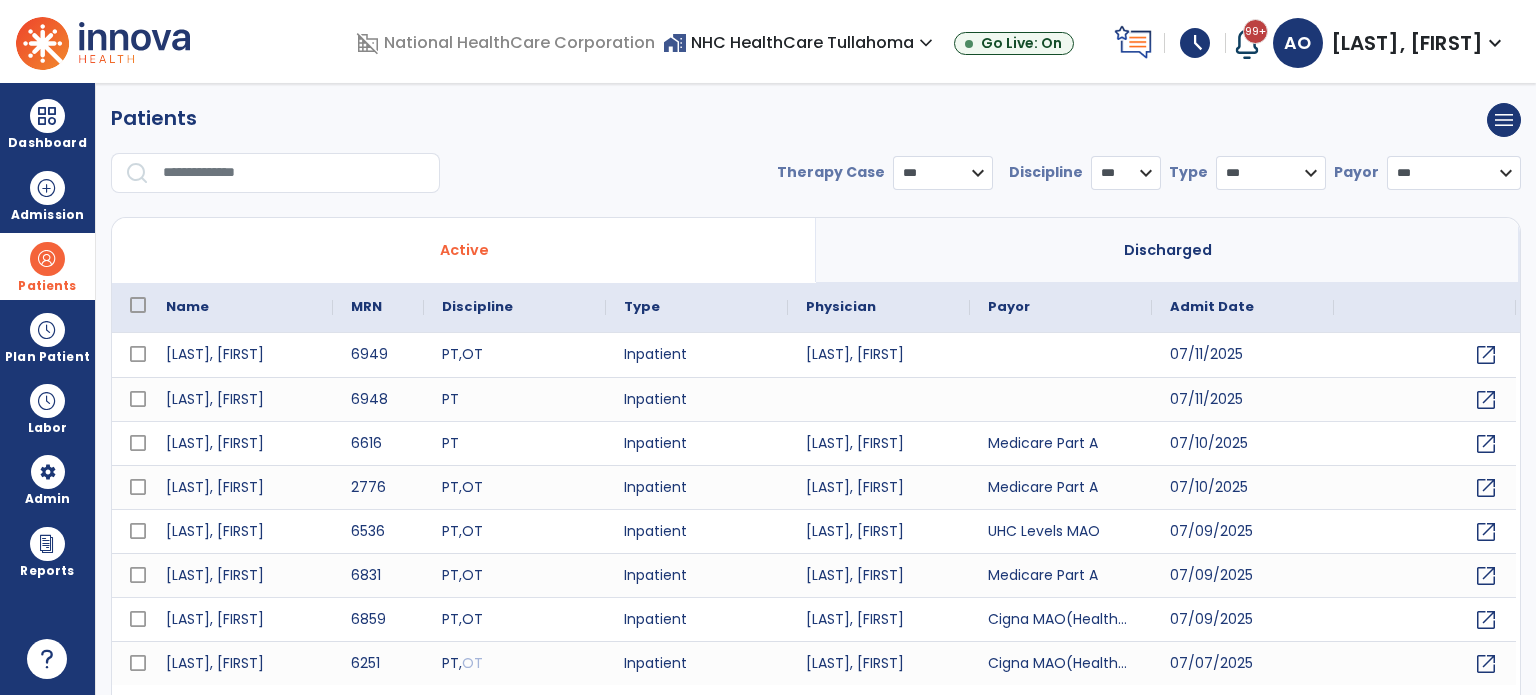 click at bounding box center (294, 173) 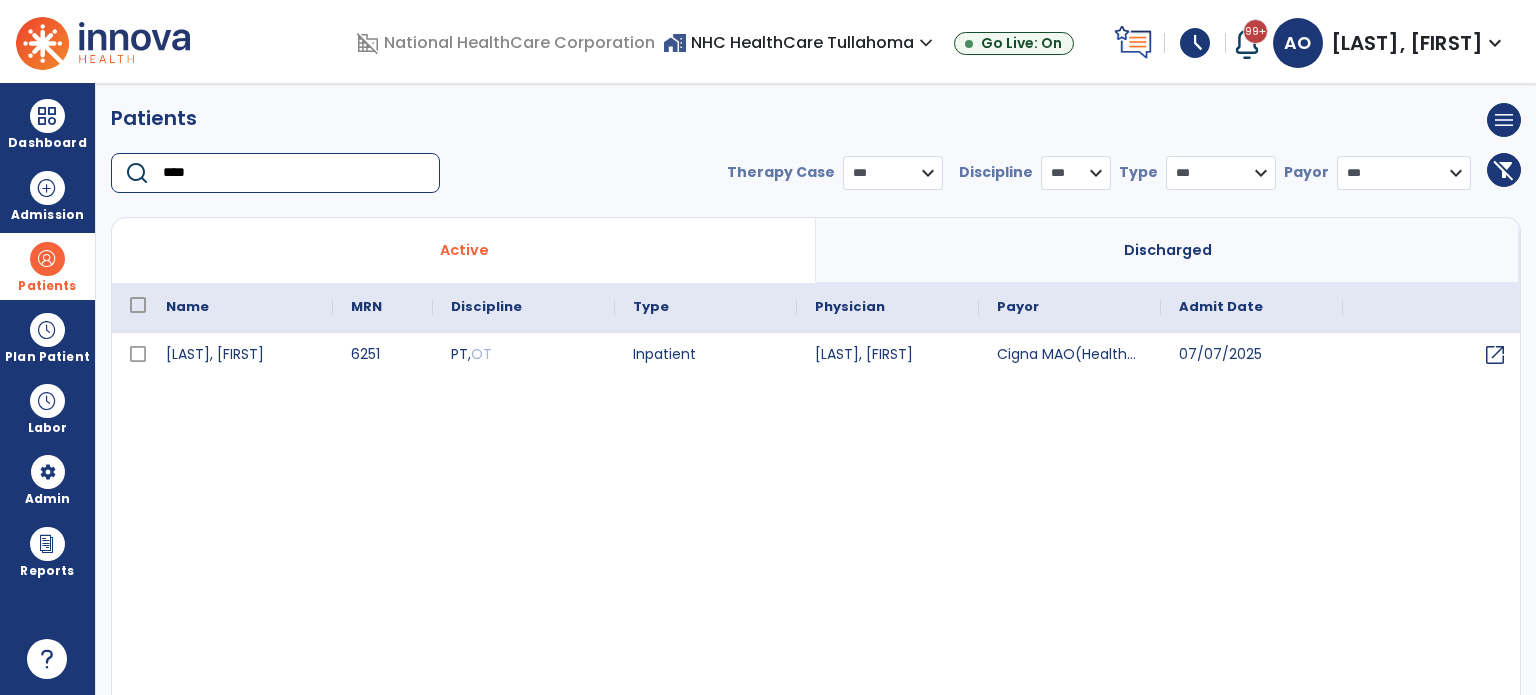 type on "****" 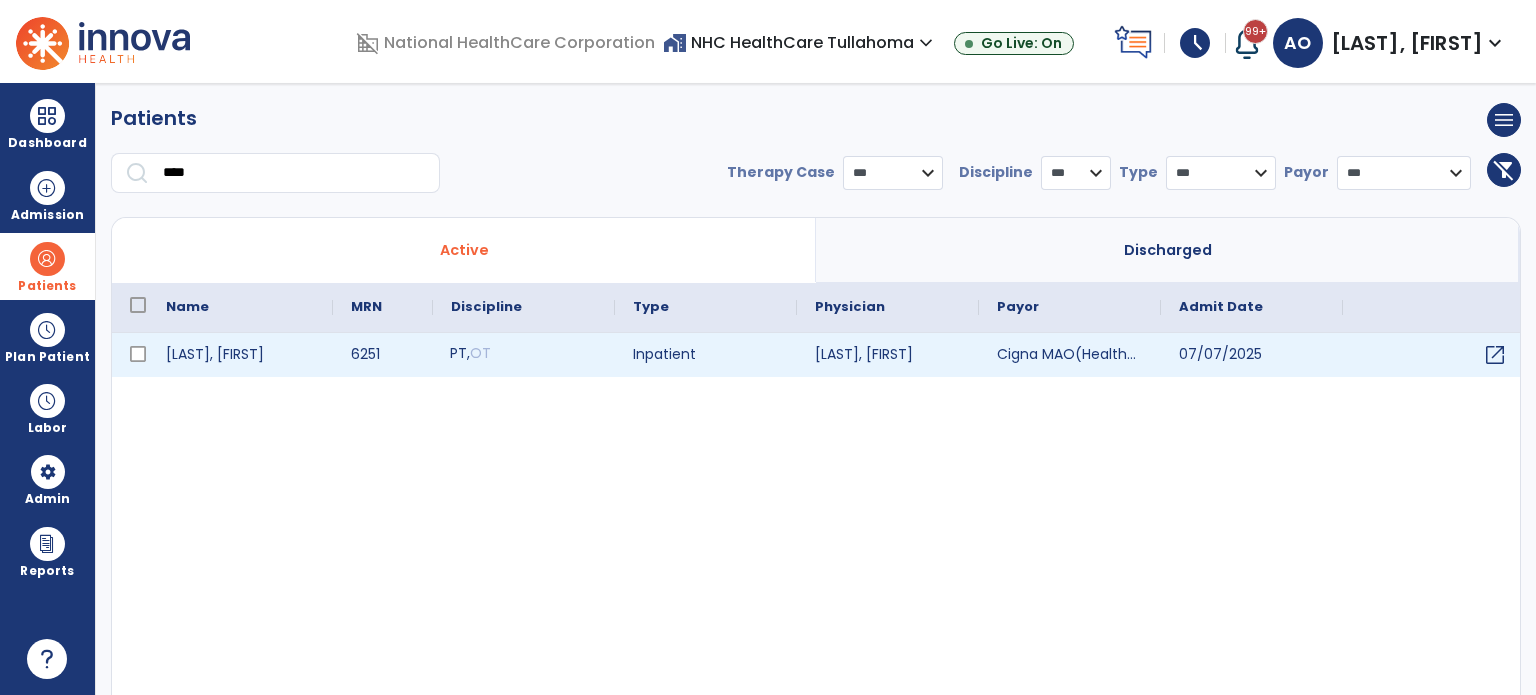 click on "PT , OT" at bounding box center [524, 355] 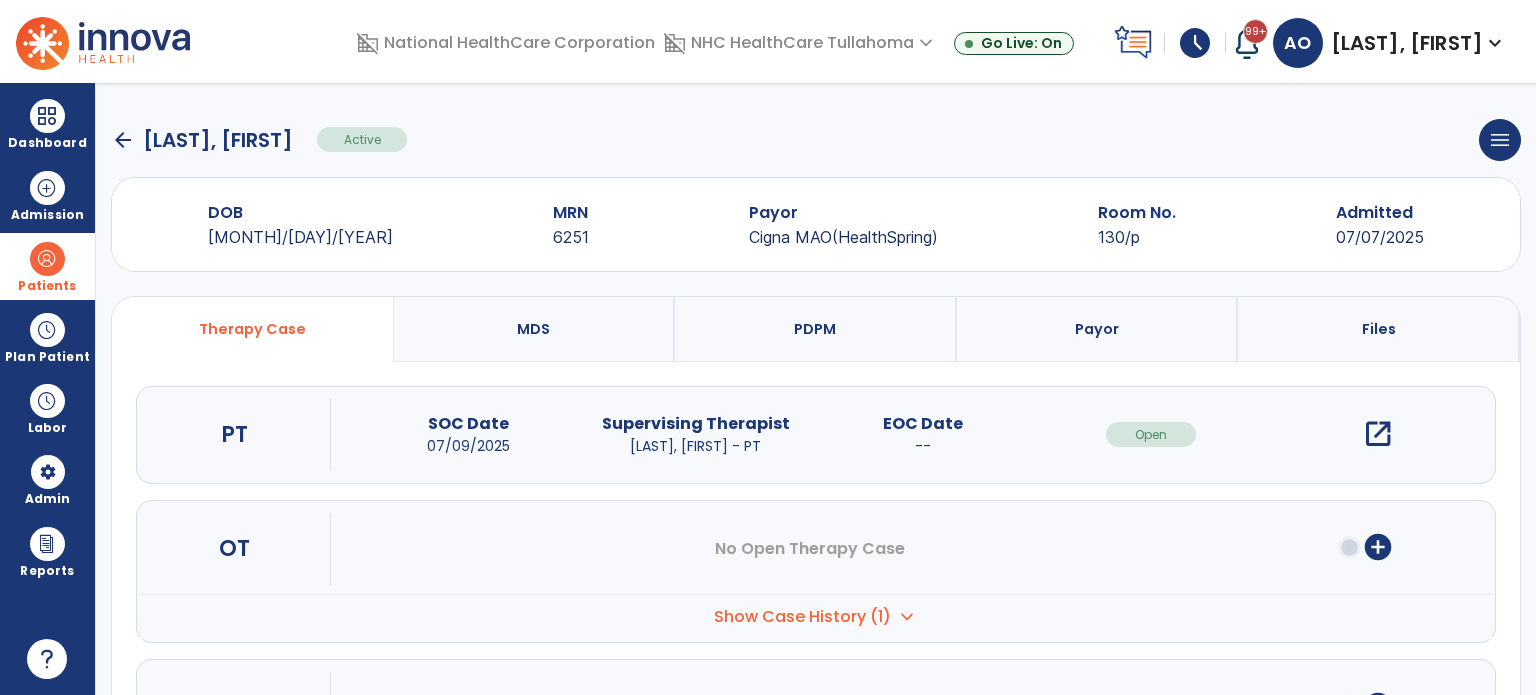 click on "open_in_new" at bounding box center [1378, 434] 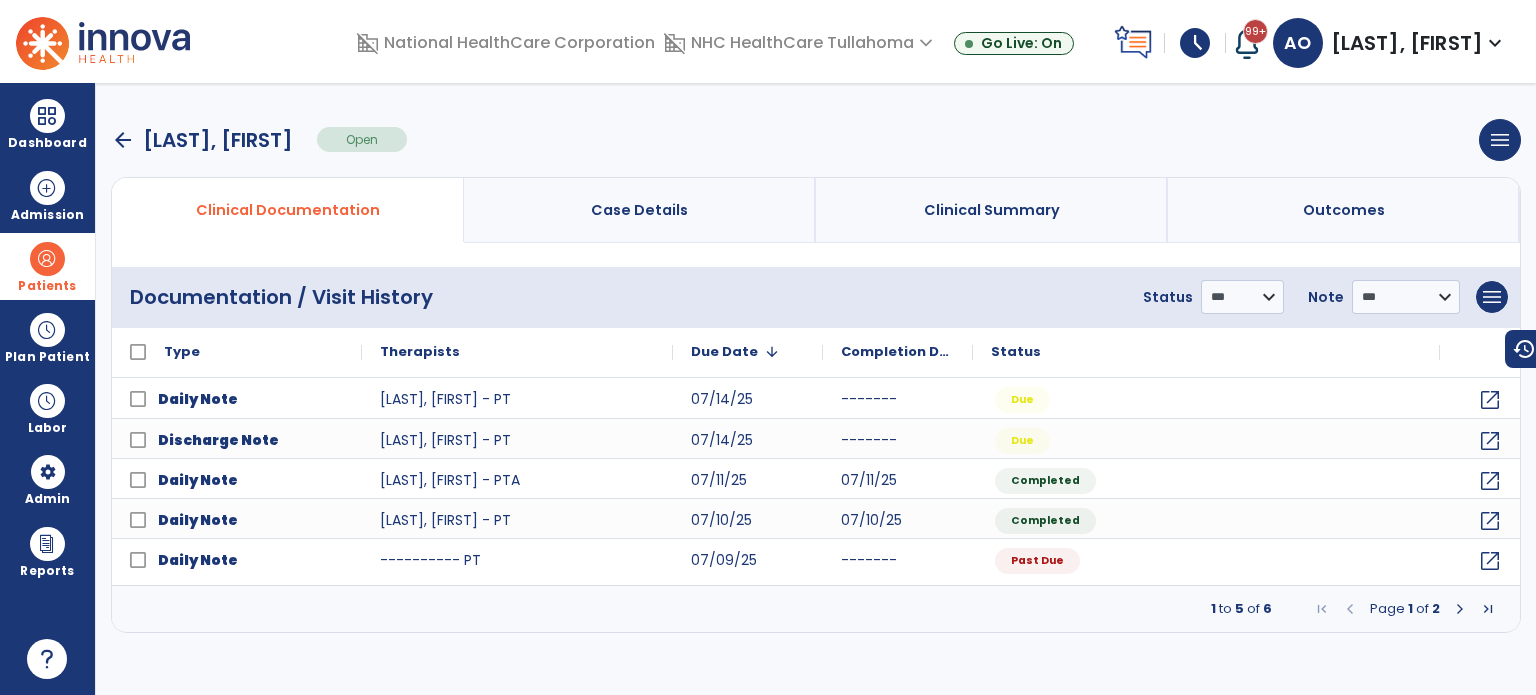 click at bounding box center (1460, 609) 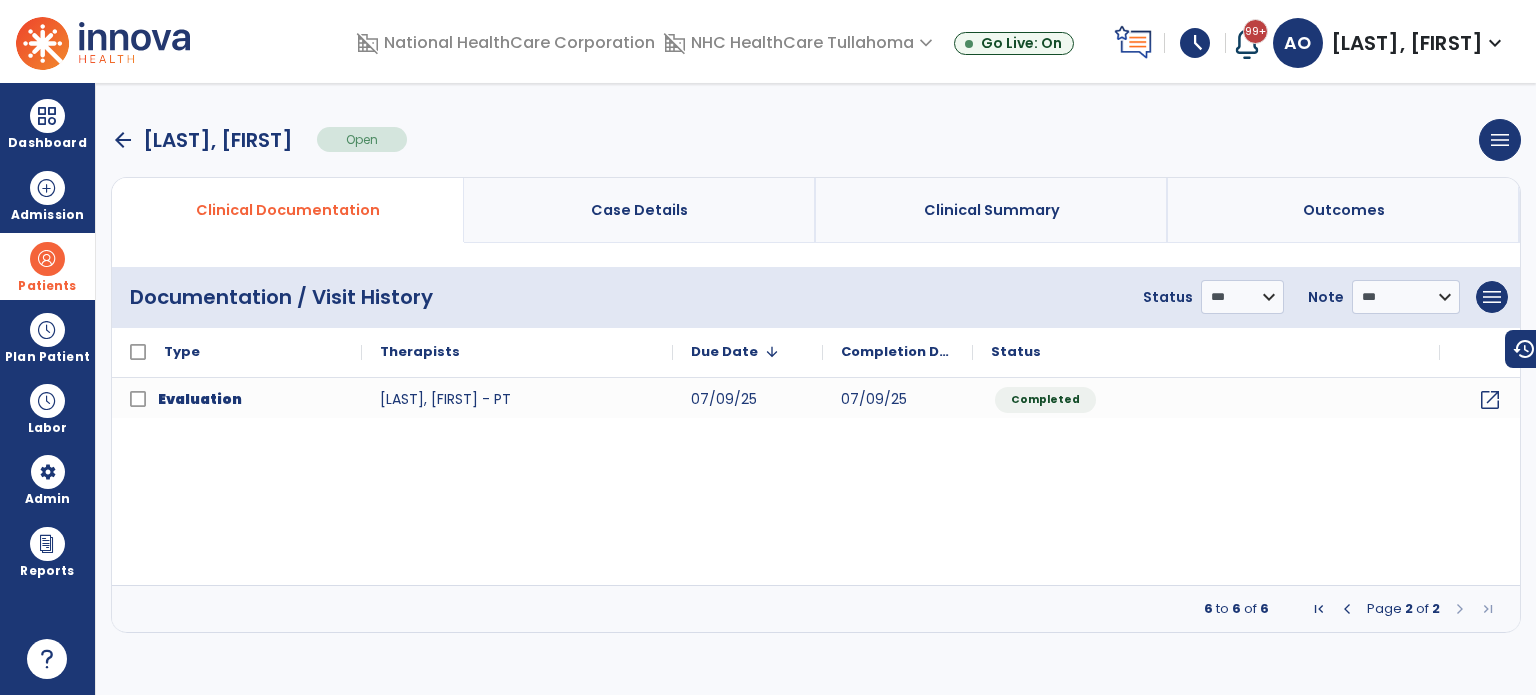 click at bounding box center [1347, 609] 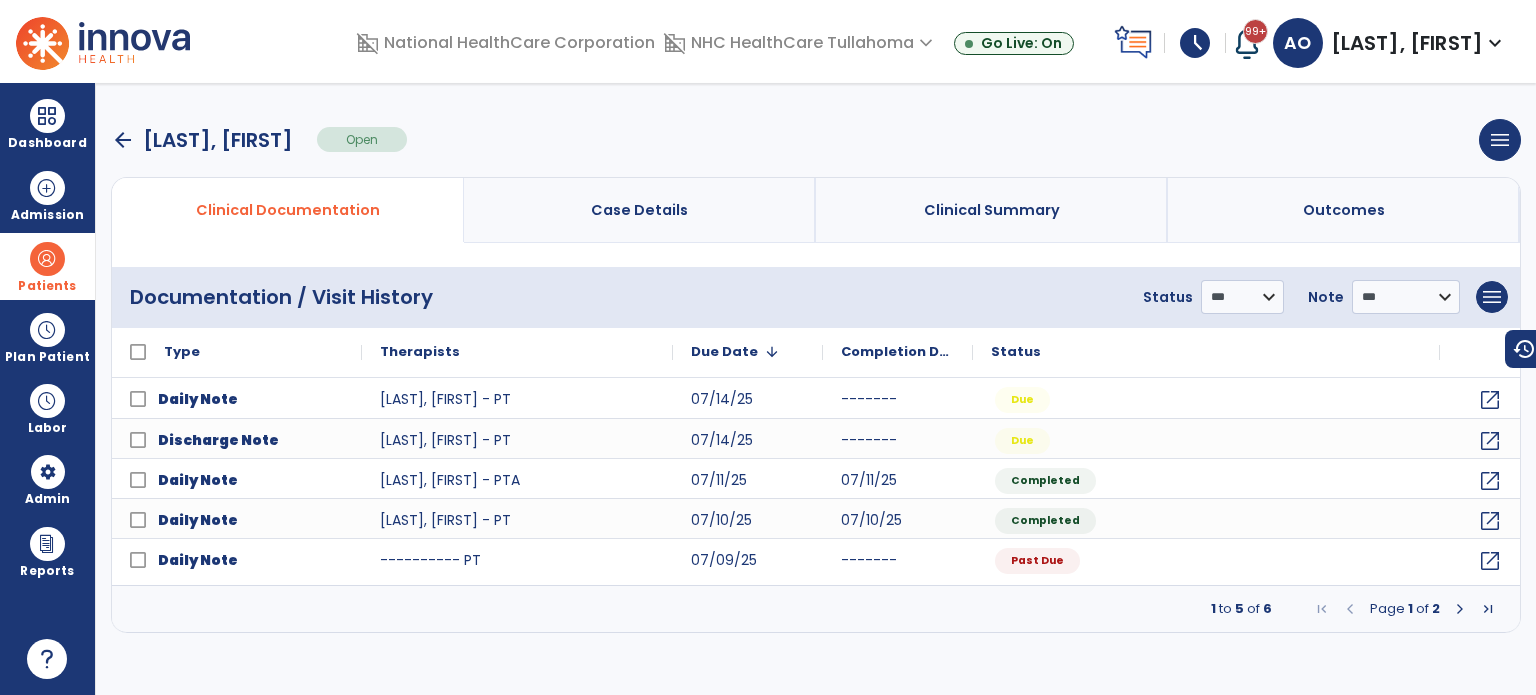 click on "[NUMBER]
to
[NUMBER]
of
[NUMBER]
Page
[NUMBER]
of
[NUMBER]" at bounding box center (816, 609) 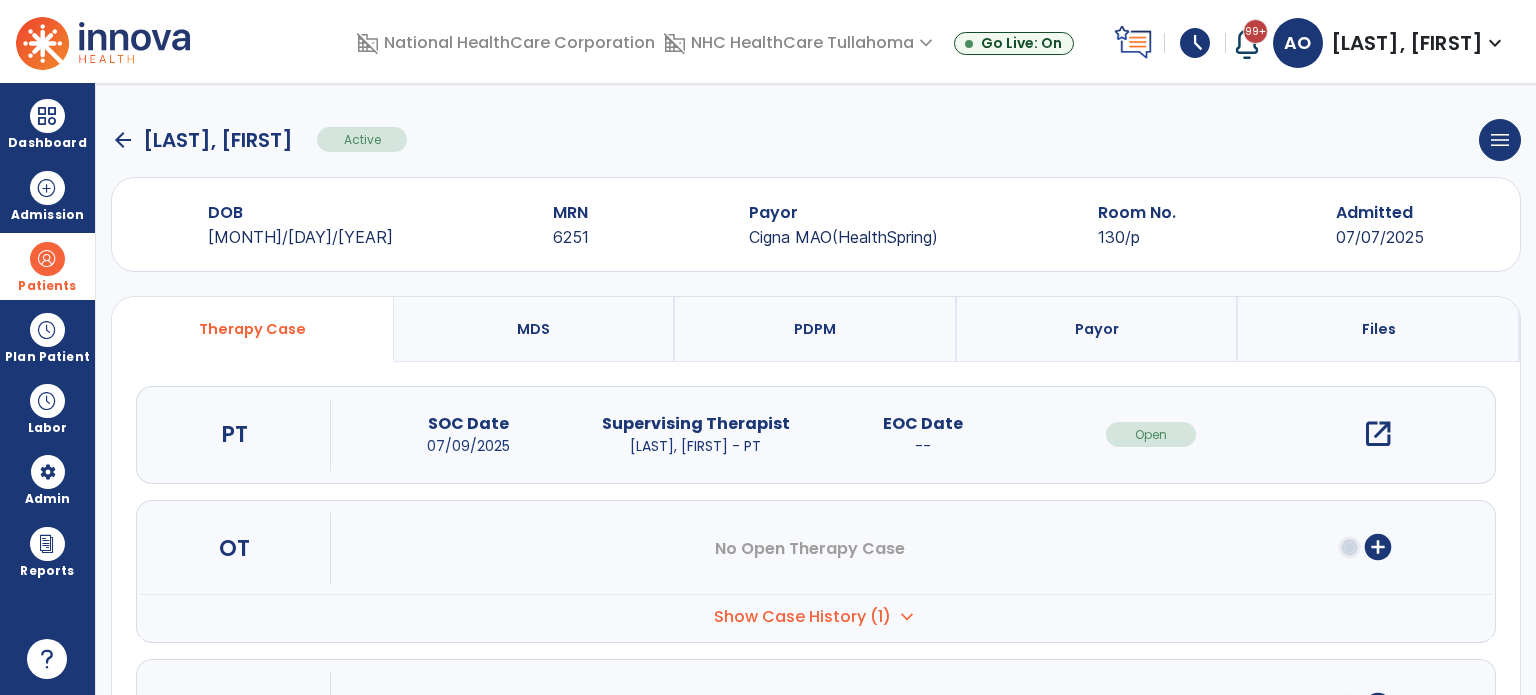 click on "arrow_back   [LAST], [FIRST]  Active  menu   Edit Admission   View OBRA Report   Discharge Patient" 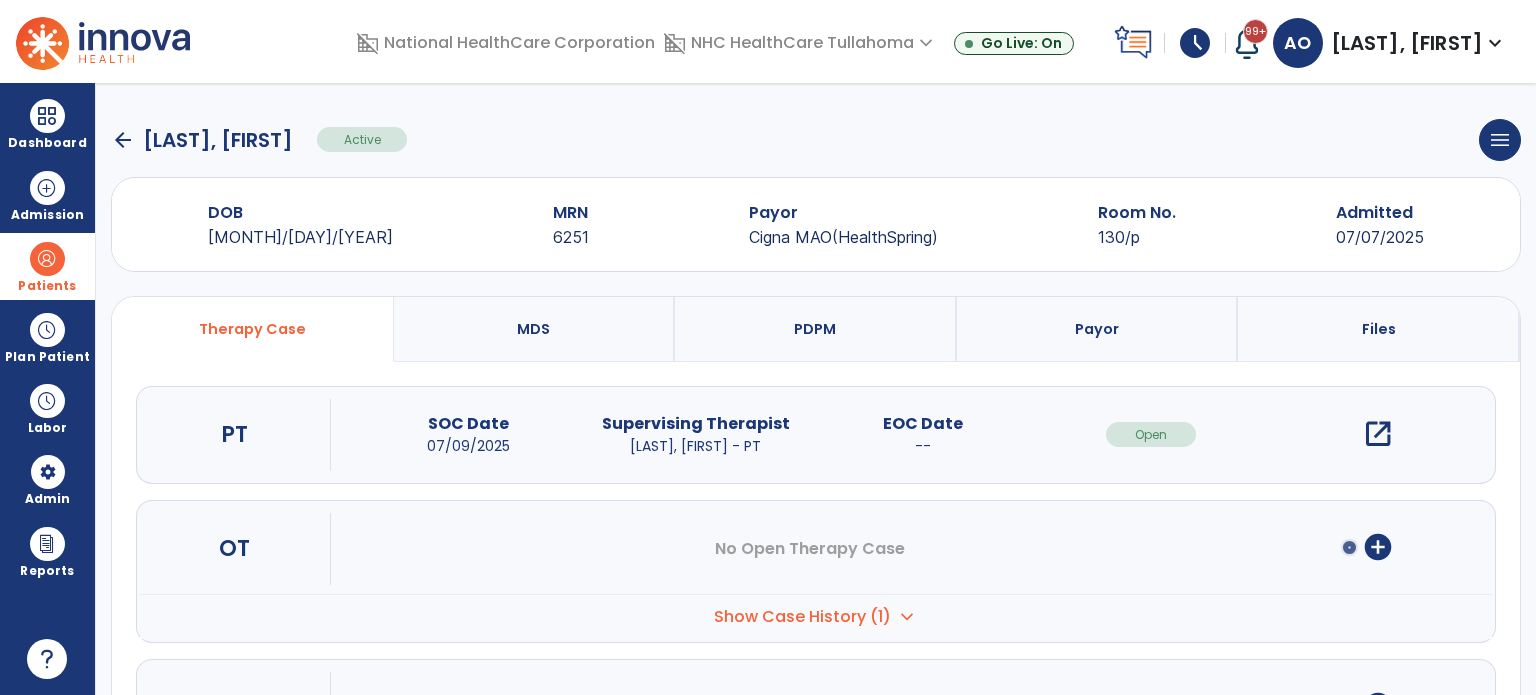 click on "arrow_back" 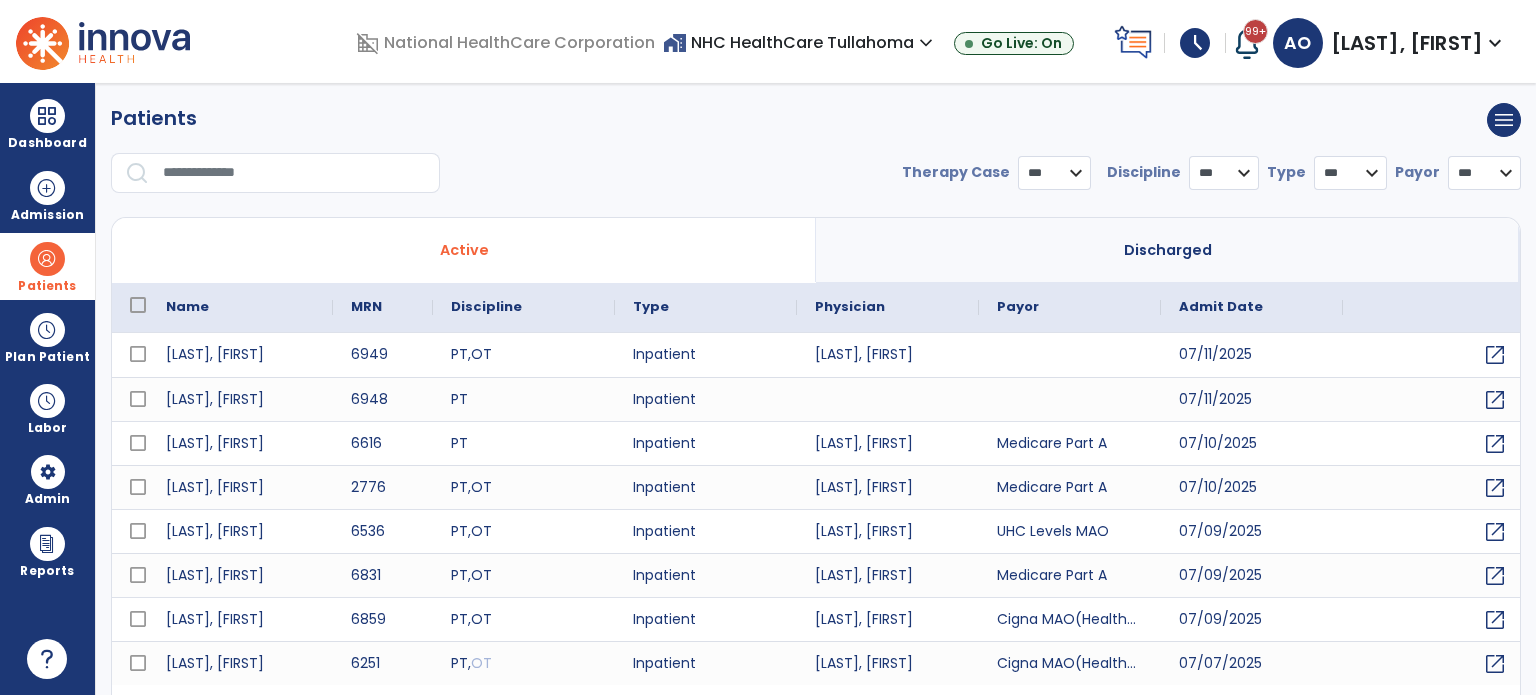 select on "***" 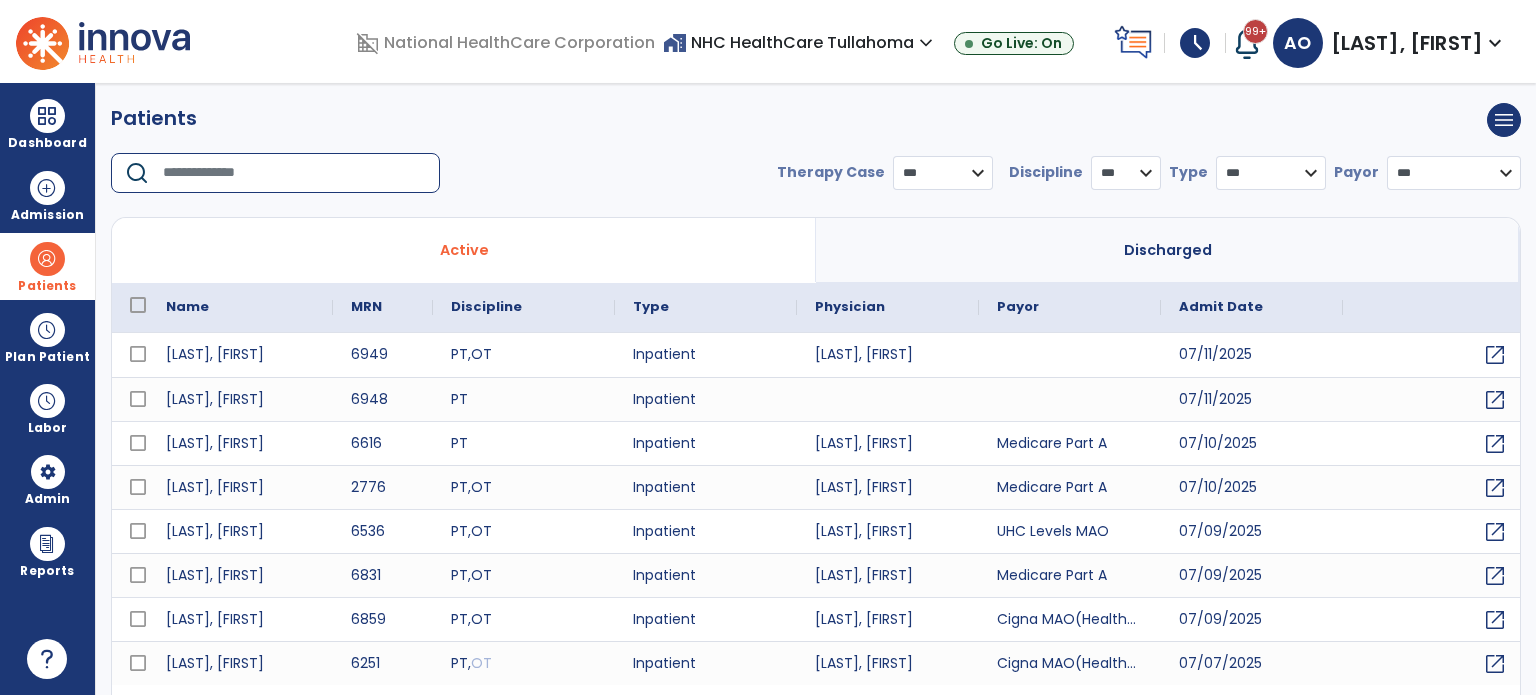 click at bounding box center (294, 173) 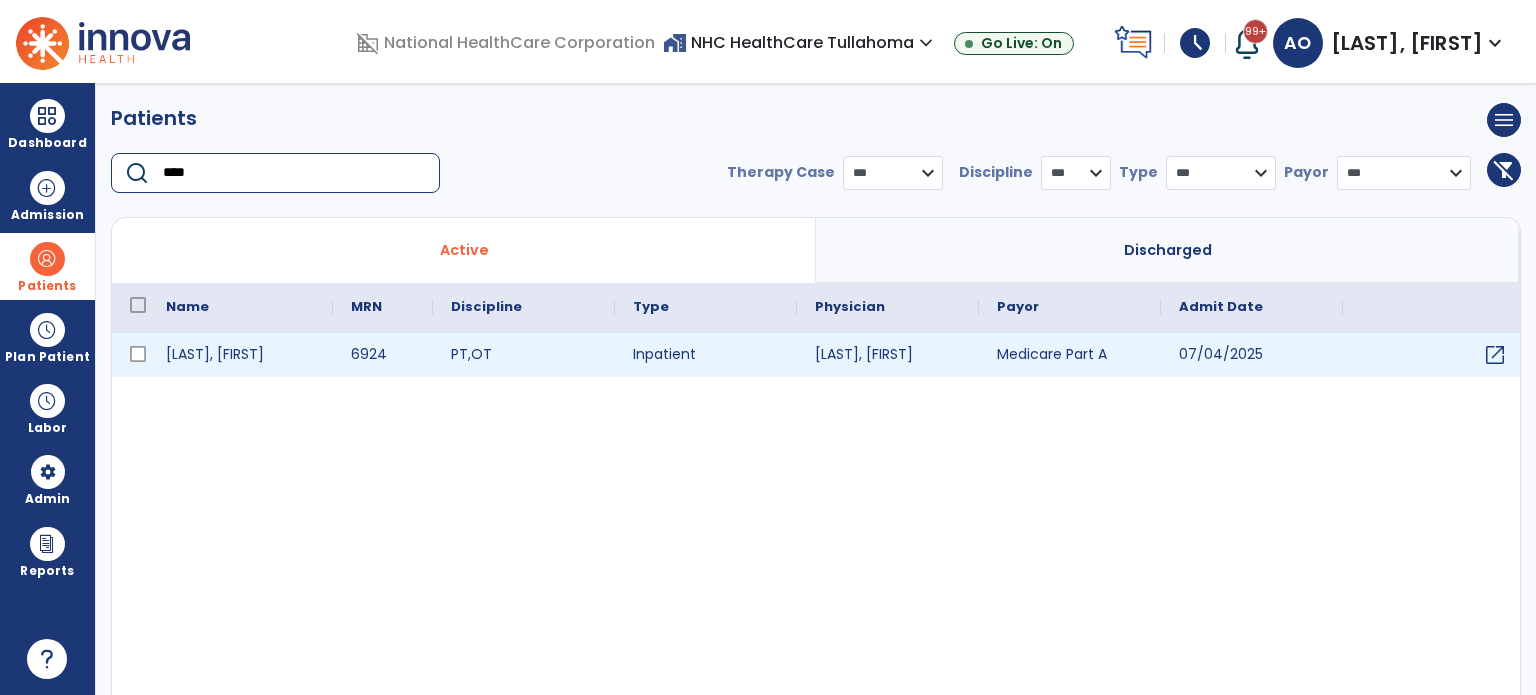 type on "****" 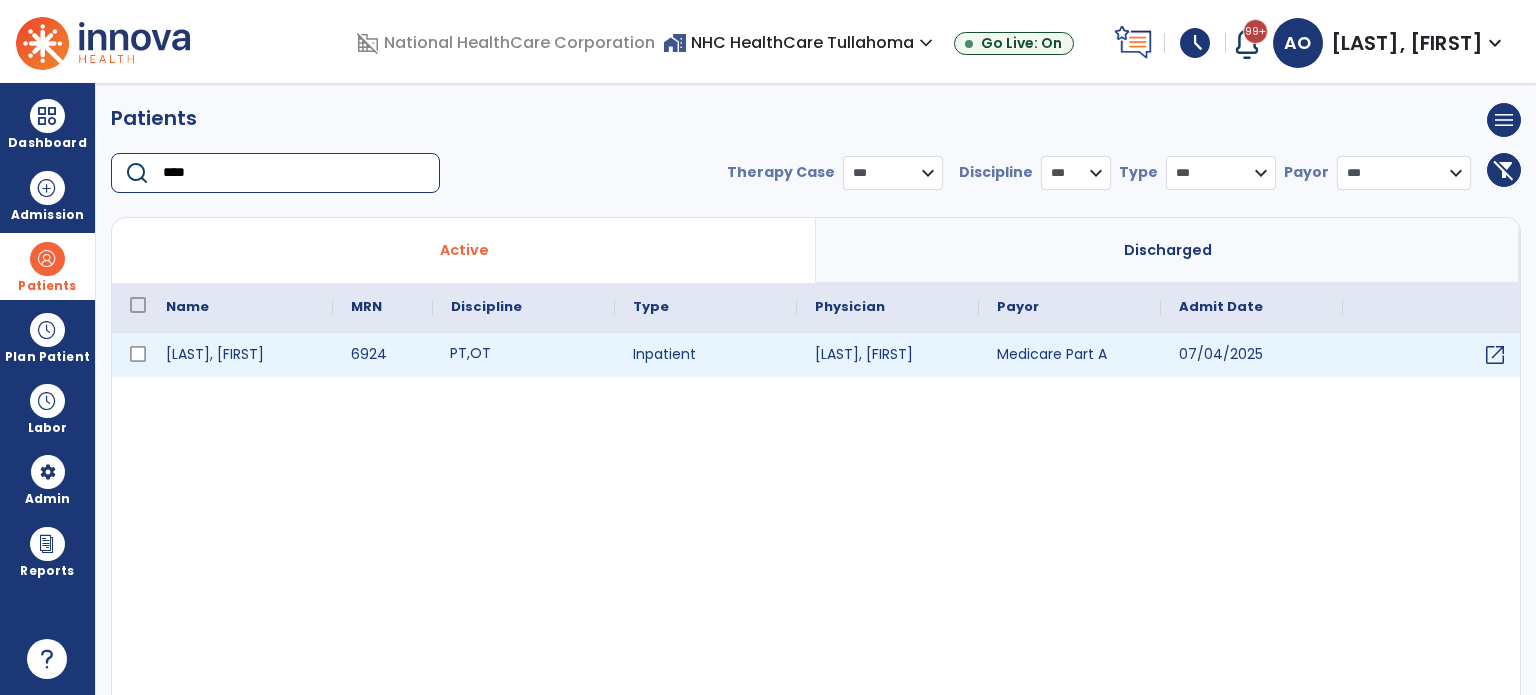 click on "PT , OT" at bounding box center (524, 355) 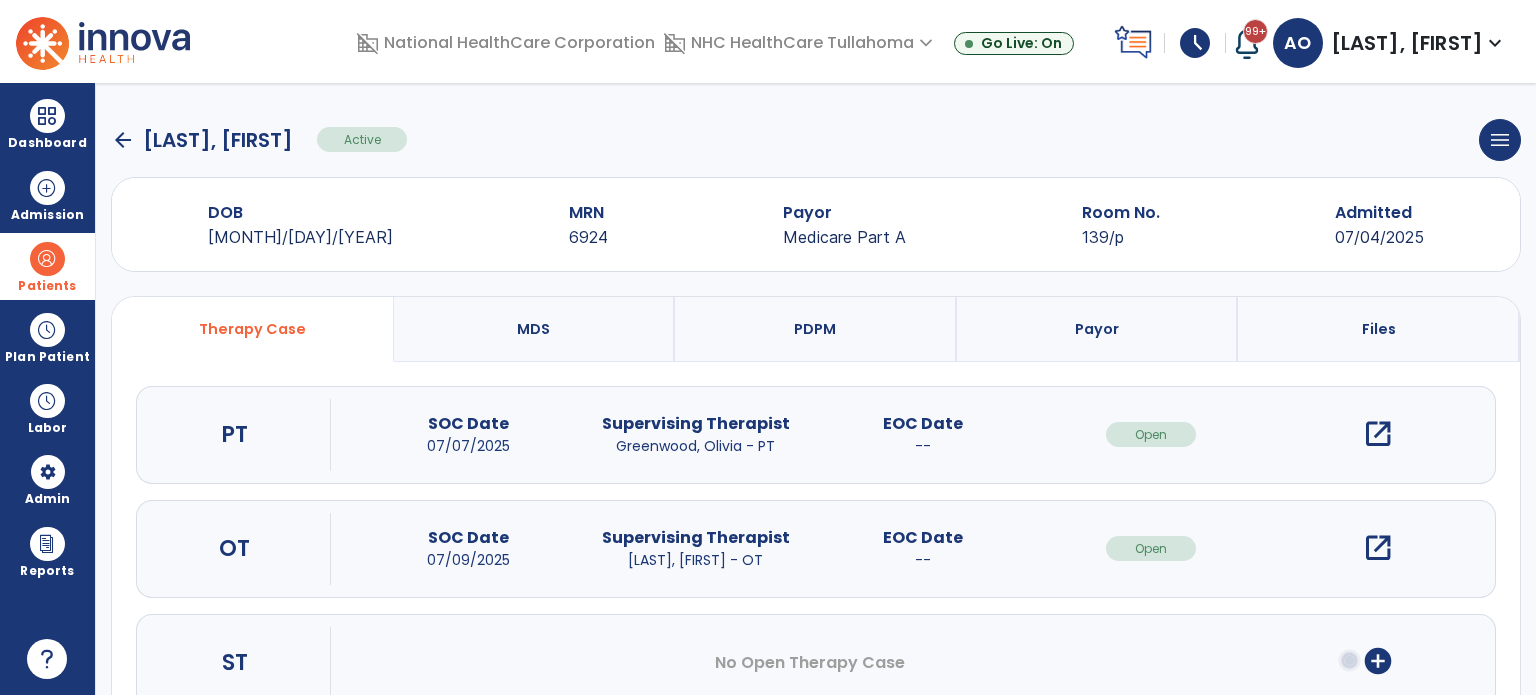 click on "open_in_new" at bounding box center (1378, 434) 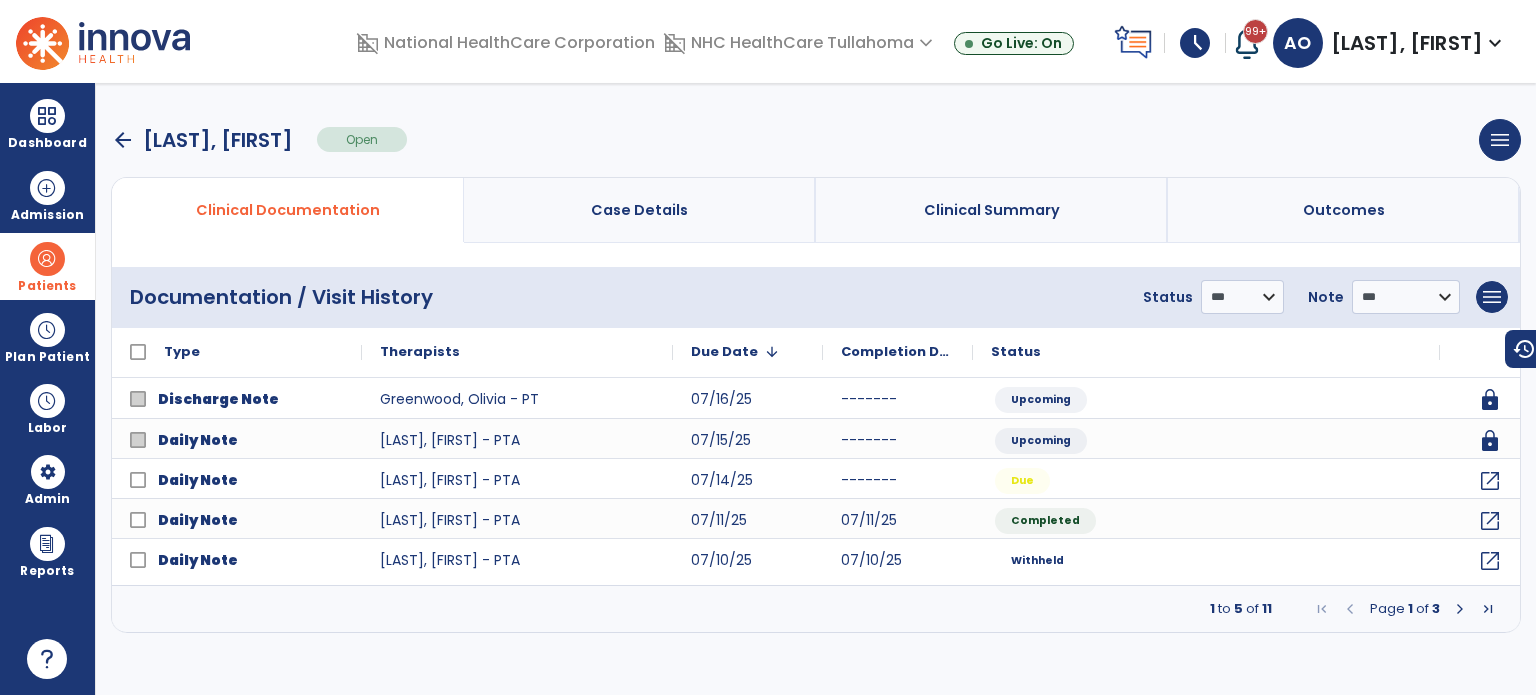 click at bounding box center [1460, 609] 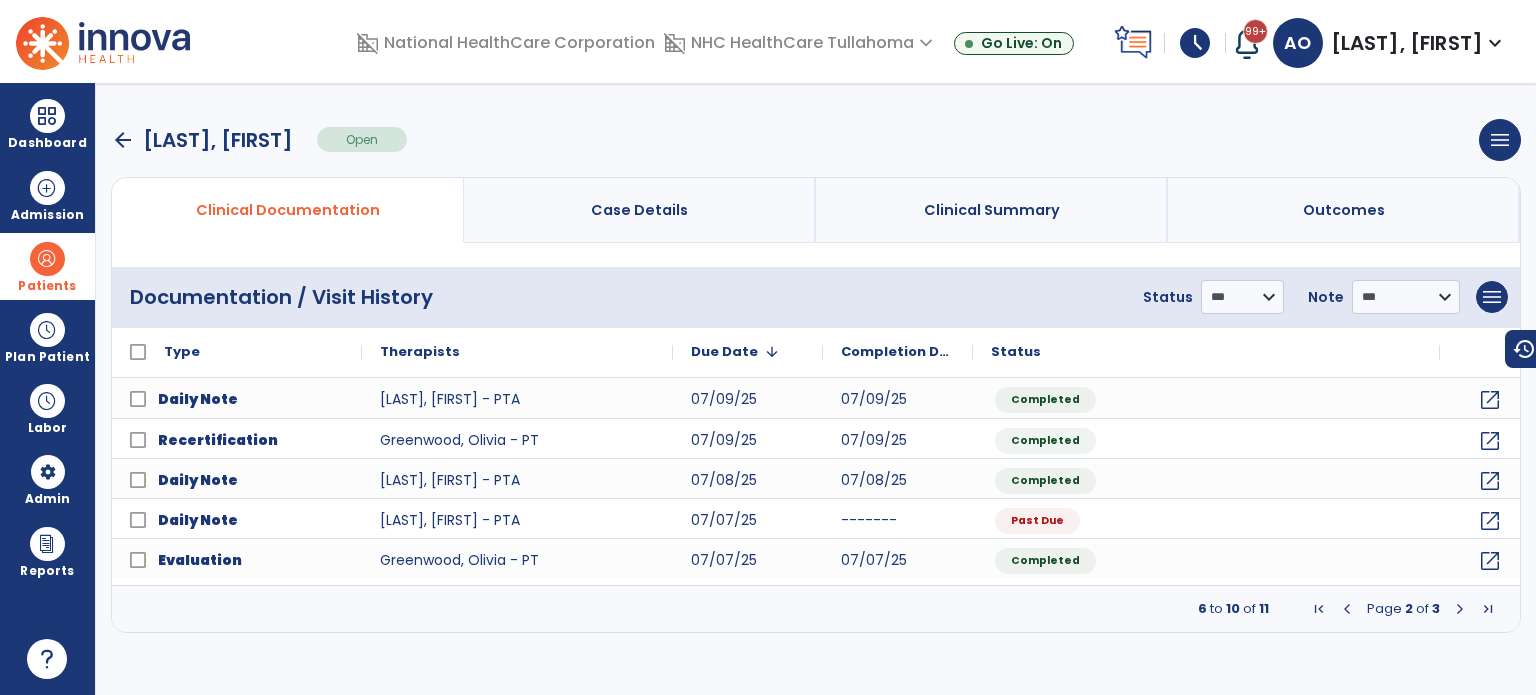click on "**********" 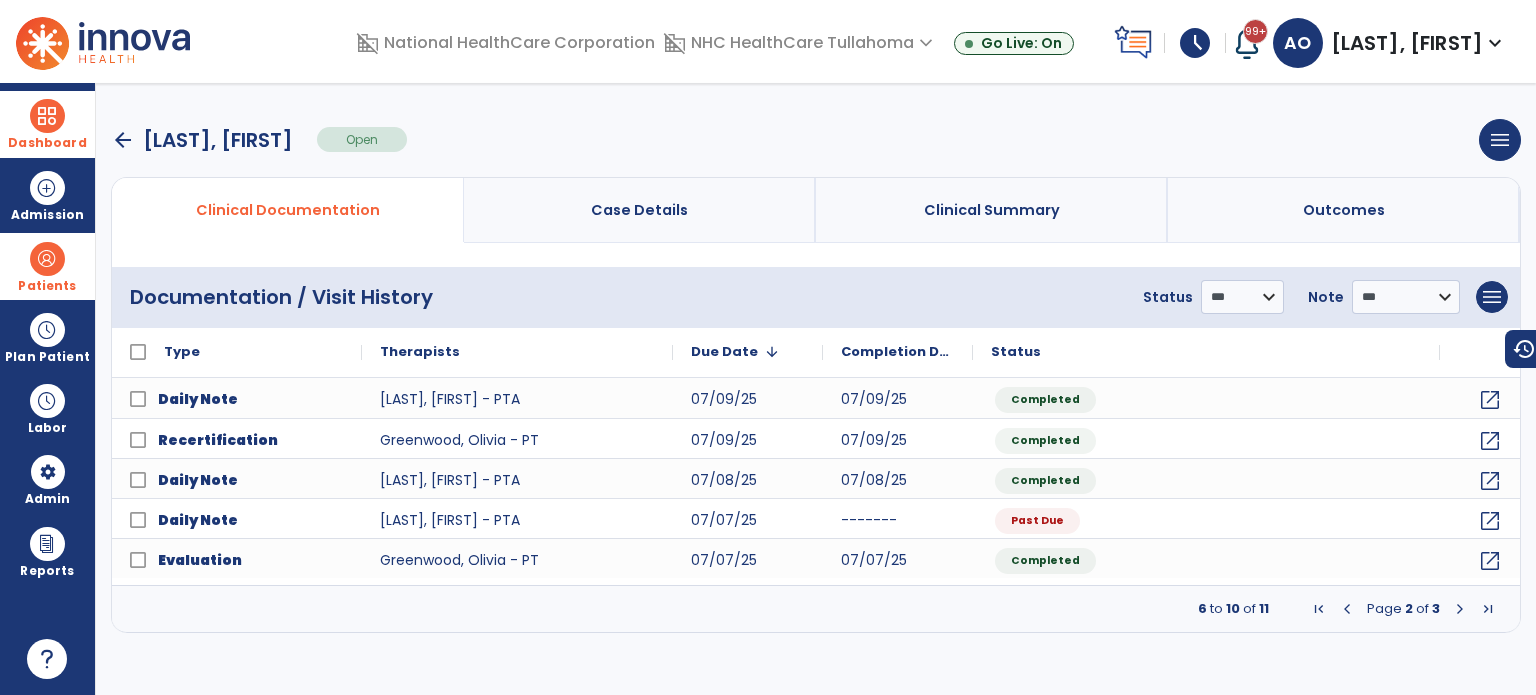 click at bounding box center [47, 116] 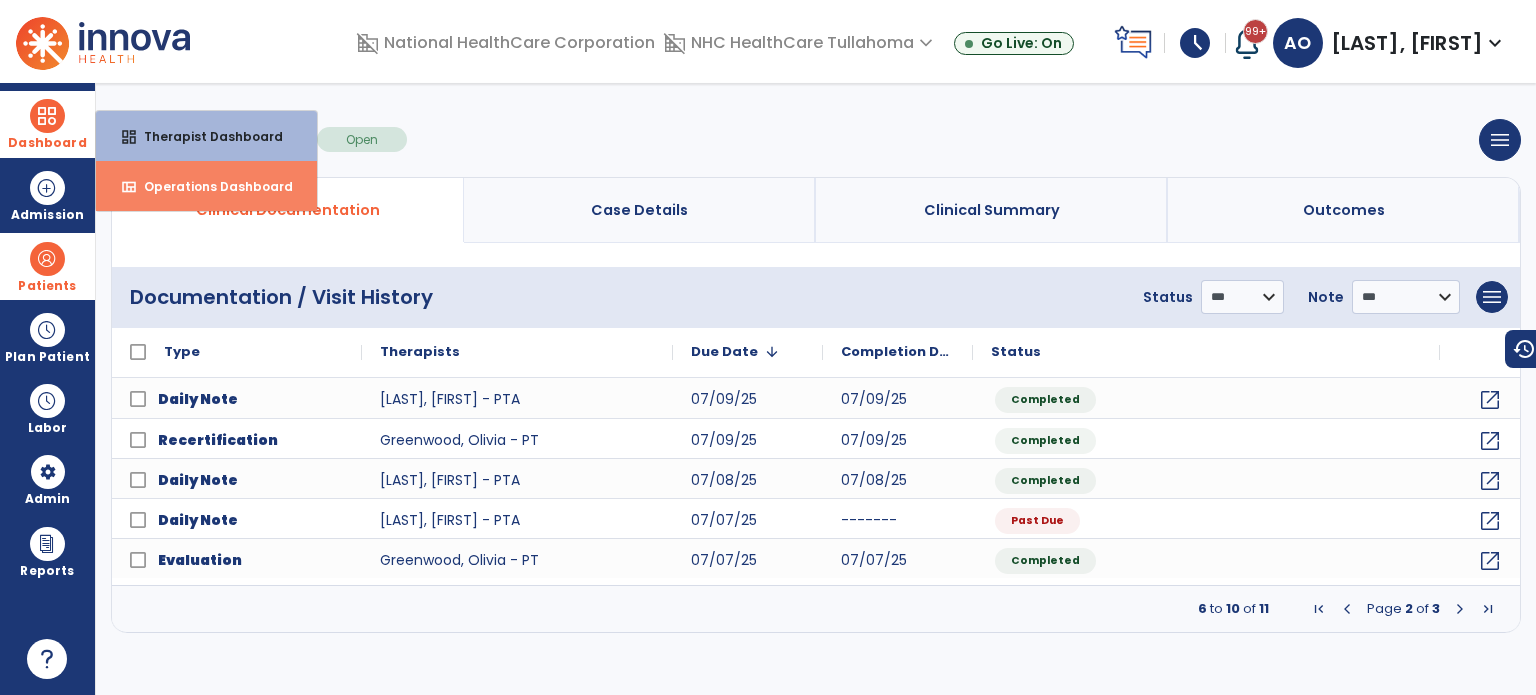 click on "Operations Dashboard" at bounding box center (210, 186) 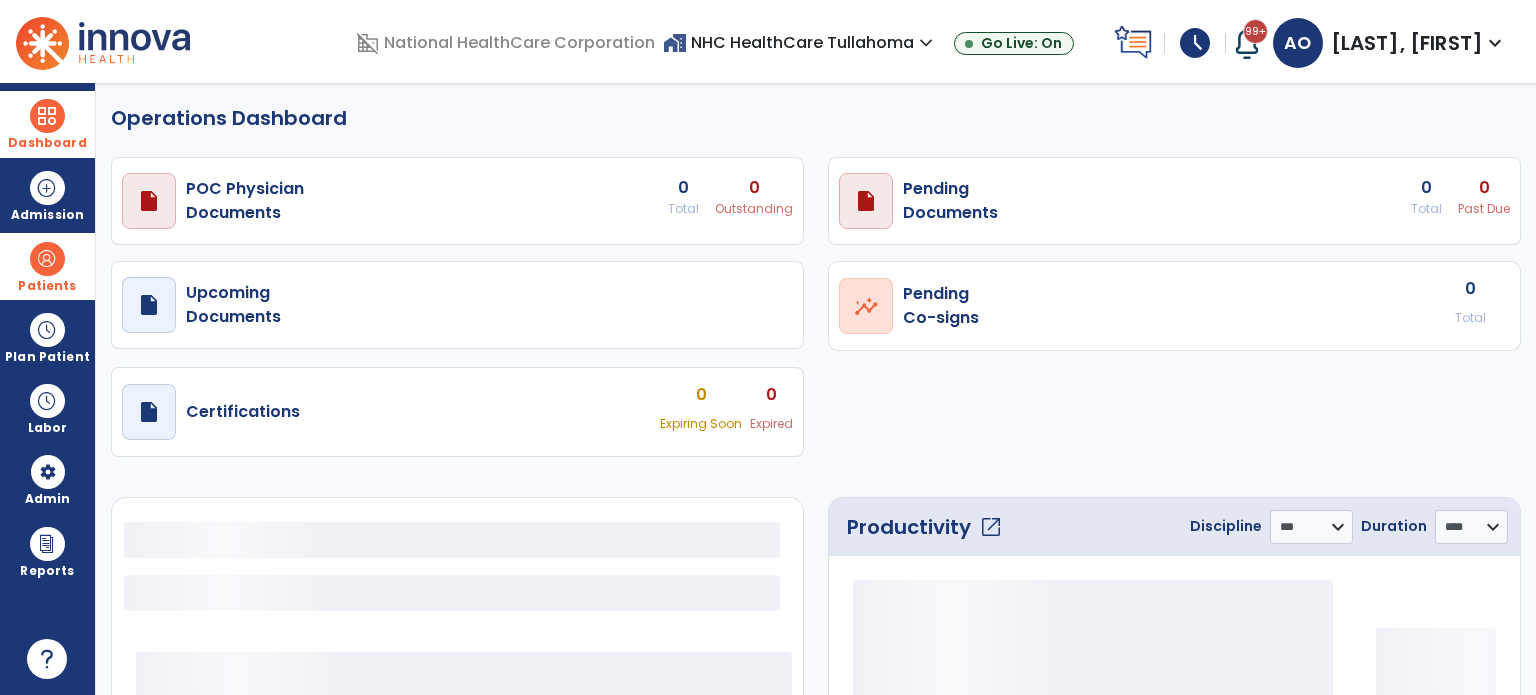 select on "***" 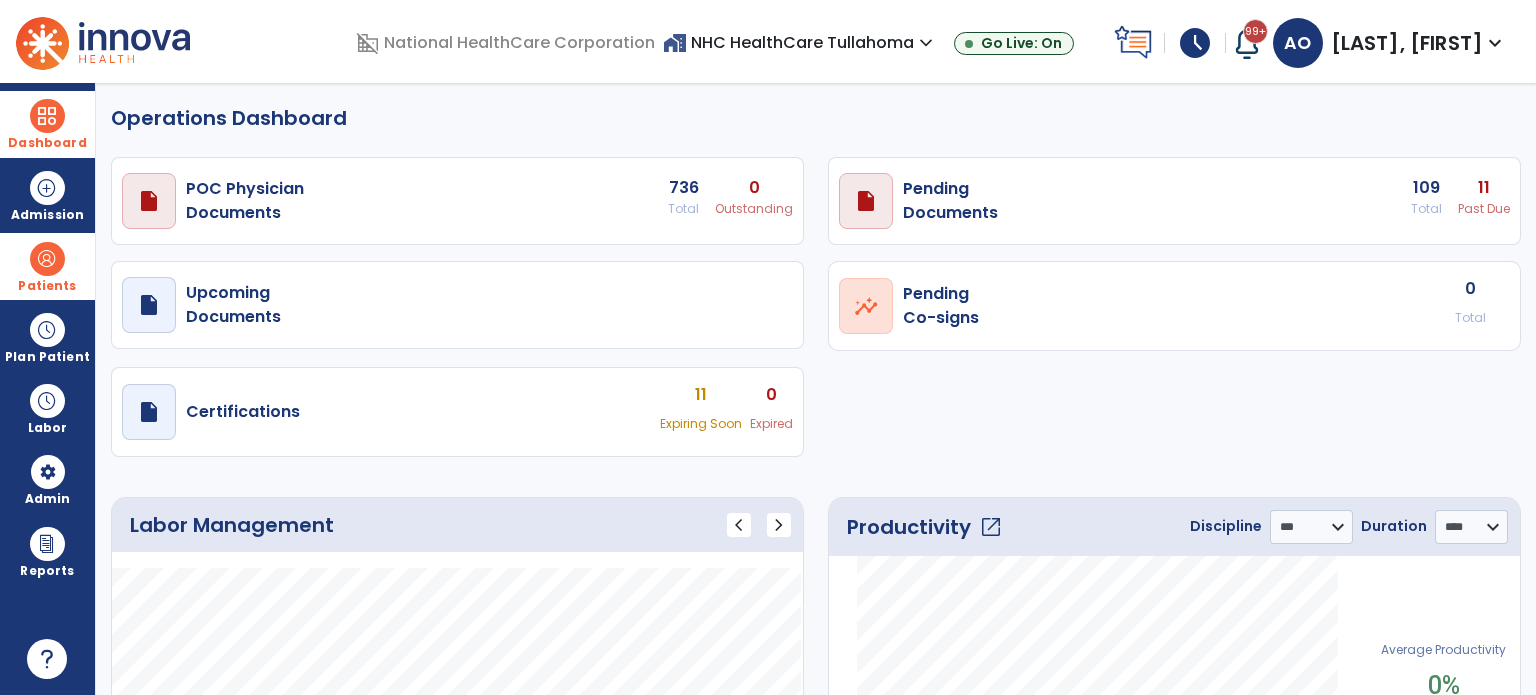 click on "draft   open_in_new  Pending   Documents [NUMBER] Total [NUMBER] Past Due" at bounding box center (457, 201) 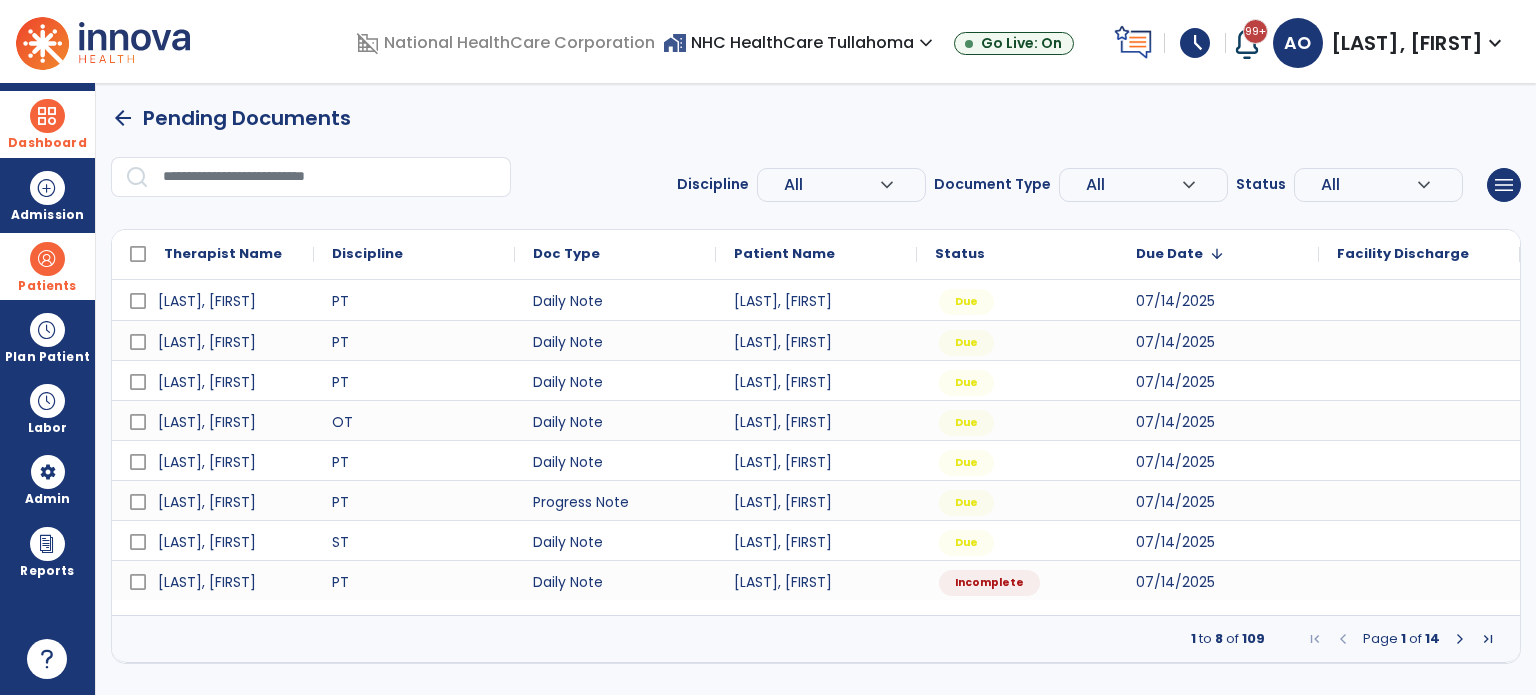 click at bounding box center [1488, 639] 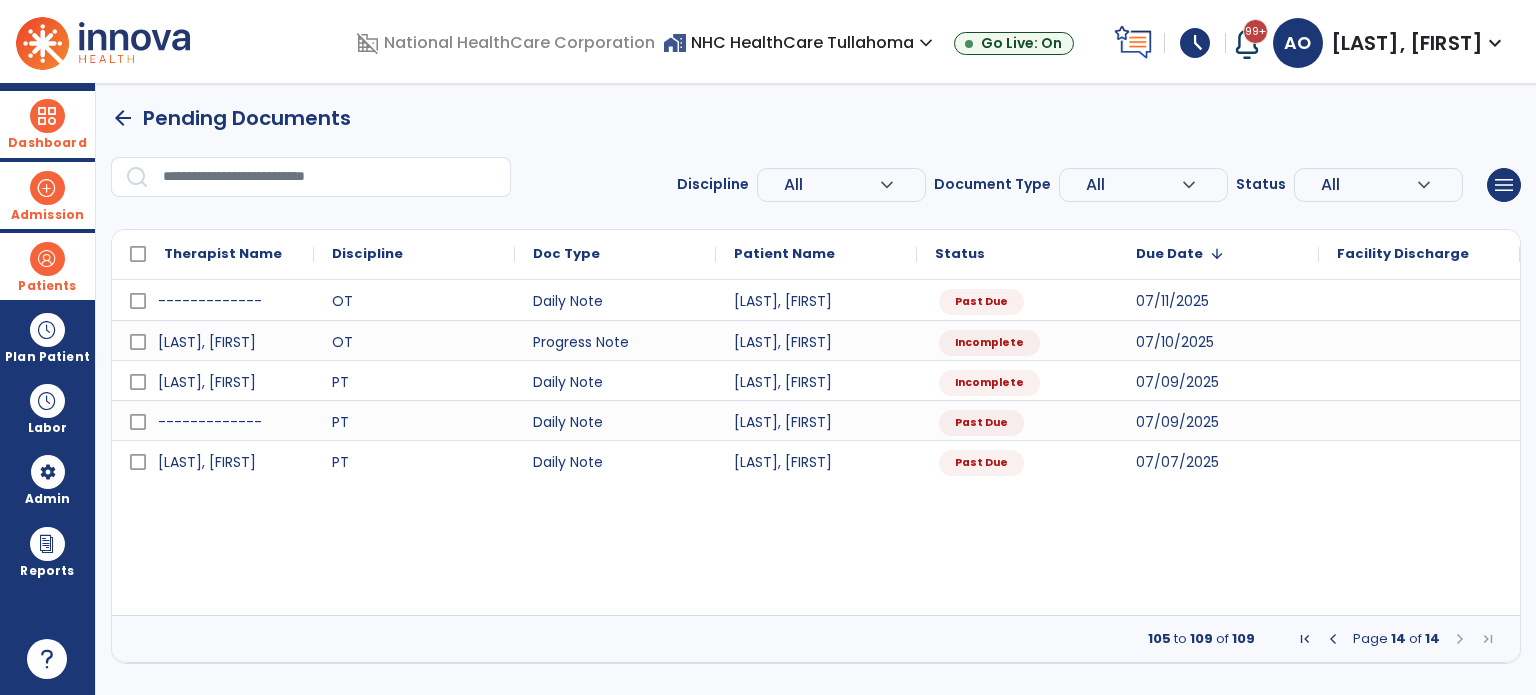 click at bounding box center [47, 188] 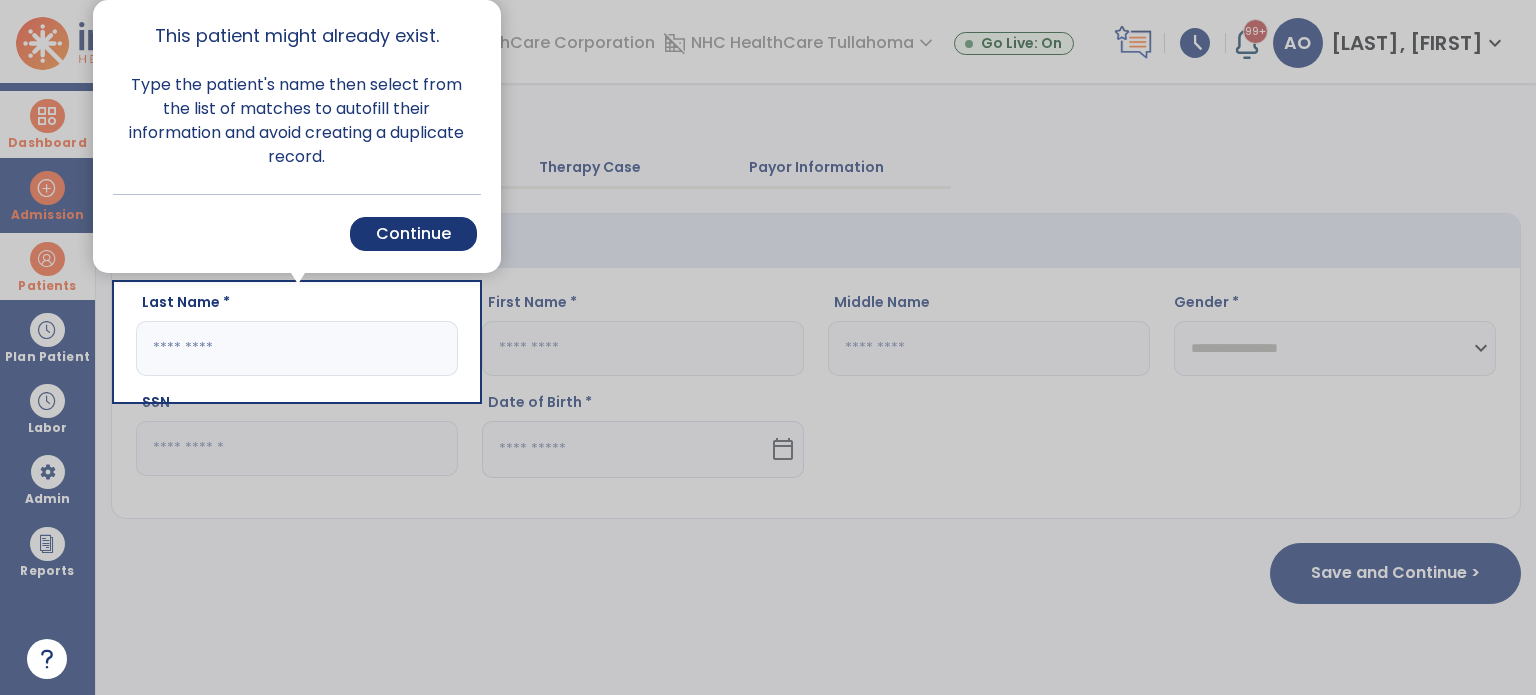 click at bounding box center (58, 347) 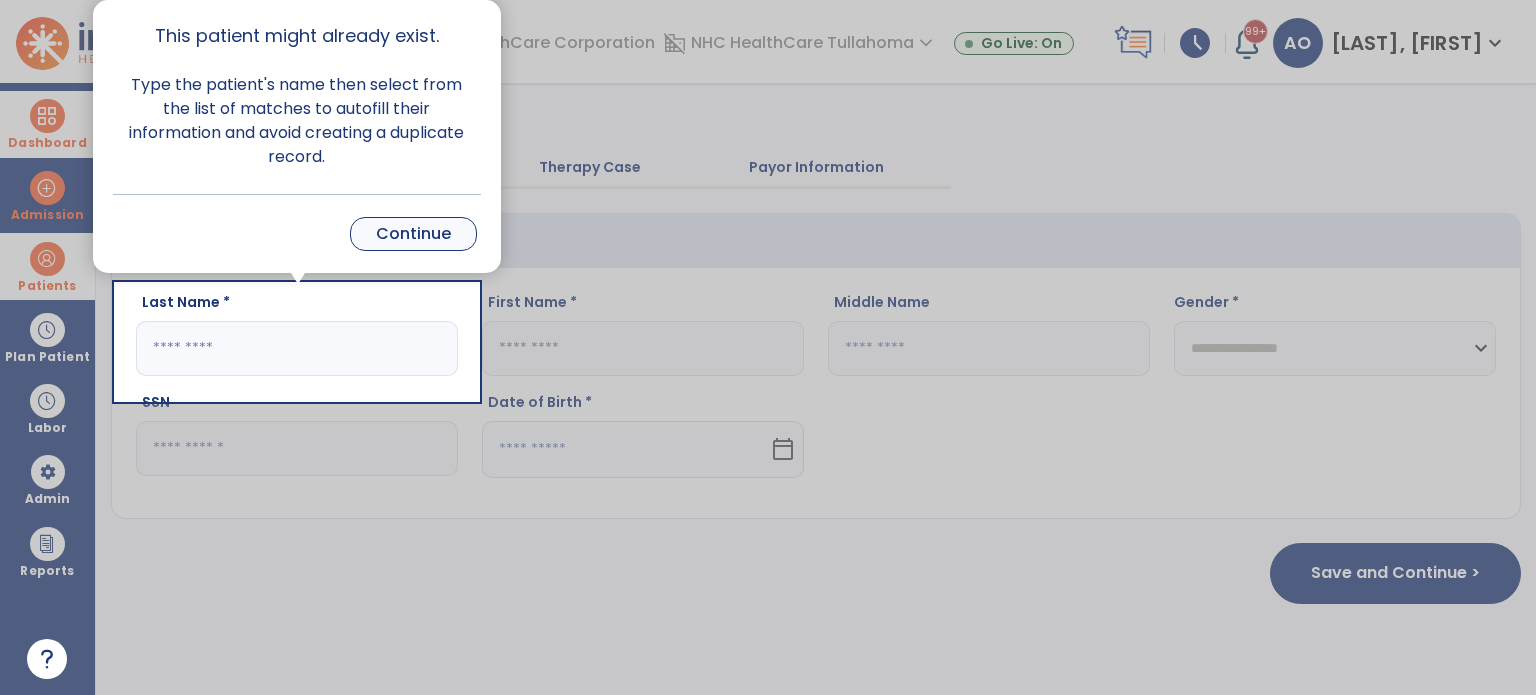 click on "Continue" at bounding box center [413, 234] 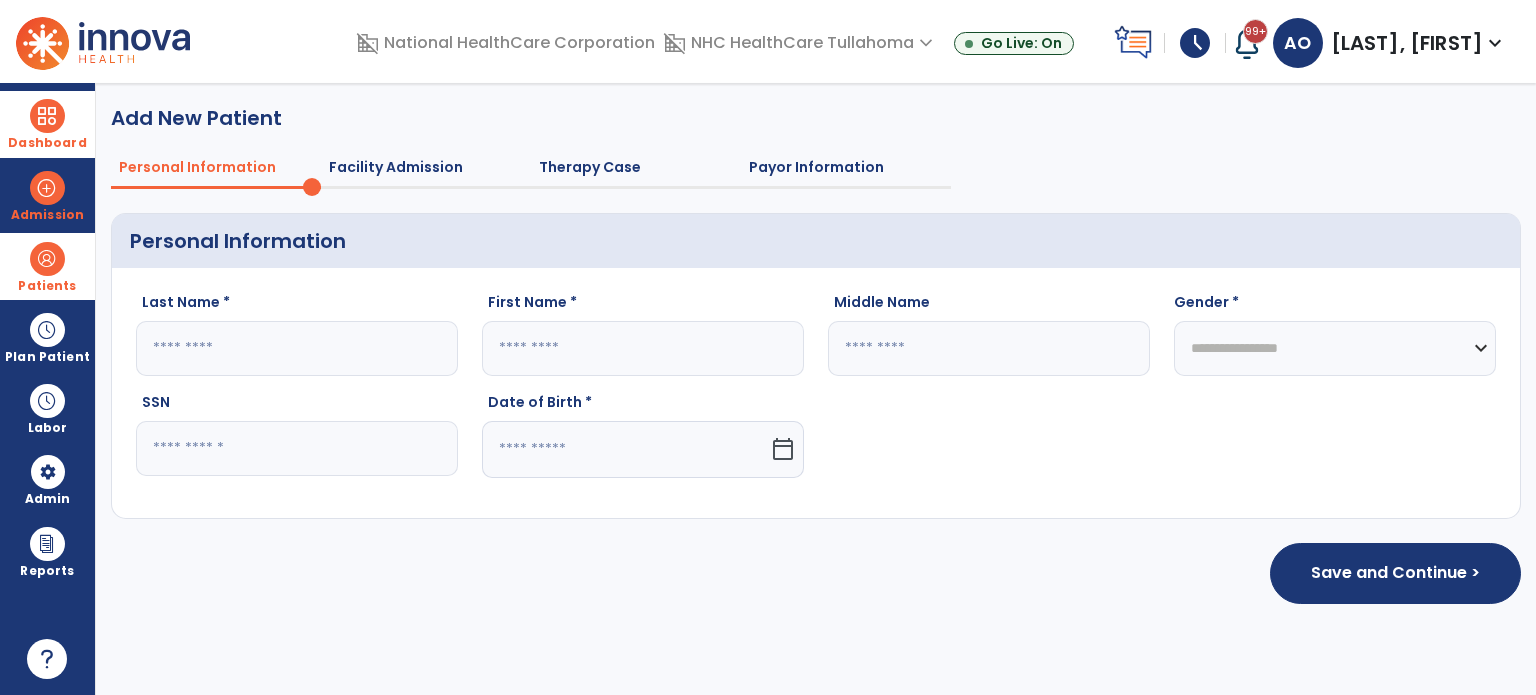 click on "Patients" at bounding box center [47, 266] 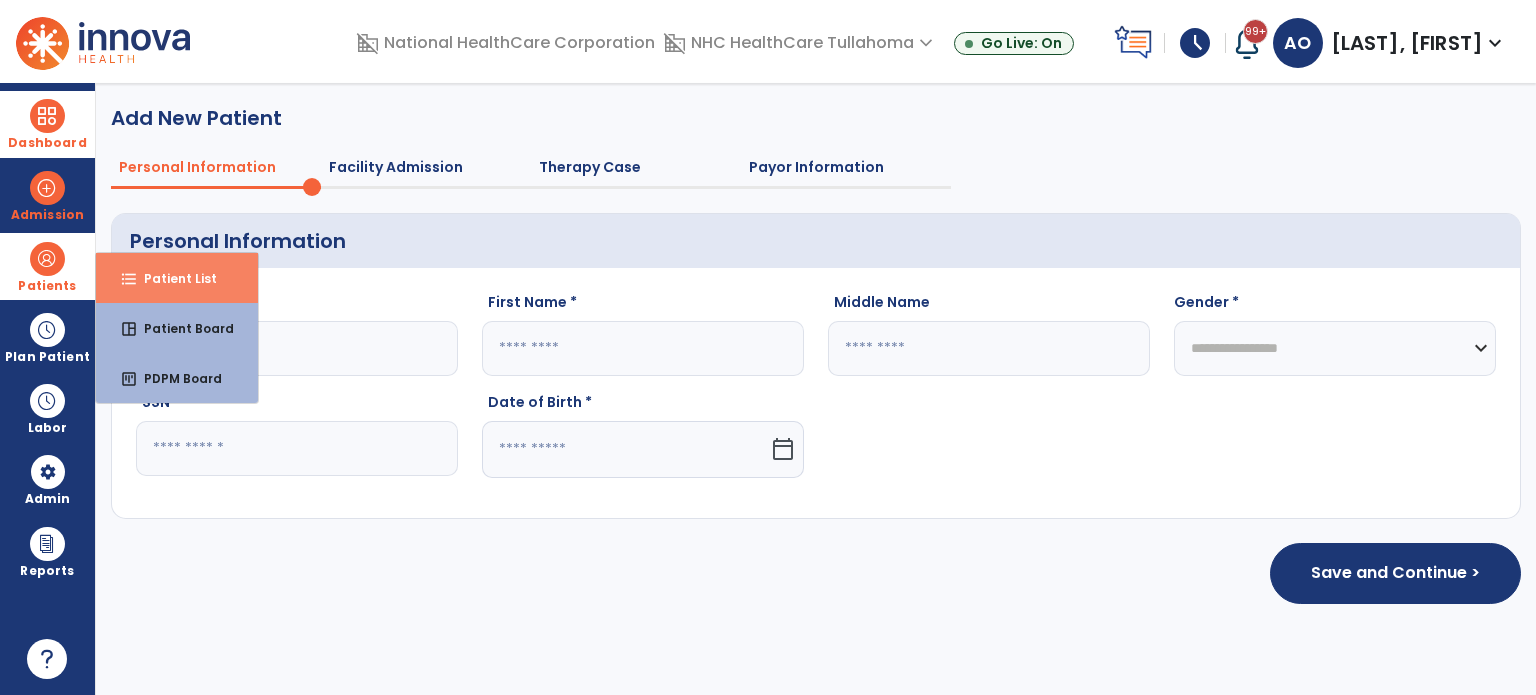 click on "Patient List" at bounding box center [172, 278] 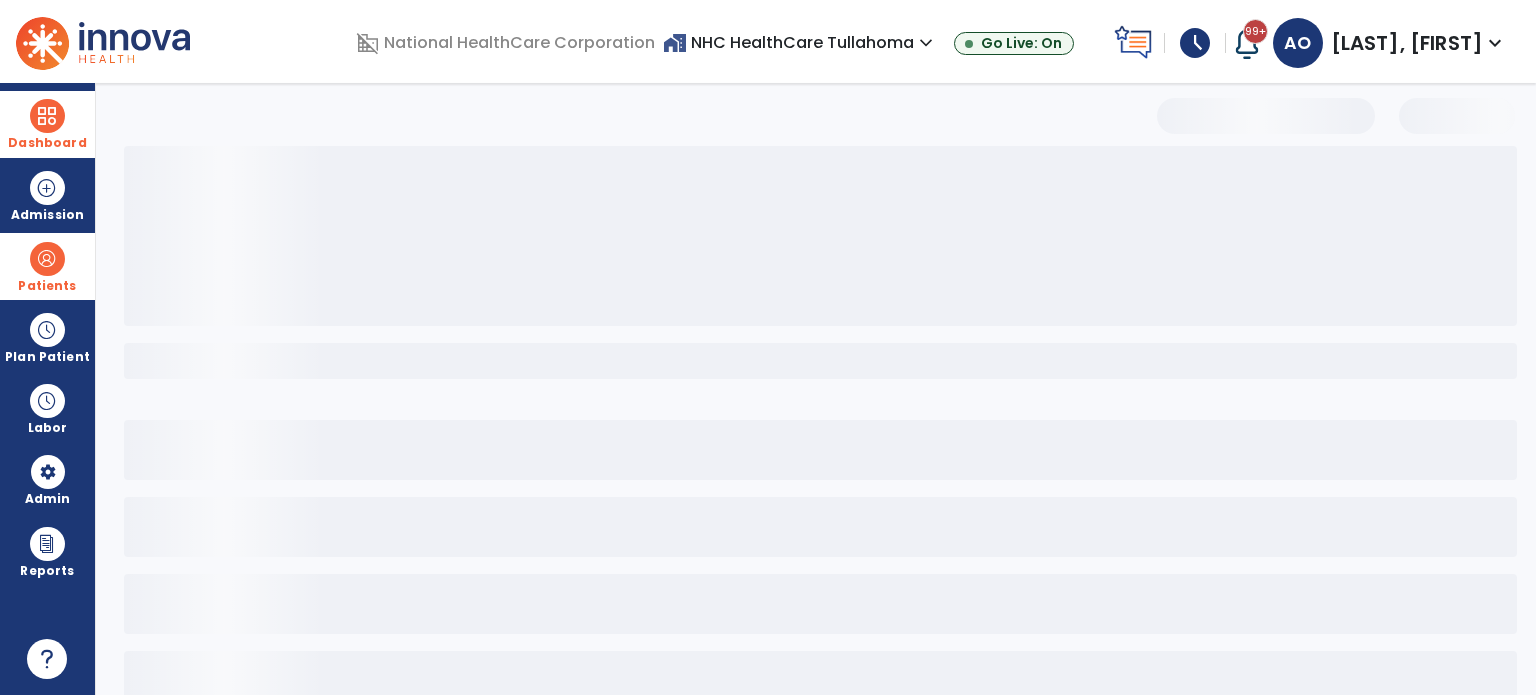 select on "***" 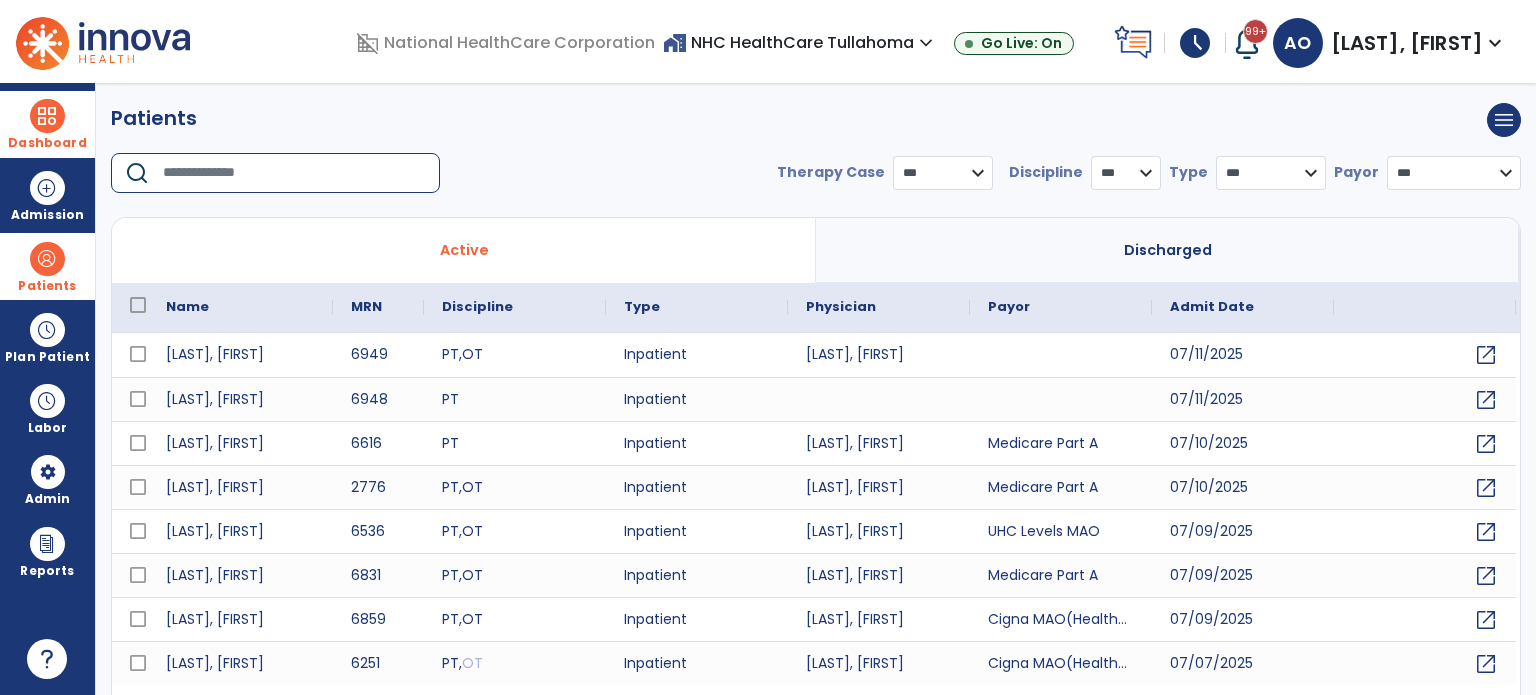 click at bounding box center (294, 173) 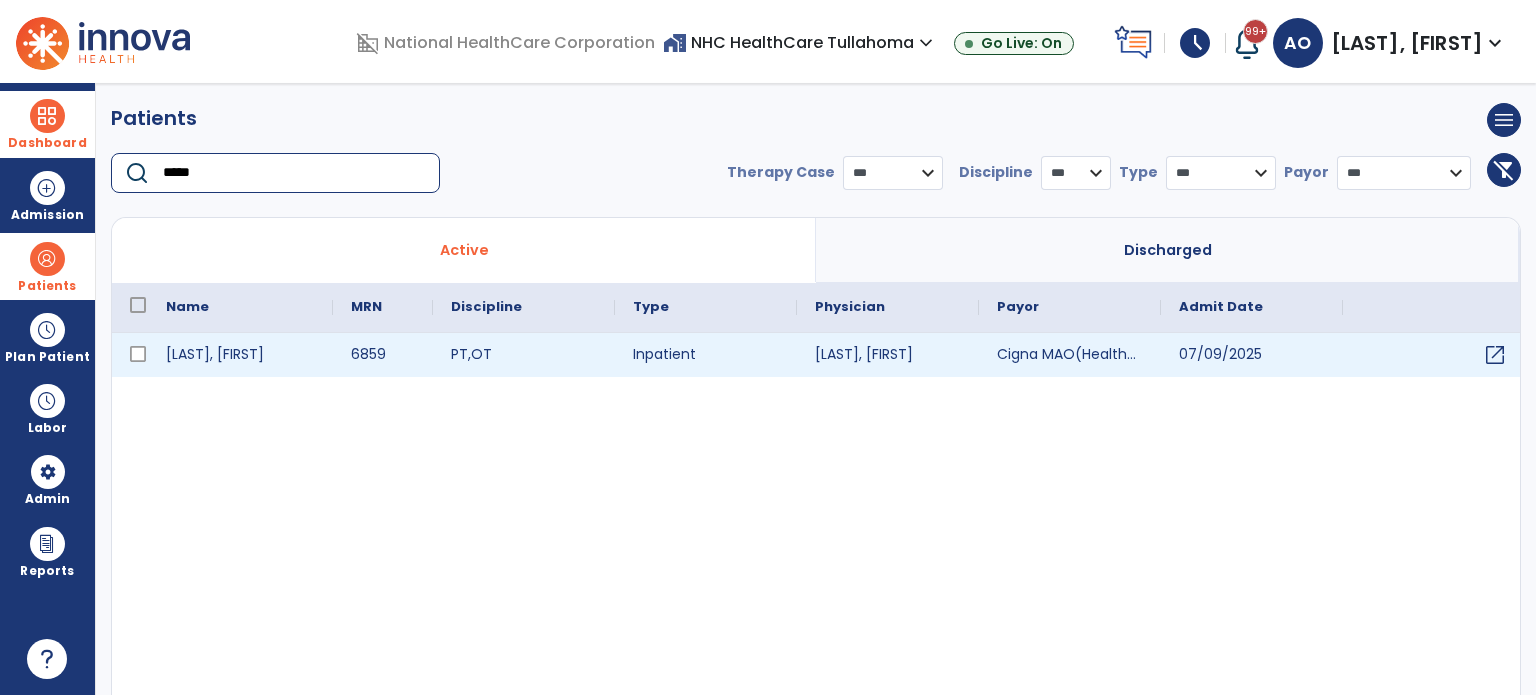 type on "*****" 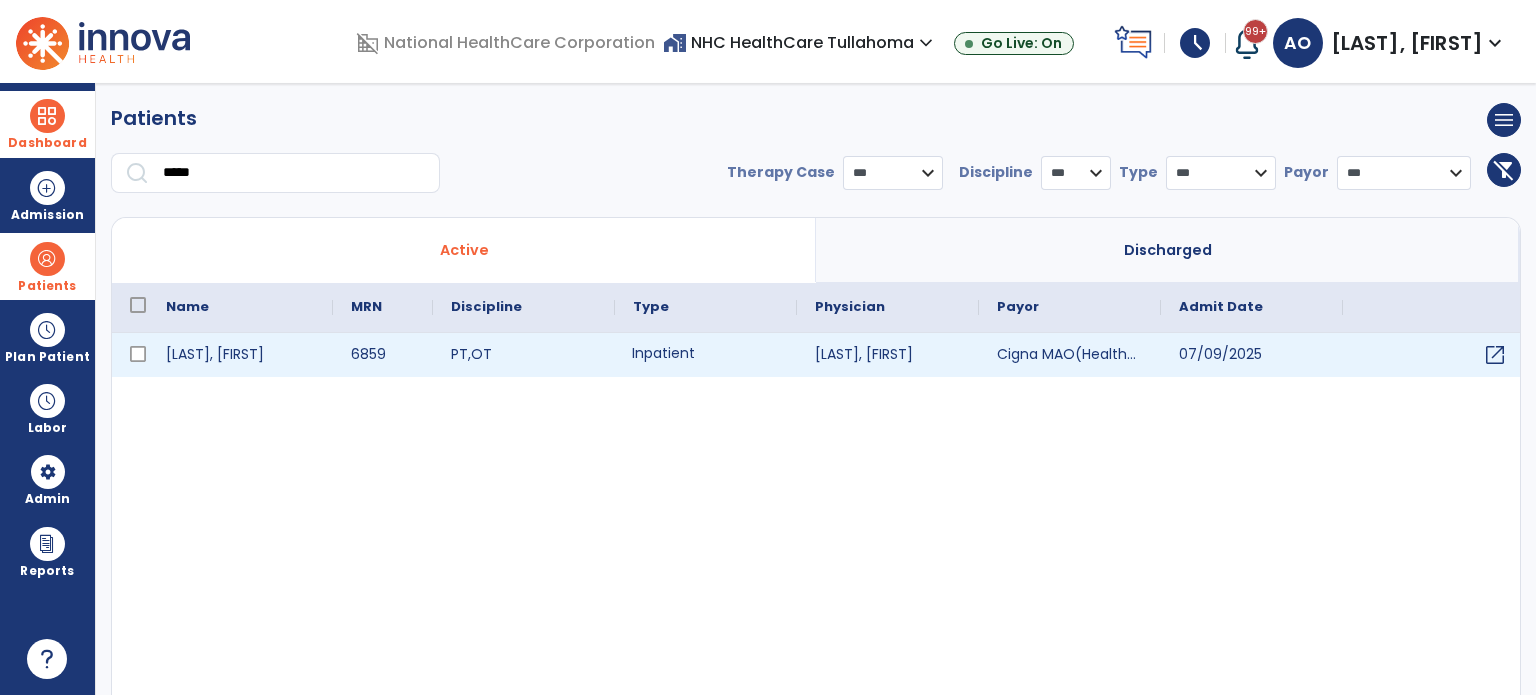 click on "Inpatient" at bounding box center [706, 355] 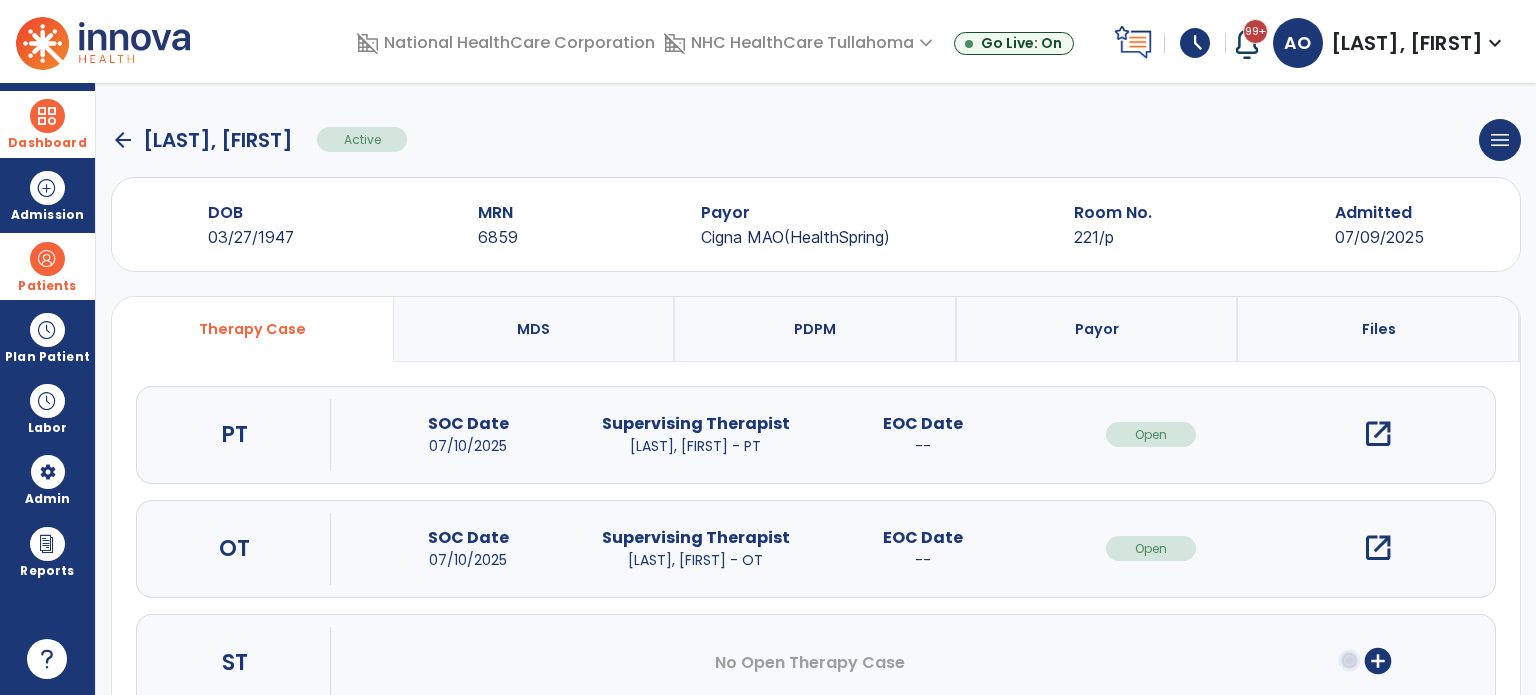 click on "open_in_new" at bounding box center (1378, 434) 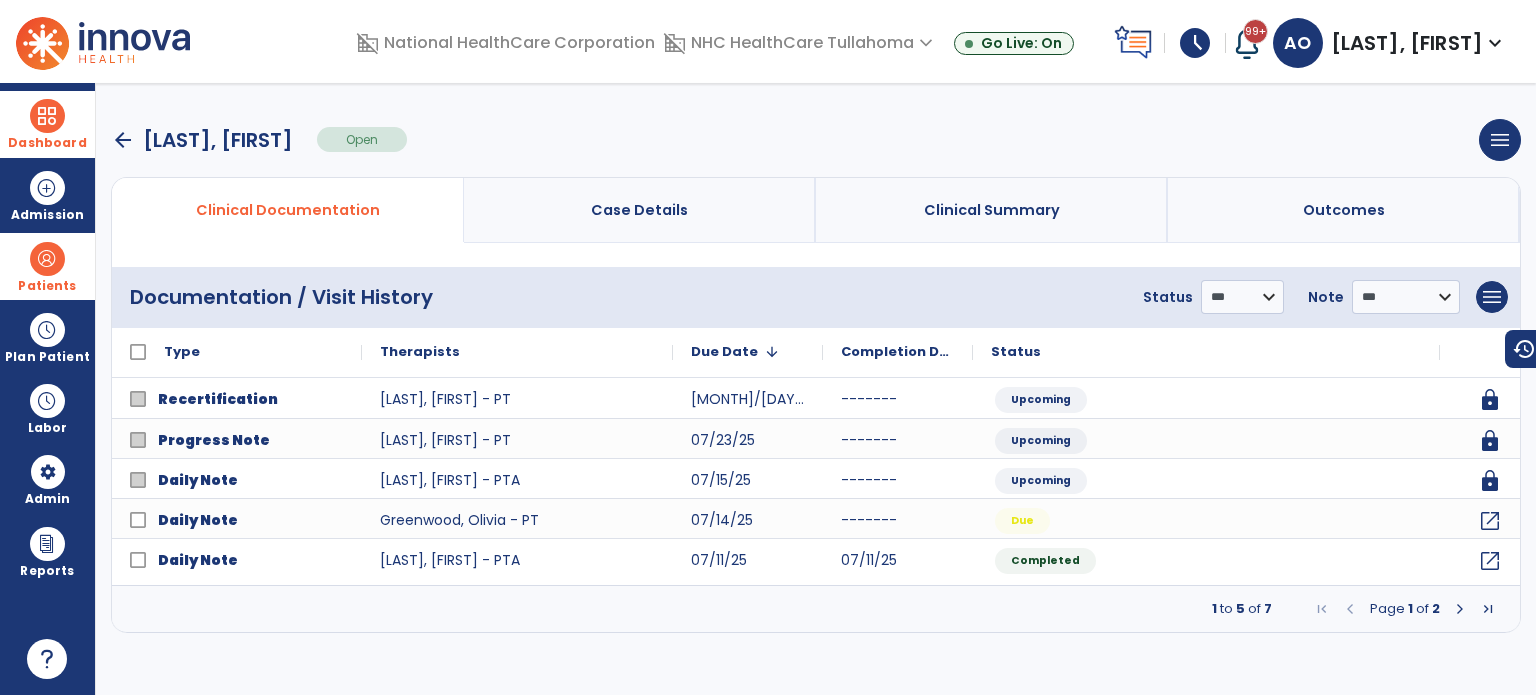 click at bounding box center [1460, 609] 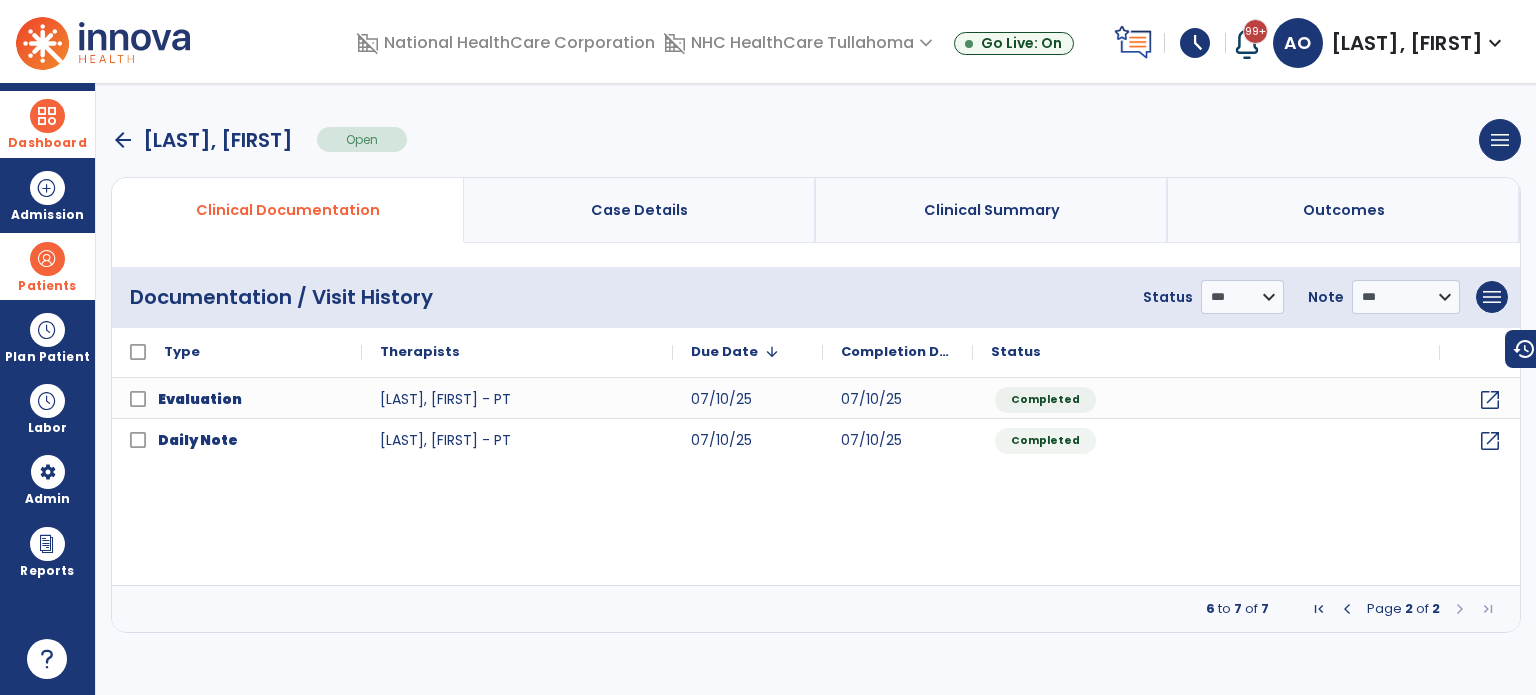 click at bounding box center [1347, 609] 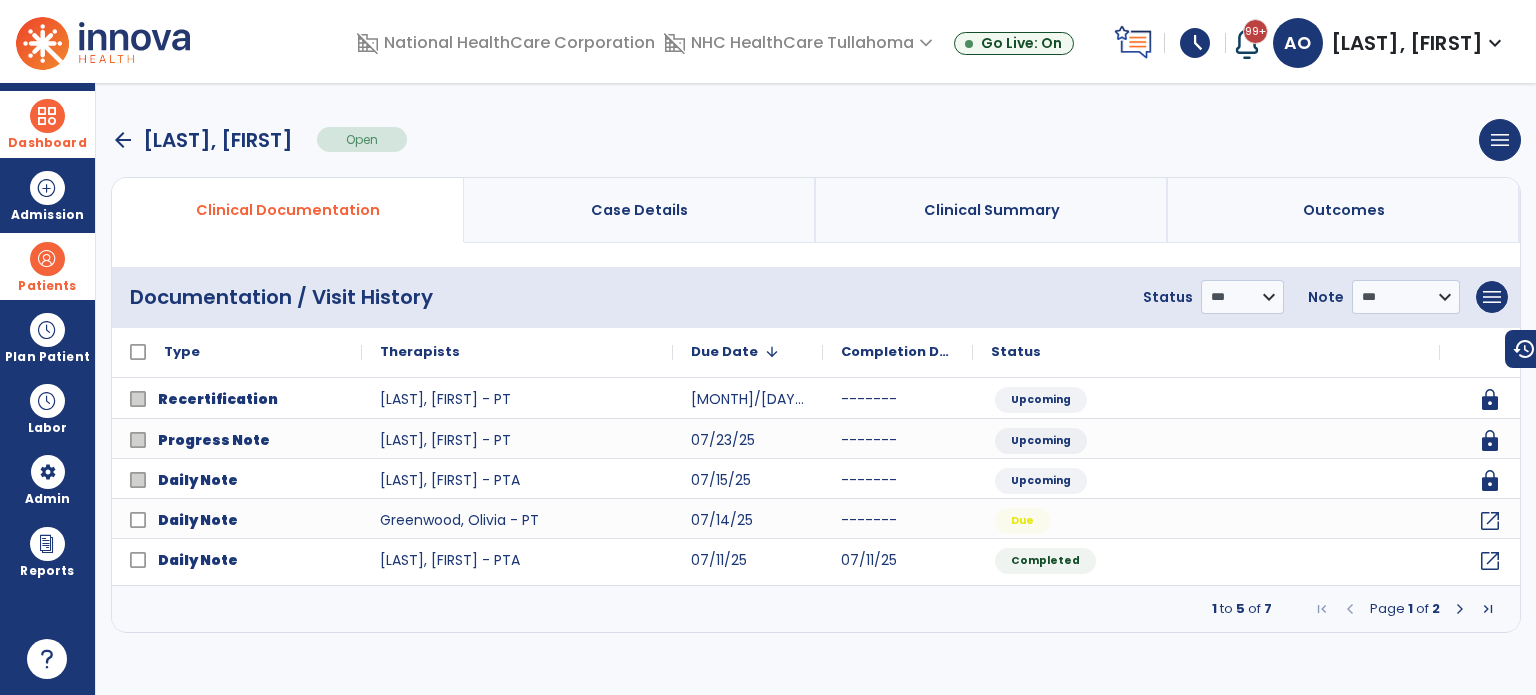 click on "arrow_back" at bounding box center [123, 140] 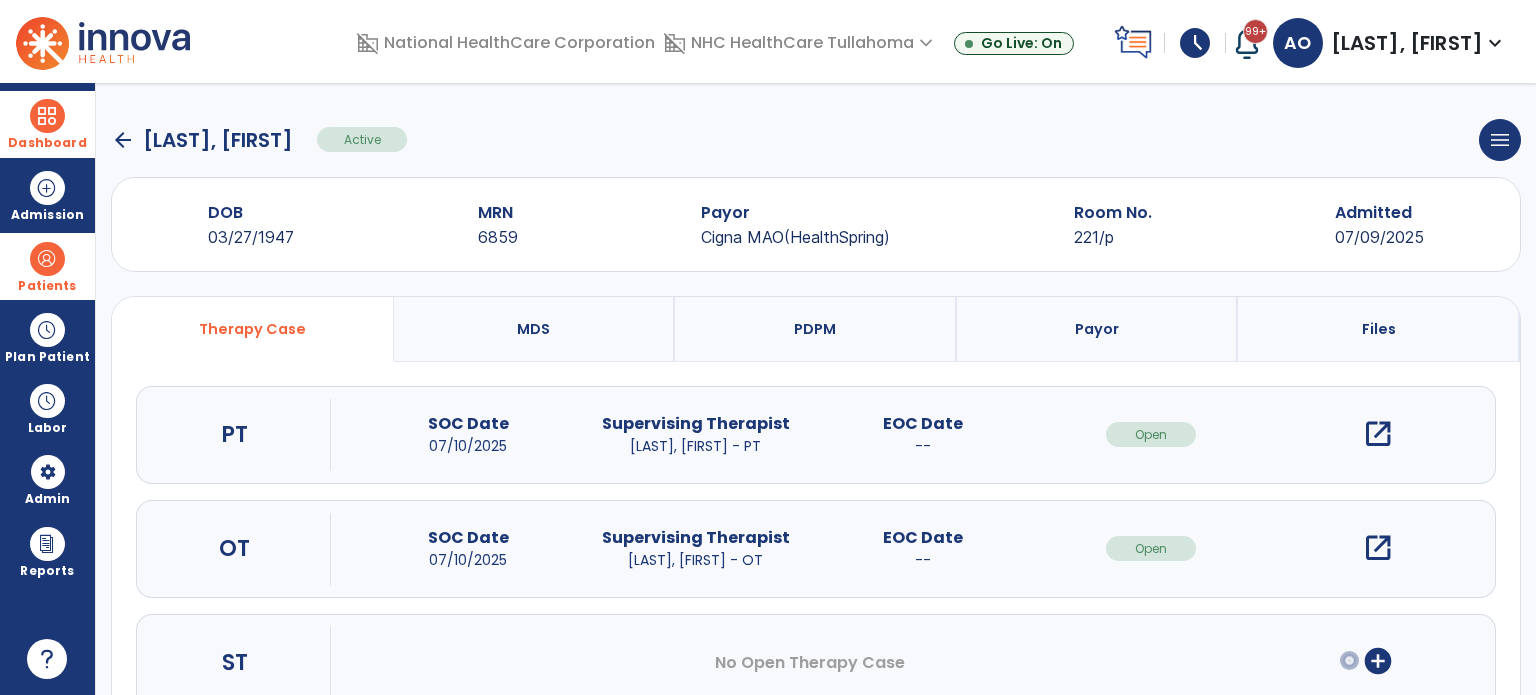 click on "open_in_new" at bounding box center (1378, 548) 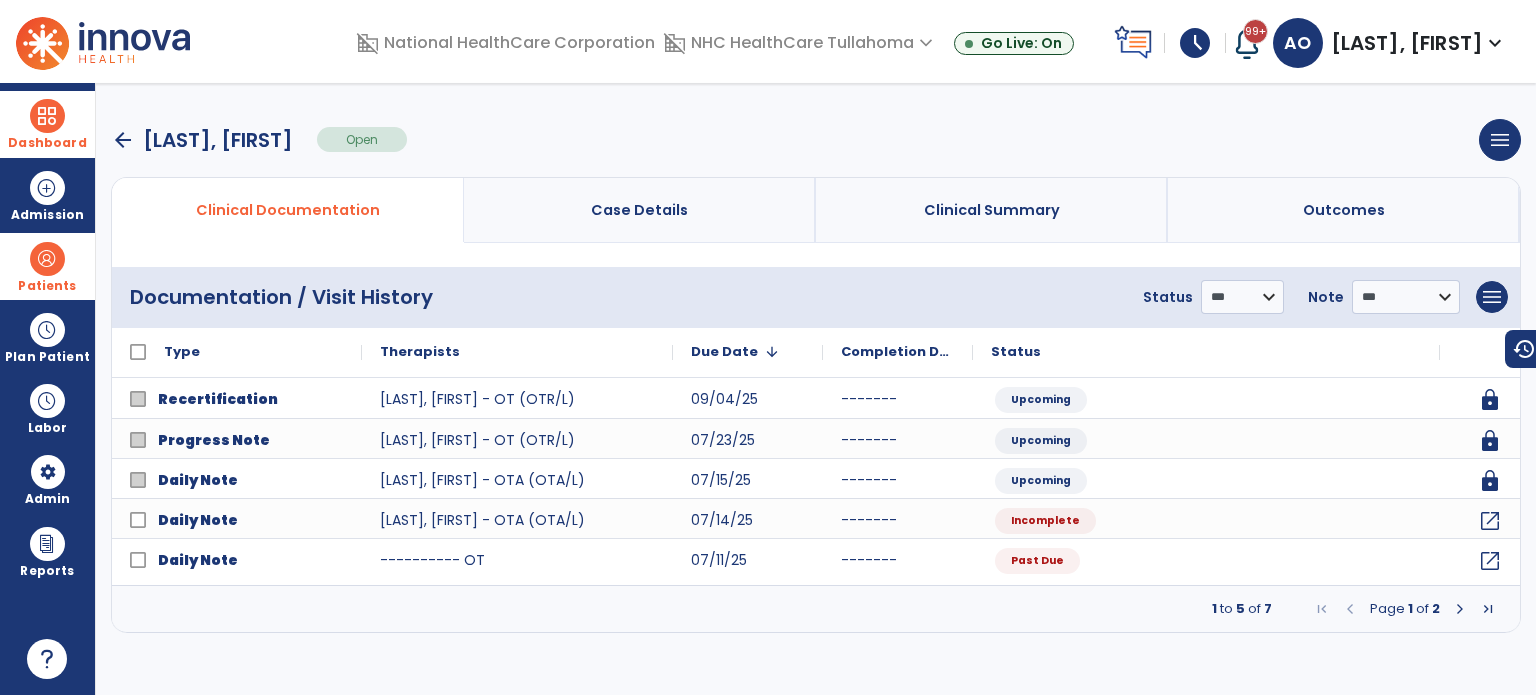 click at bounding box center [1460, 609] 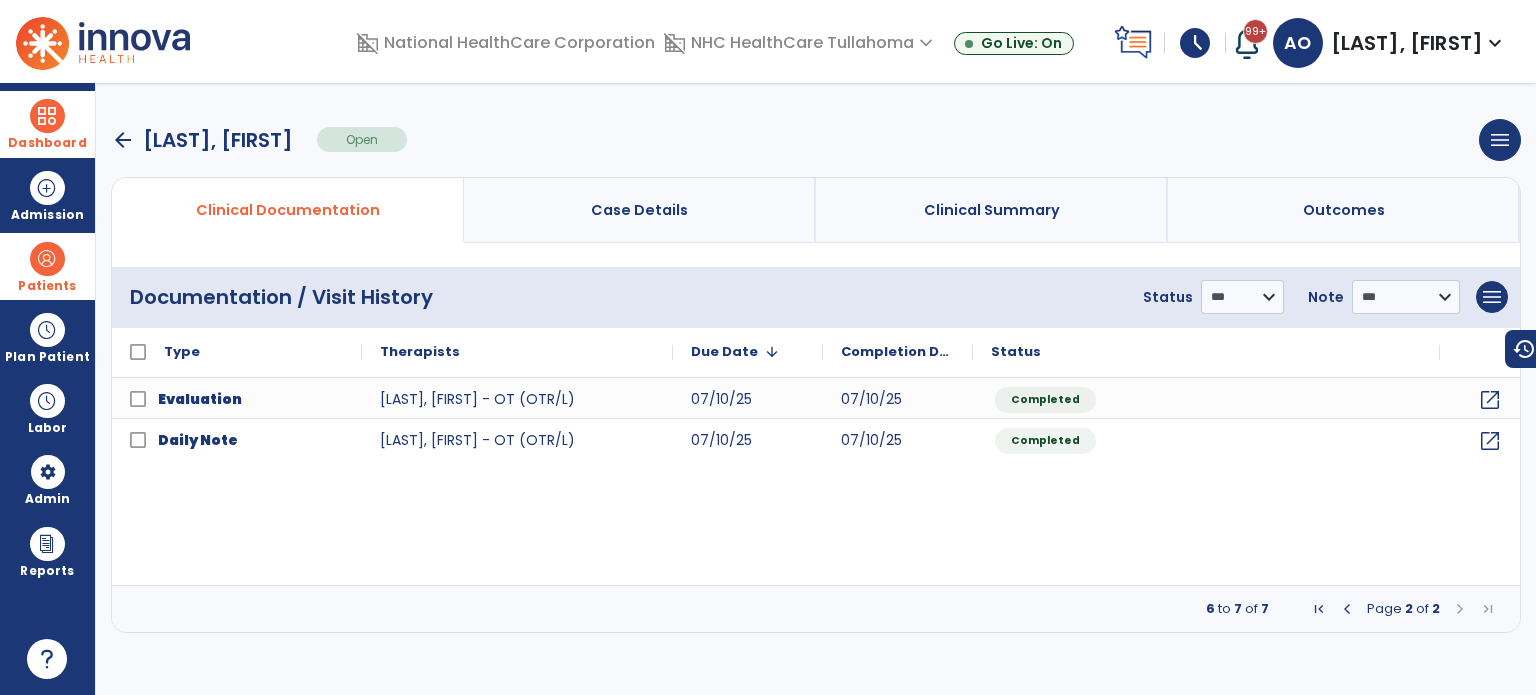 click at bounding box center (1347, 609) 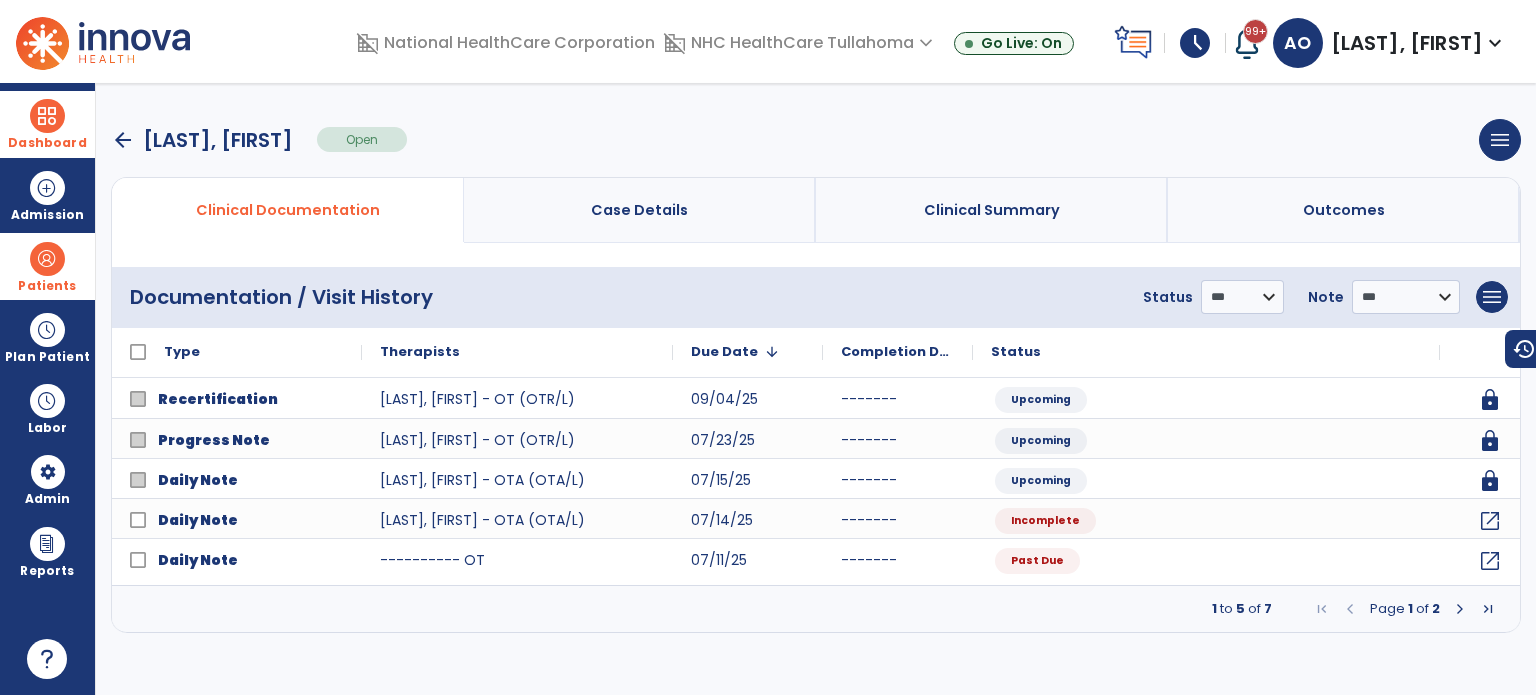 click on "**********" 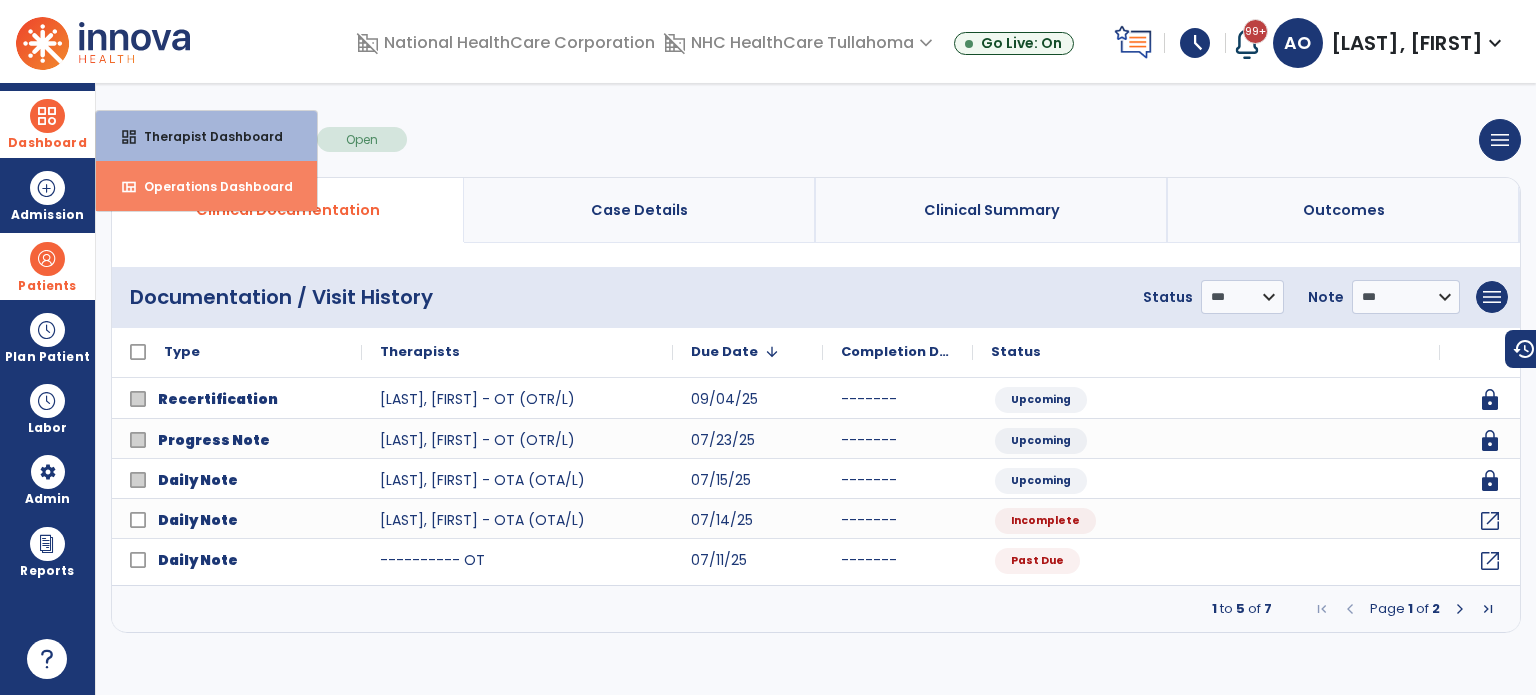click on "Operations Dashboard" at bounding box center [210, 186] 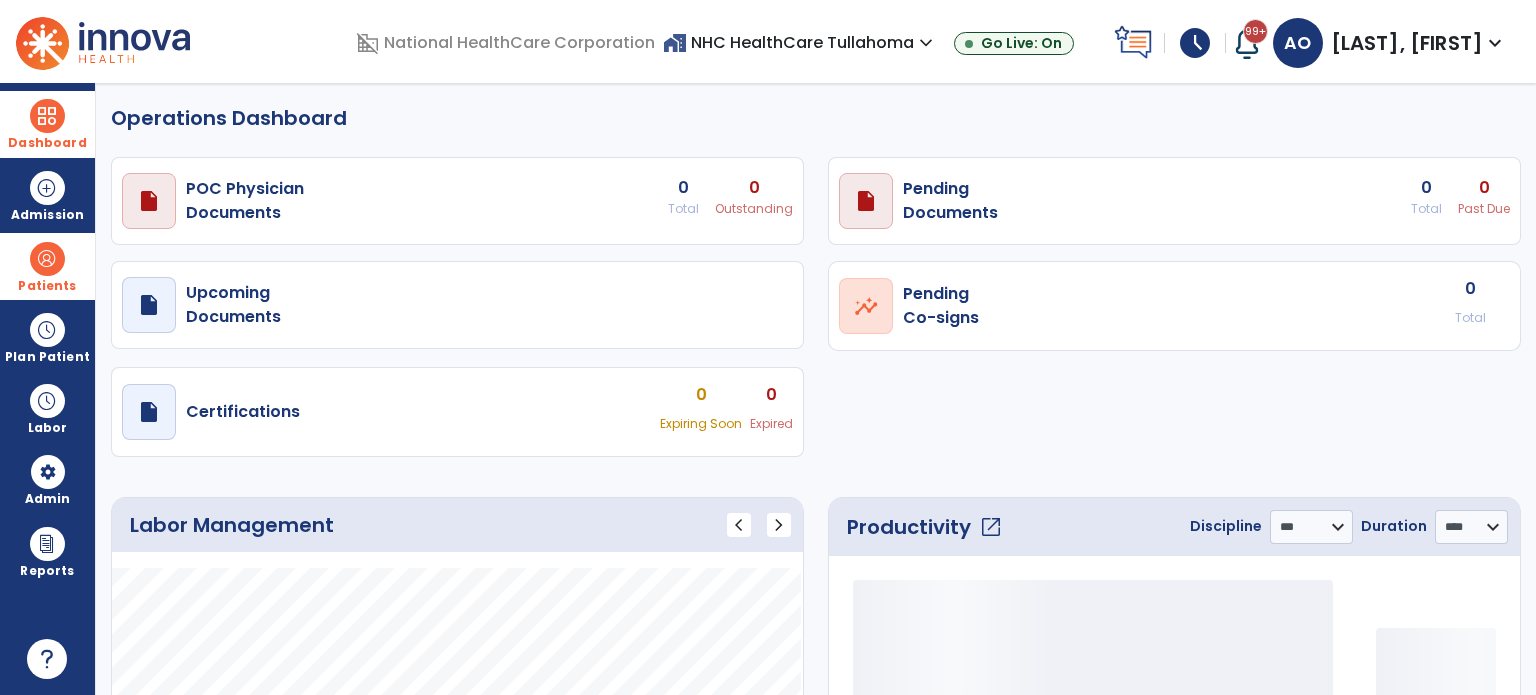 select on "***" 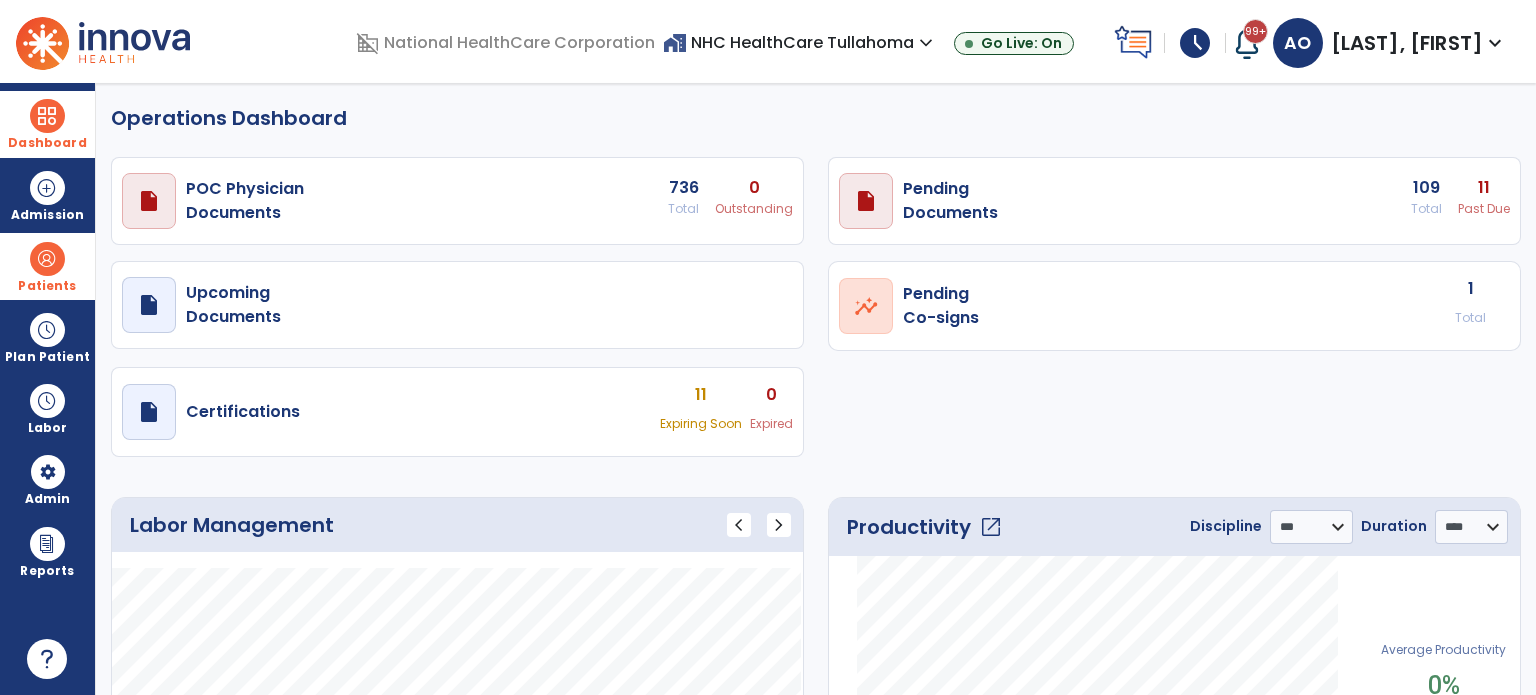 click on "draft   open_in_new  Pending   Documents [NUMBER] Total [NUMBER] Past Due" at bounding box center [457, 201] 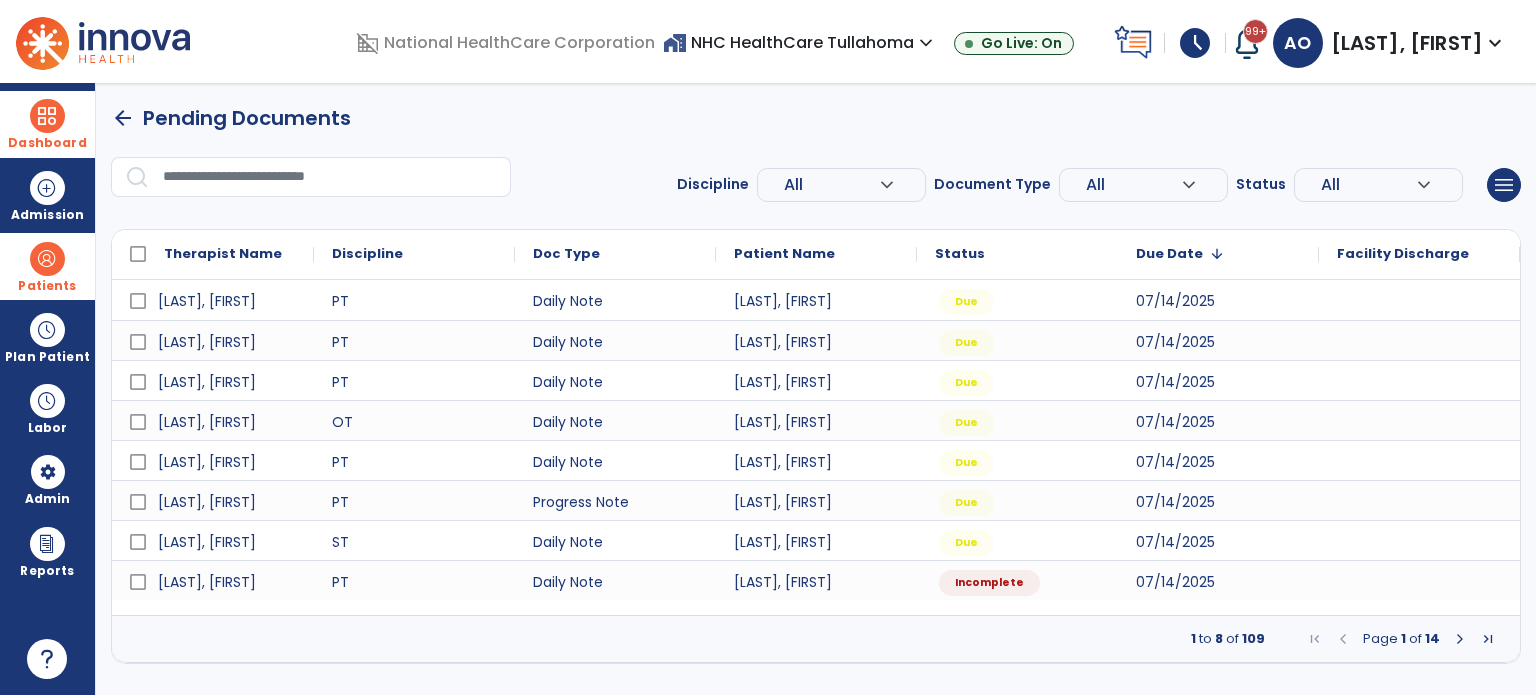 click at bounding box center (1488, 639) 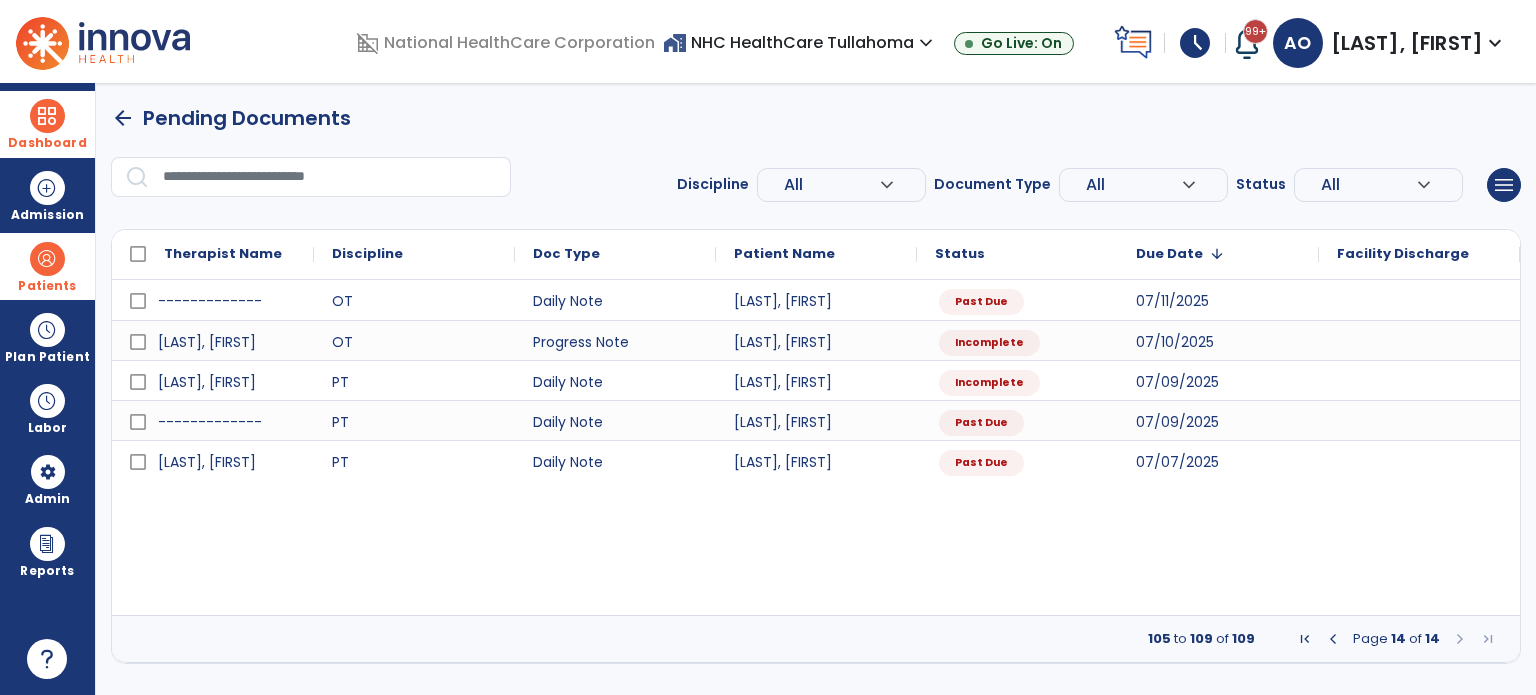 click at bounding box center (1333, 639) 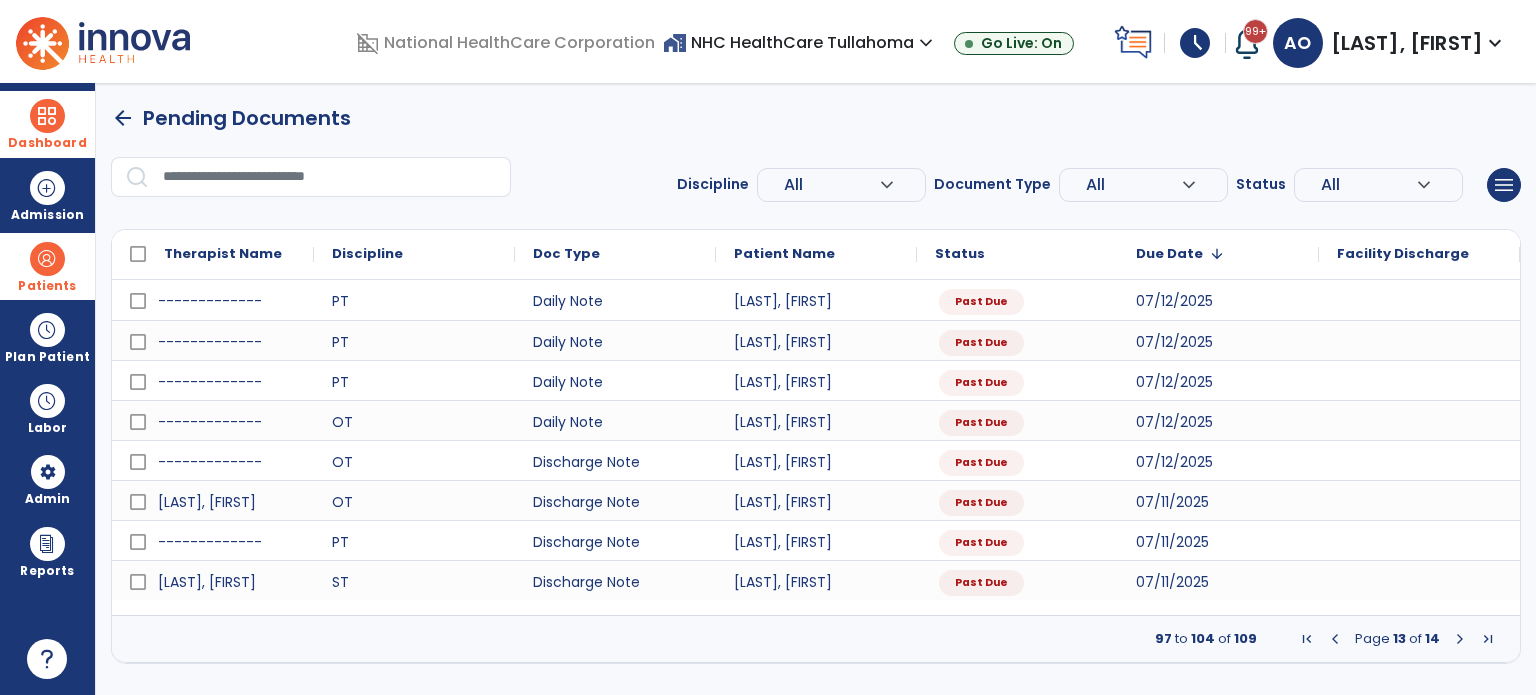 click at bounding box center (47, 259) 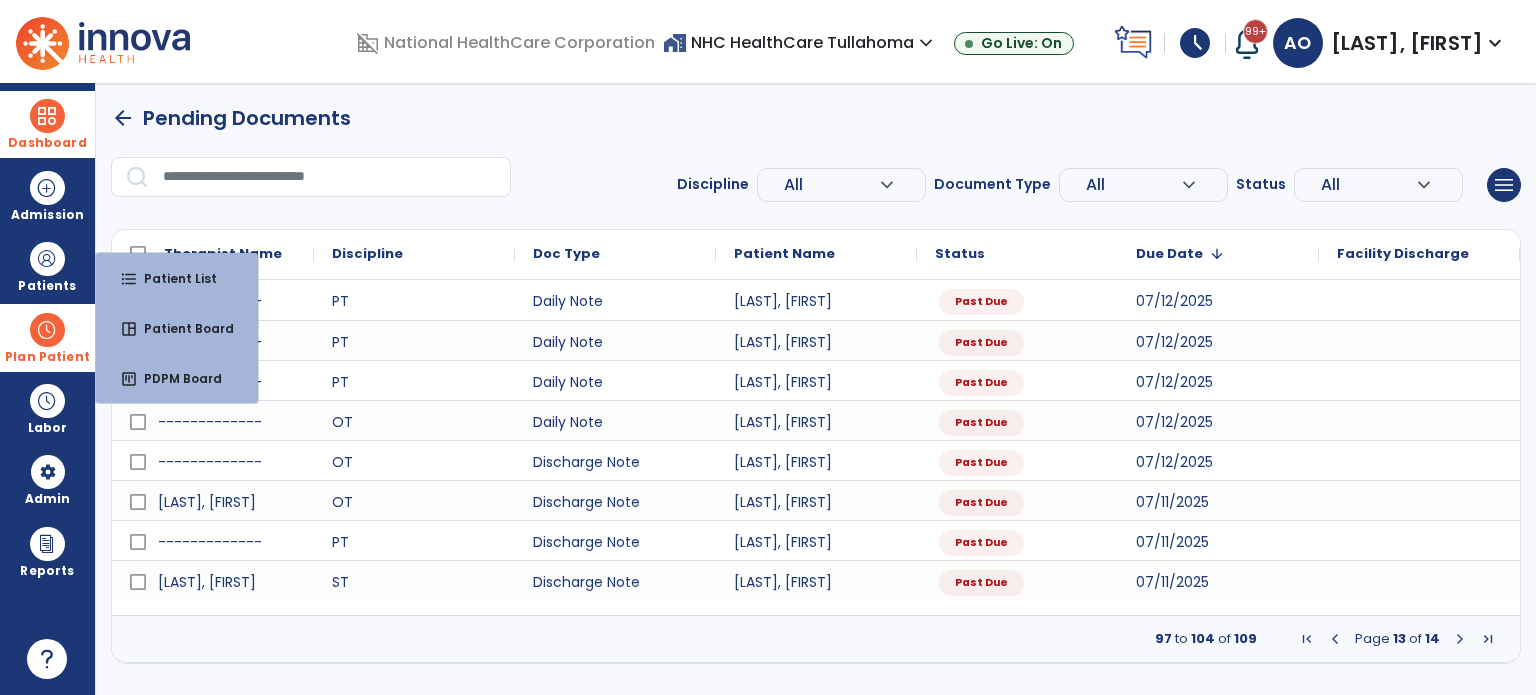 click on "Plan Patient" at bounding box center (47, 266) 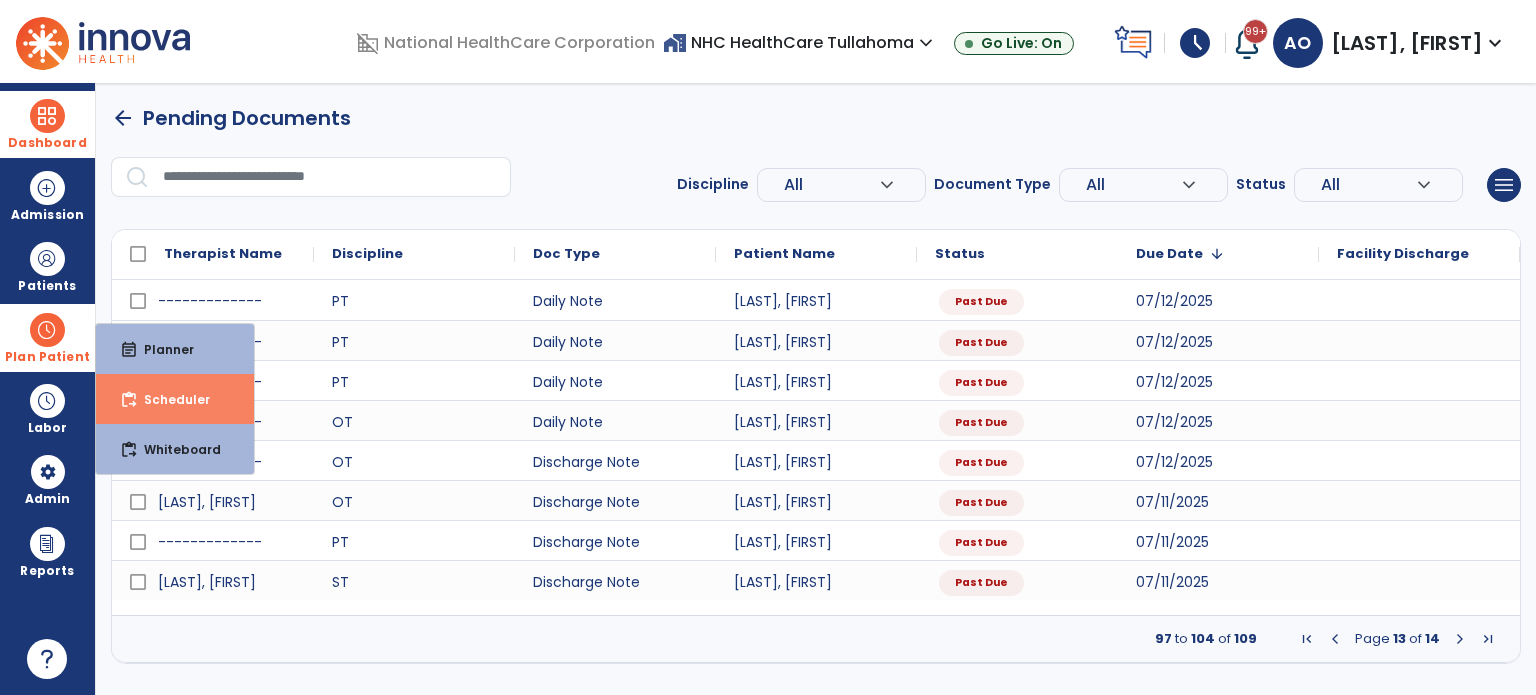 click on "Scheduler" at bounding box center [169, 399] 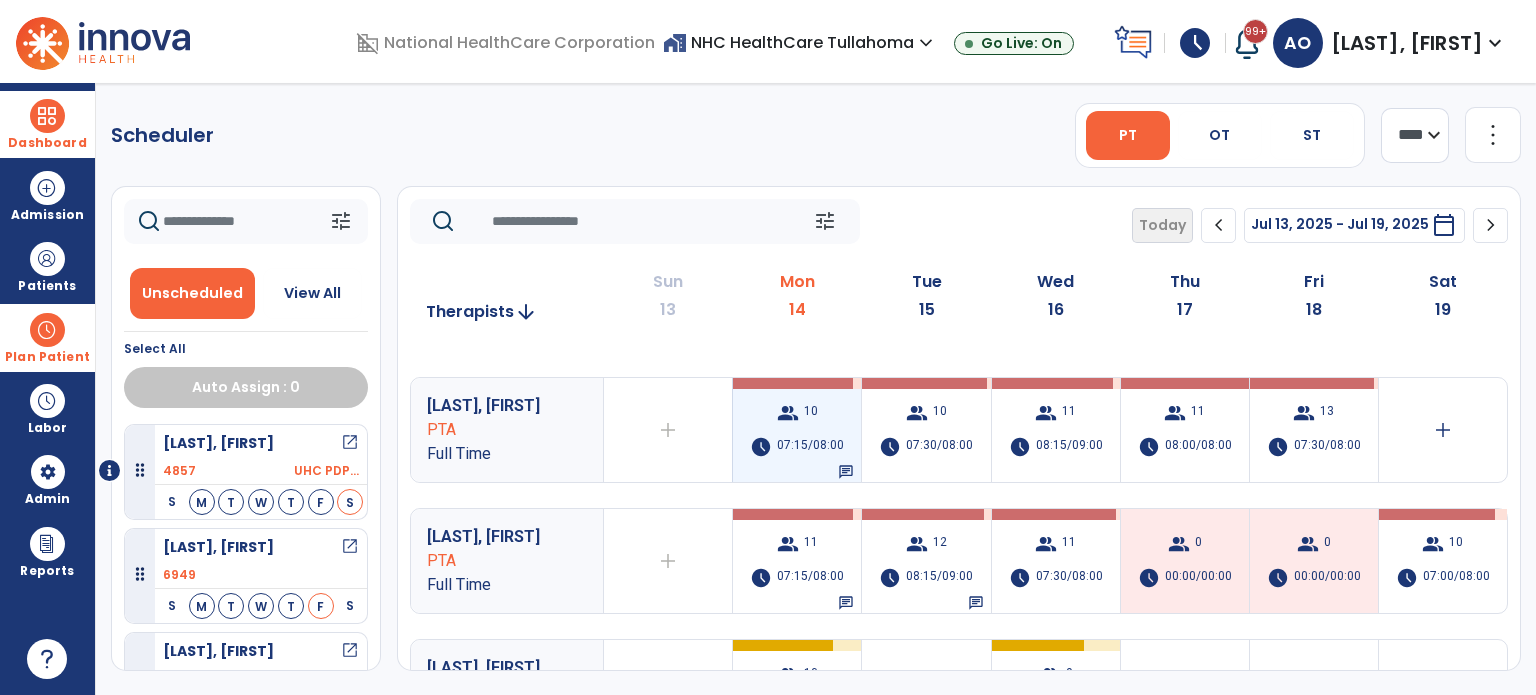 scroll, scrollTop: 108, scrollLeft: 0, axis: vertical 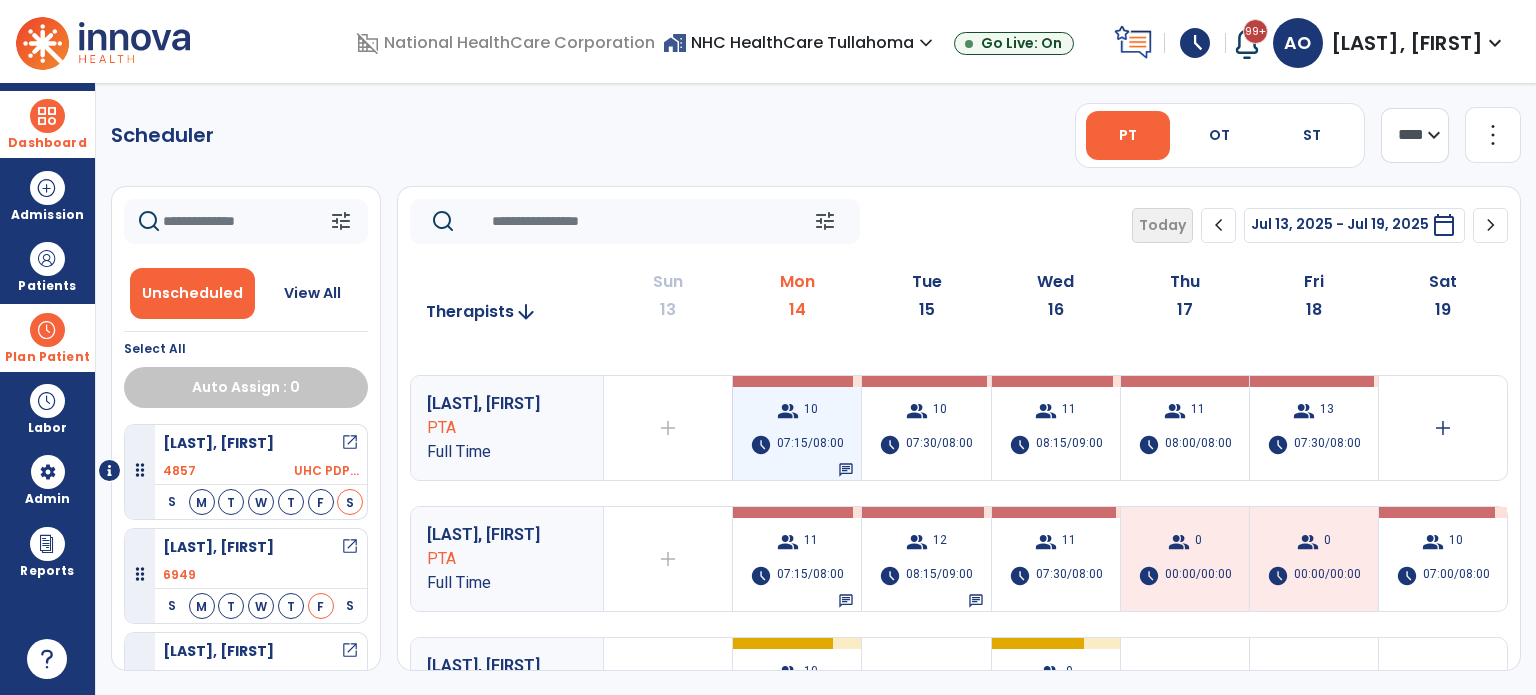 click on "07:15/08:00" at bounding box center [810, 445] 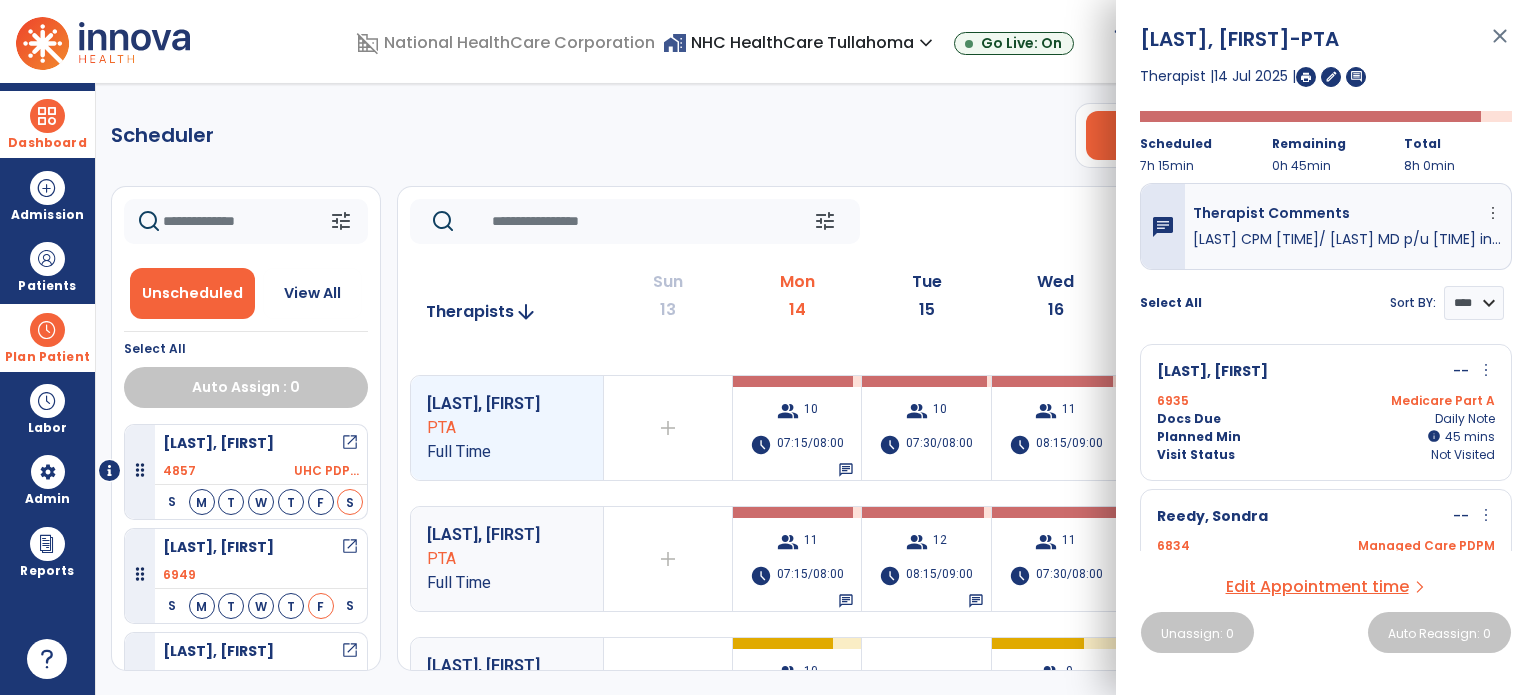 click on "Scheduler   PT   OT   ST  **** *** more_vert  Manage Labor   View All Therapists   Print" 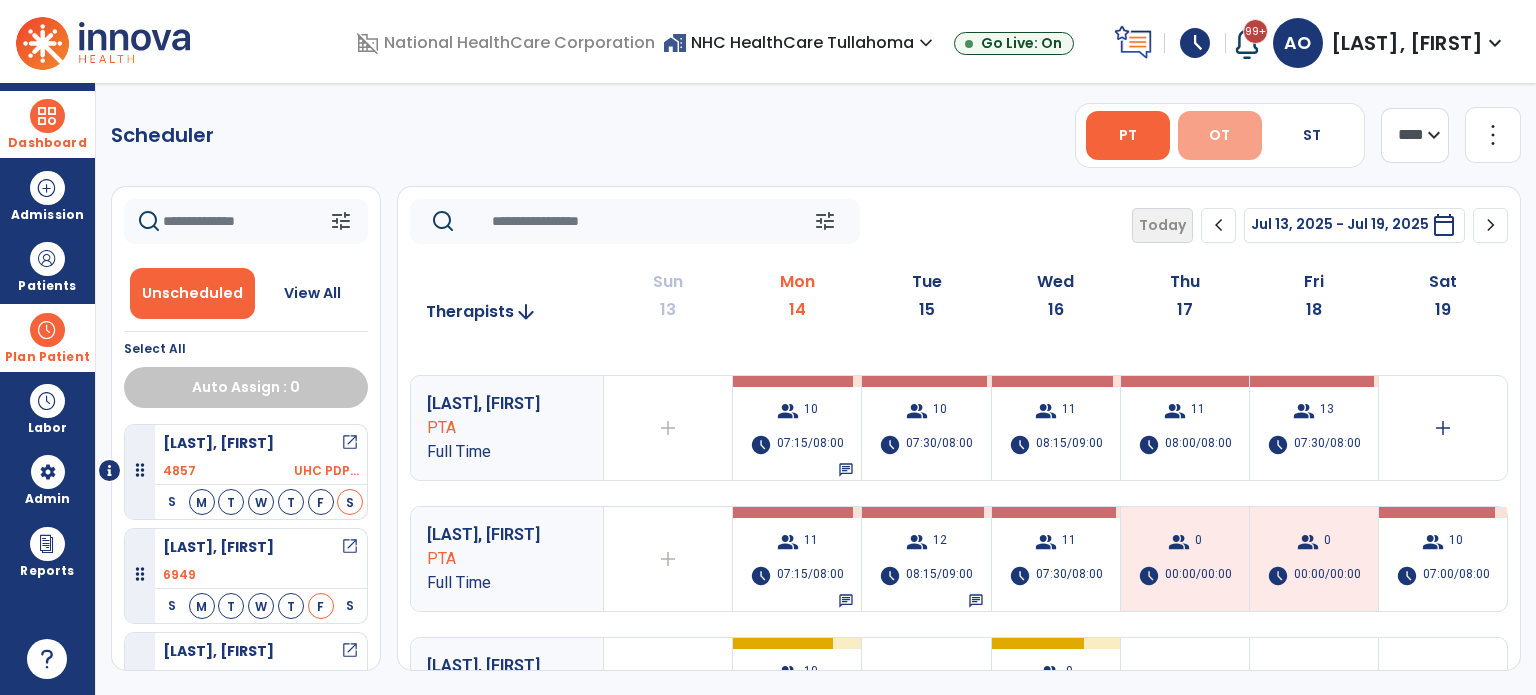 click on "OT" at bounding box center [1219, 135] 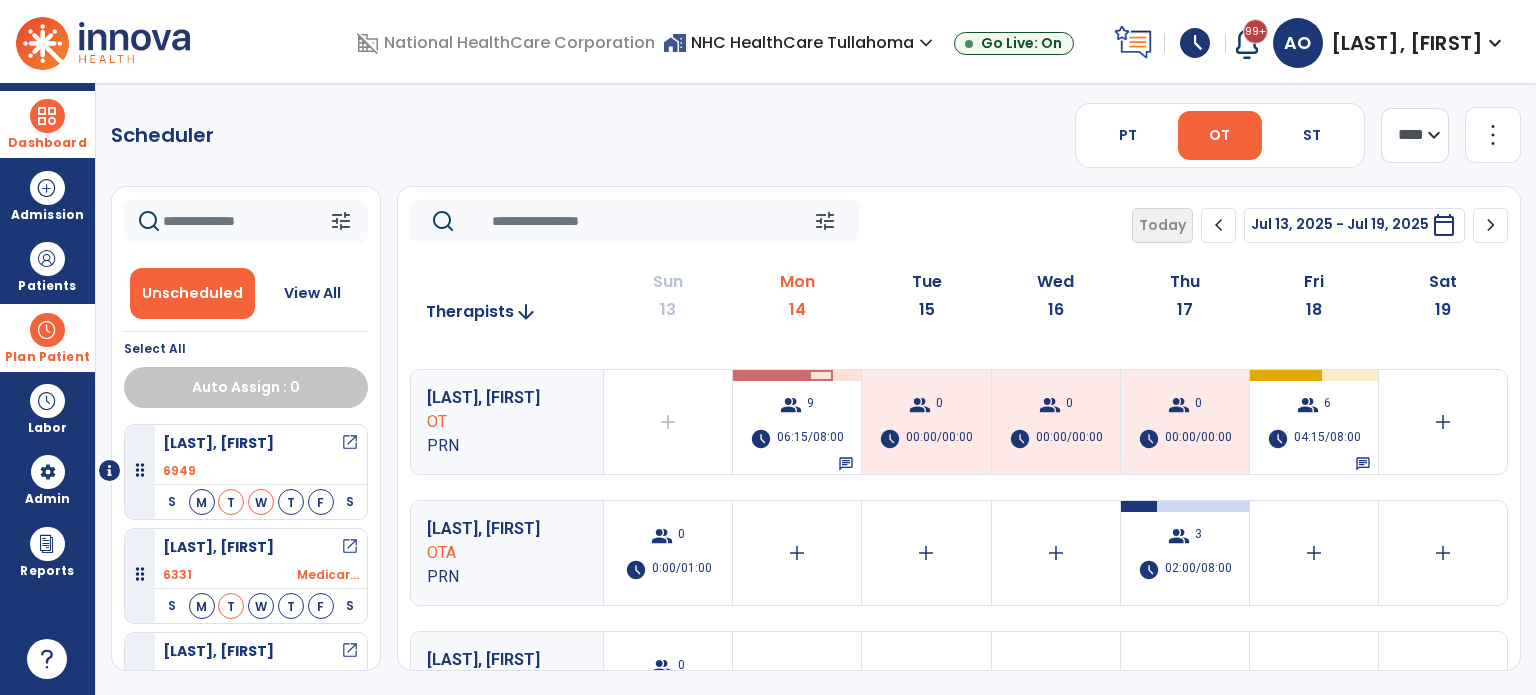 scroll, scrollTop: 376, scrollLeft: 0, axis: vertical 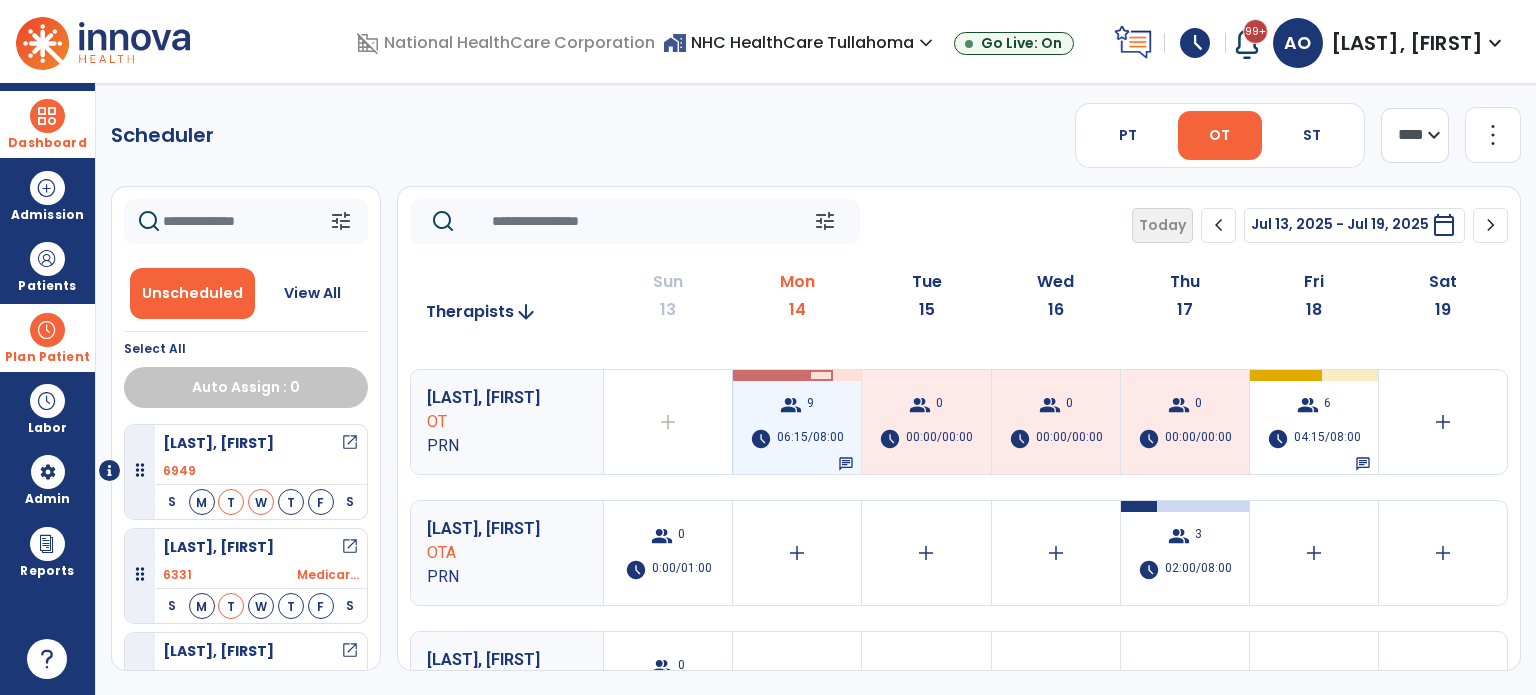 click on "group  9  schedule  06:15/08:00   chat" at bounding box center [797, 422] 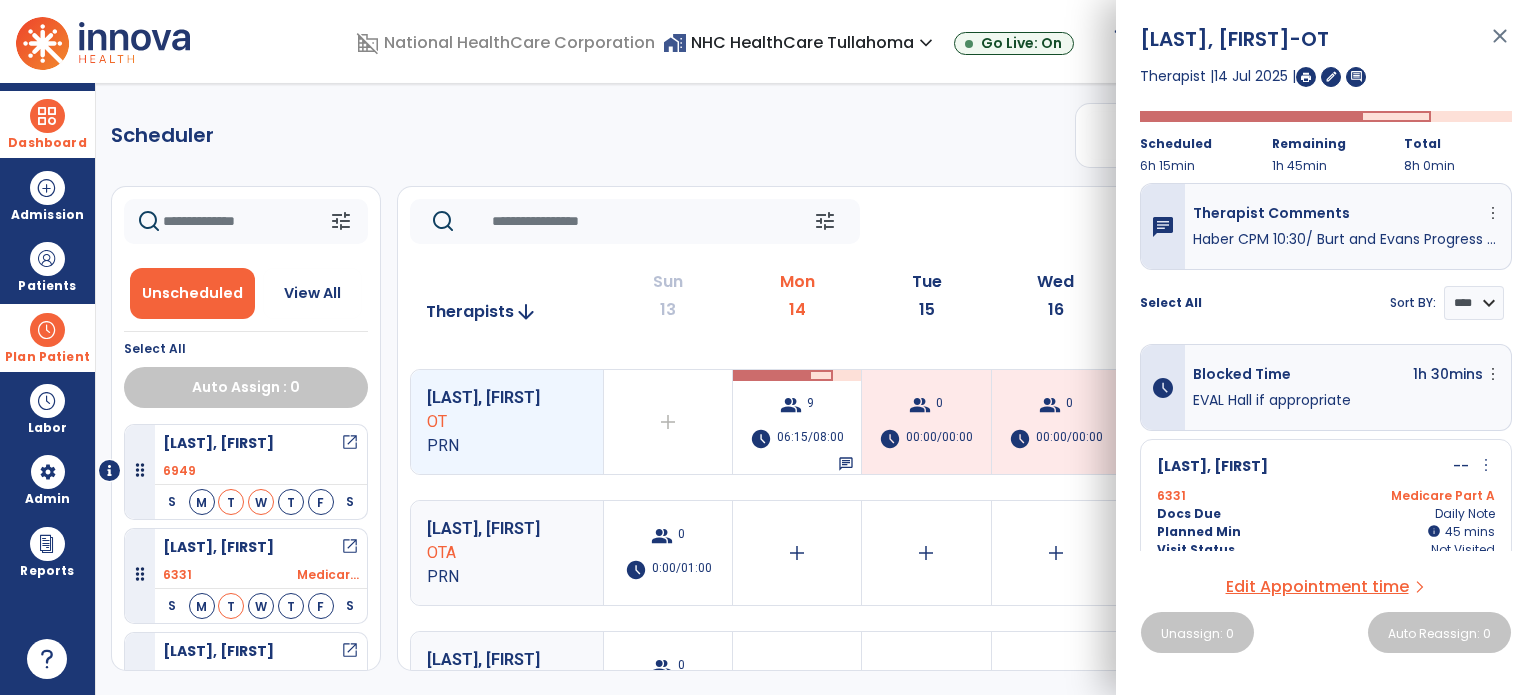 click on "Scheduler   PT   OT   ST  **** *** more_vert  Manage Labor   View All Therapists   Print   tune   Unscheduled   View All  Select All  Auto Assign : [NUMBER]   [LAST], [FIRST]   open_in_new  [NUMBER]   S M T W T F S  [LAST], [FIRST]   open_in_new  [NUMBER] Medicar...  S M T W T F S  [LAST], [FIRST]   open_in_new  [NUMBER] Medicar...  S M T W T F S  [LAST], [FIRST]   open_in_new  [NUMBER] Managed...  S M T W T F S  [LAST], [FIRST]   open_in_new  [NUMBER] Medicar...  S M T W T F S  [LAST], [FIRST]   open_in_new  [NUMBER] Medicar...  S M T W T F S  tune   Today  chevron_left [MONTH] [DAY], [YEAR] - [MONTH] [DAY], [YEAR]  *********  calendar_today  chevron_right   Therapists  arrow_downward Sun  [DAY]  Mon  [DAY]  Tue  [DAY]  Wed  [DAY]  Thu  [DAY]  Fri  [DAY]  Sat  [DAY]  [LAST], [FIRST]  OTA Full Time  add  Therapist not available for the day  group  [NUMBER]  schedule  [TIME]/[TIME]   chat   group  [NUMBER]  schedule  [TIME]/[TIME]   group  [NUMBER]  schedule  [TIME]/[TIME]   group  [NUMBER]  schedule  [TIME]/[TIME]   group  [NUMBER]  schedule  [TIME]/[TIME]   add  [LAST], [FIRST]  OTA Full Time  add   group  [NUMBER]  group" at bounding box center (816, 389) 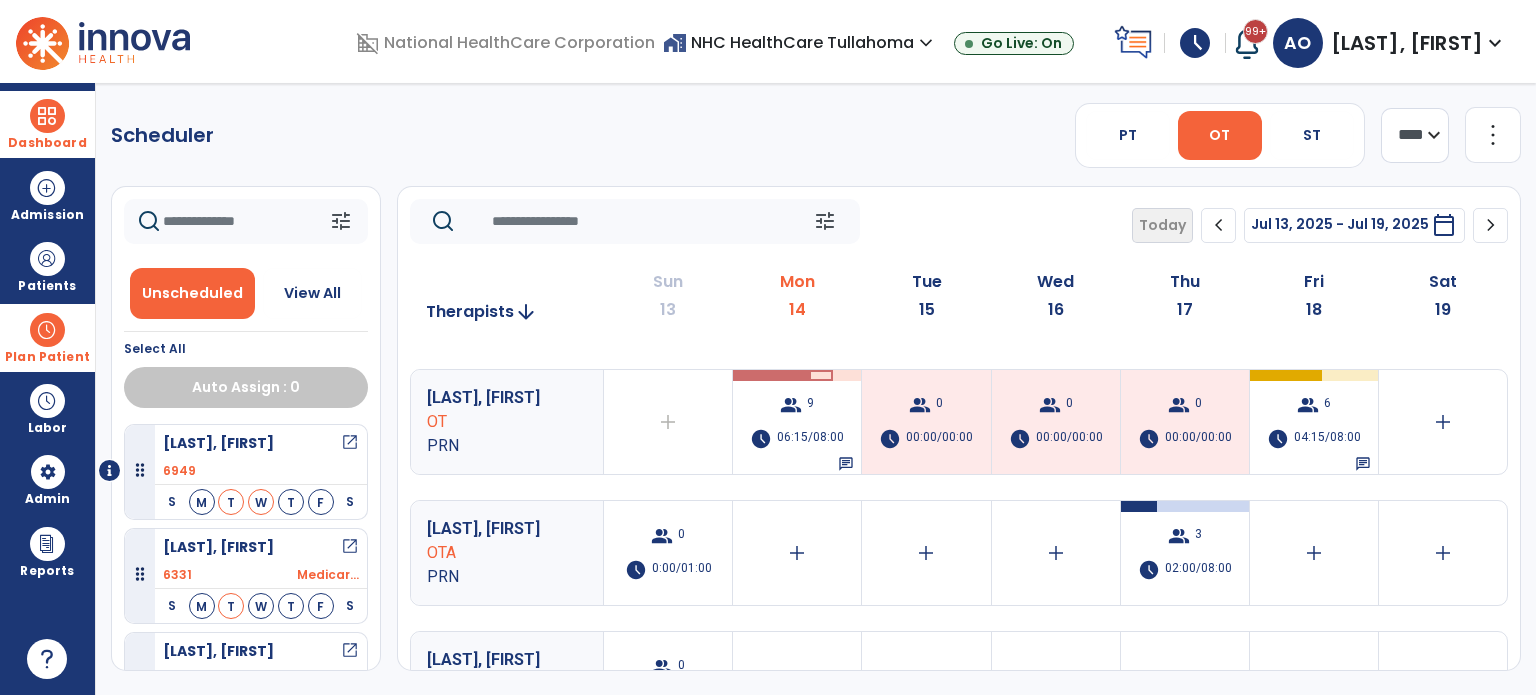 click on "Plan Patient" at bounding box center (47, 357) 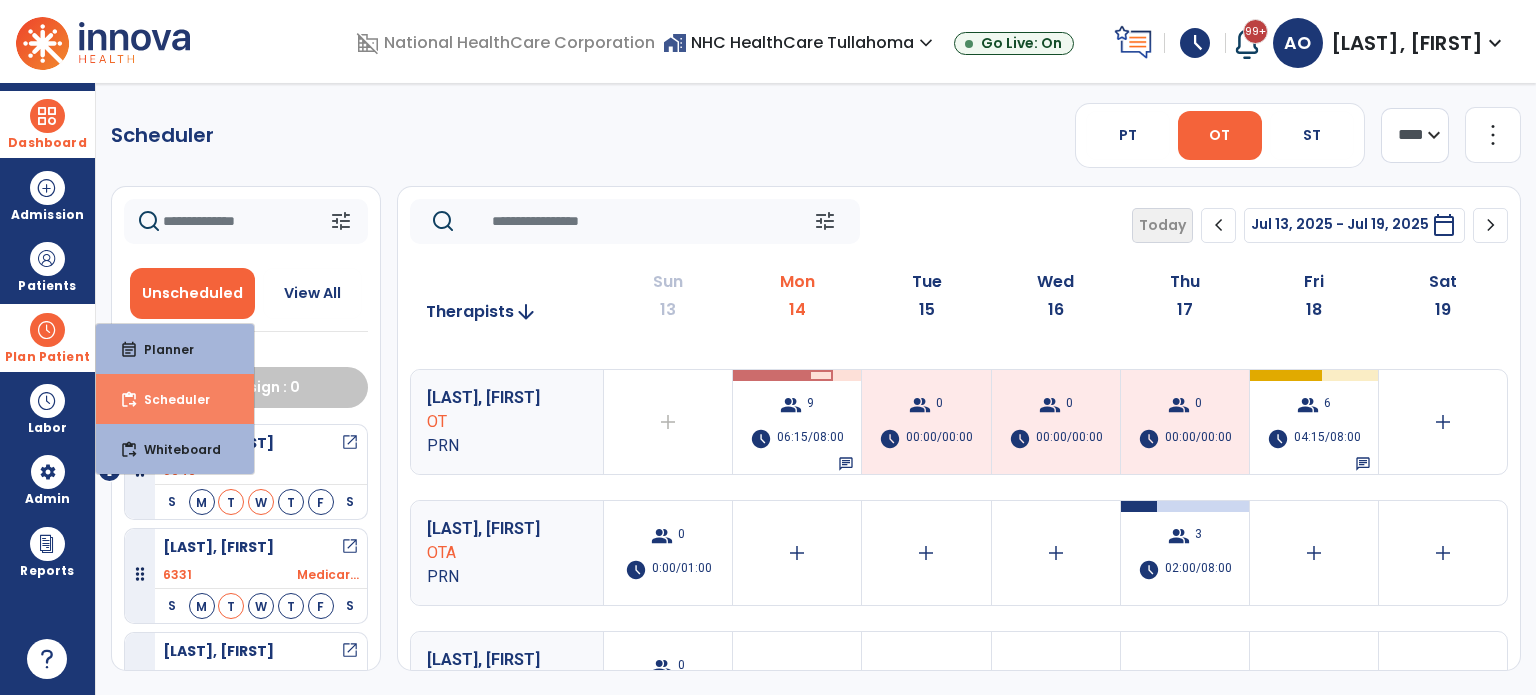 click on "Scheduler" at bounding box center (169, 399) 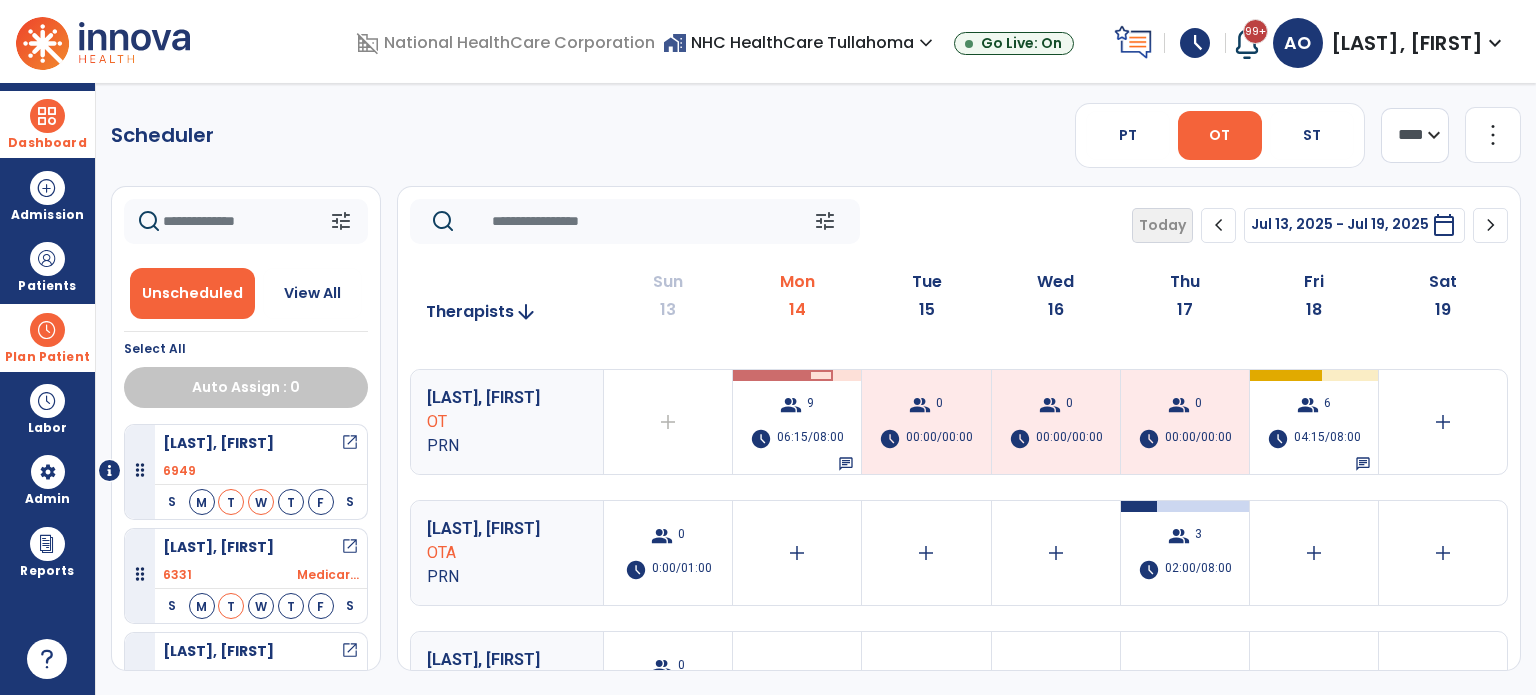 scroll, scrollTop: 356, scrollLeft: 0, axis: vertical 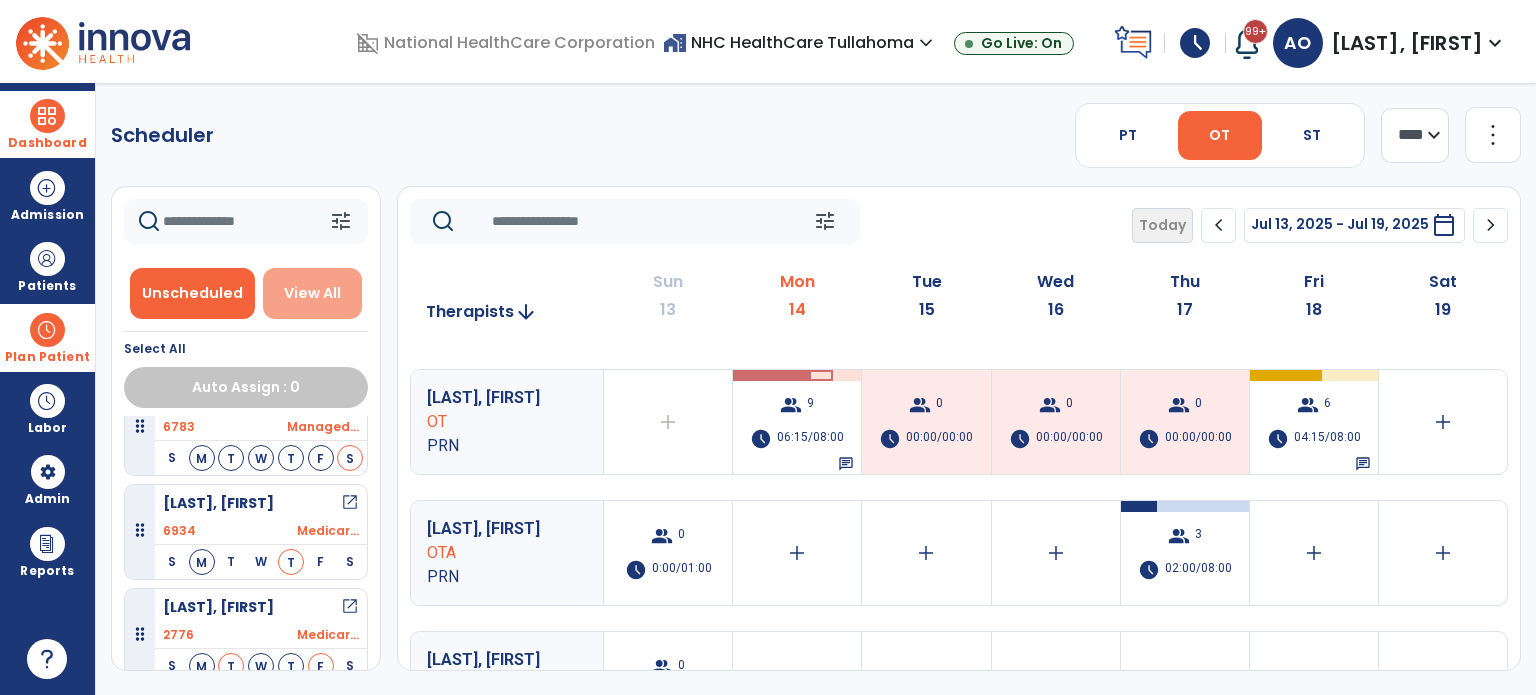 click on "View All" at bounding box center [312, 293] 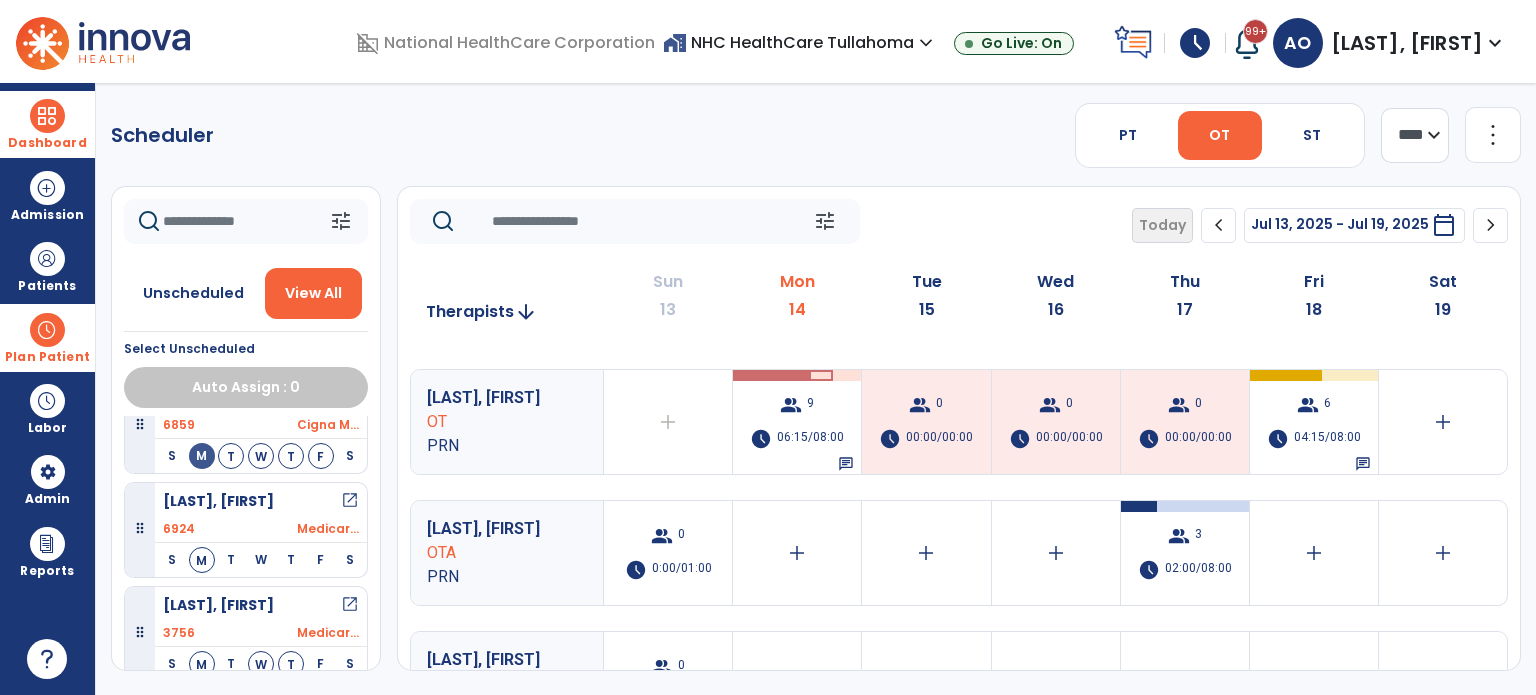 scroll, scrollTop: 3532, scrollLeft: 0, axis: vertical 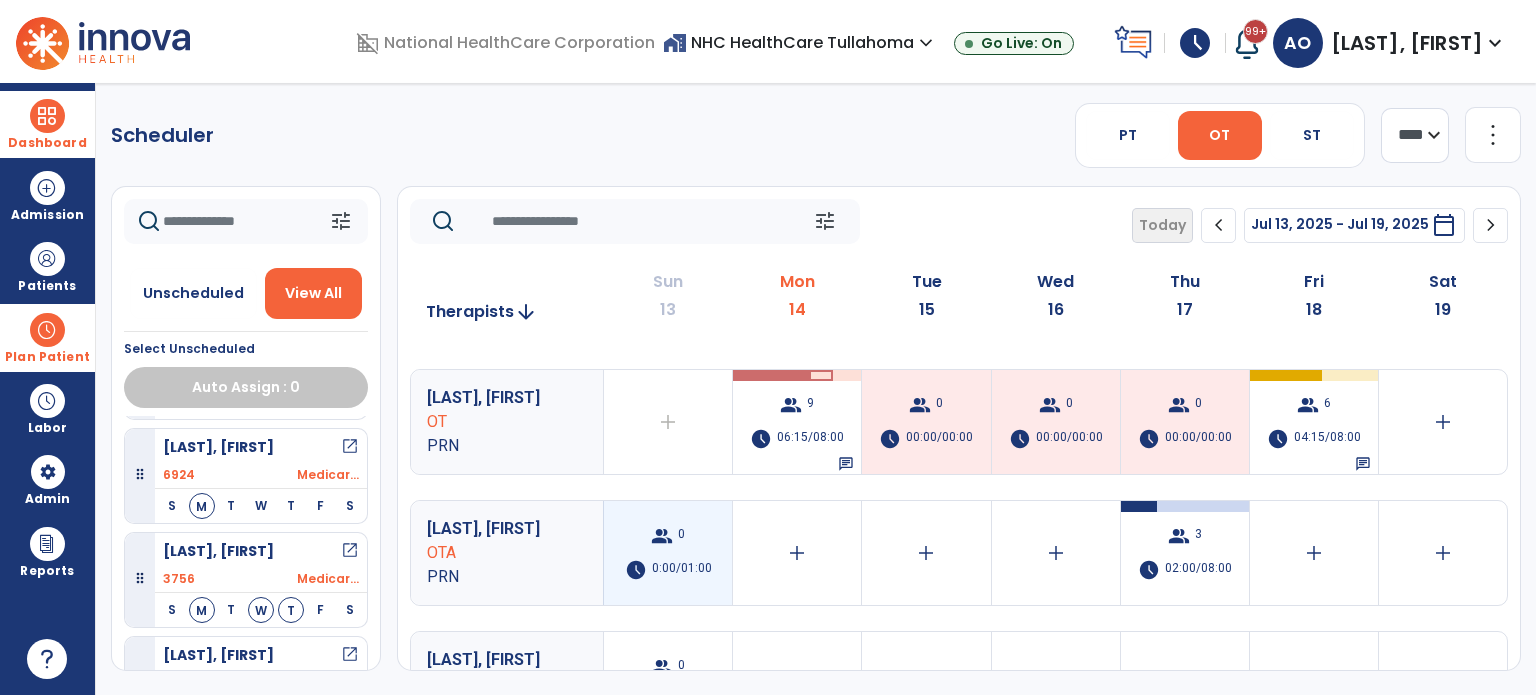 click on "group  [NUMBER]  schedule  [TIME]/[TIME]" at bounding box center [668, 553] 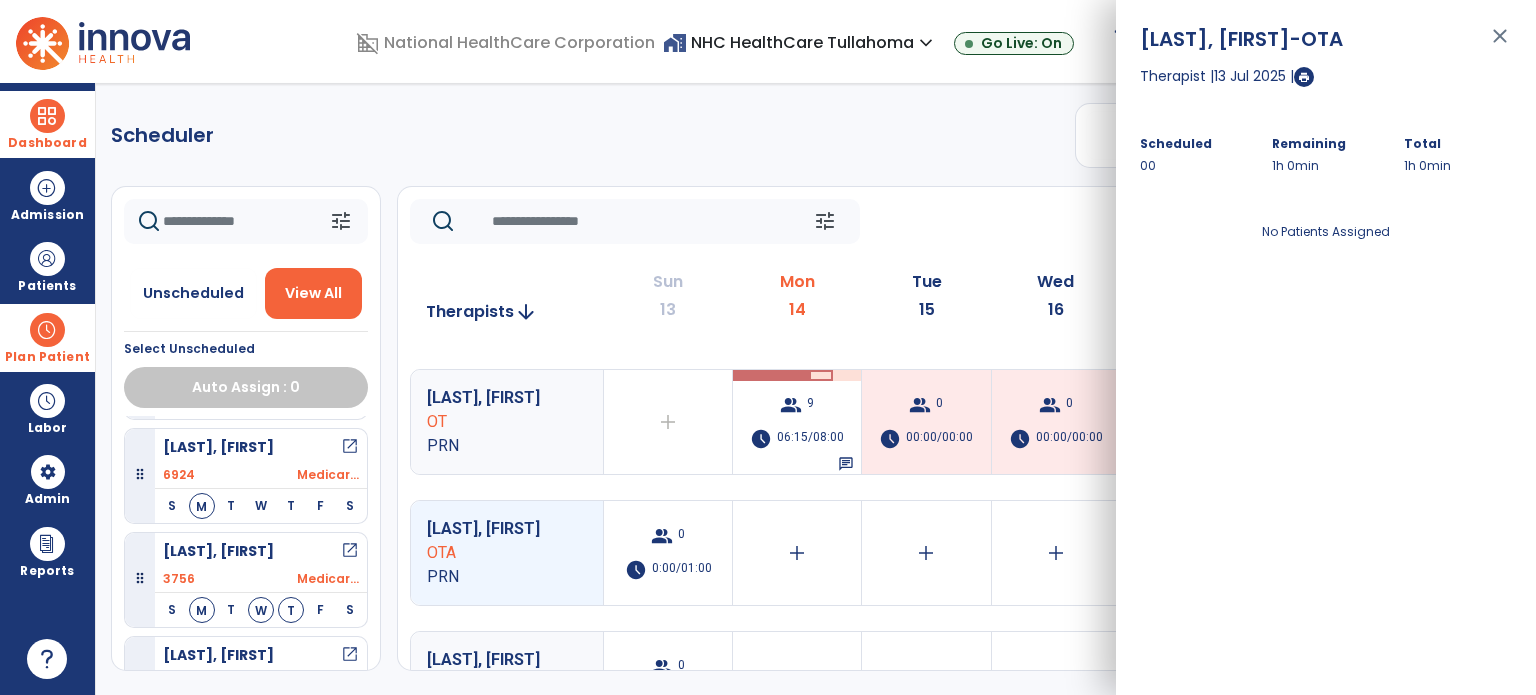 click on "Scheduler   PT   OT   ST  **** *** more_vert  Manage Labor   View All Therapists   Print" 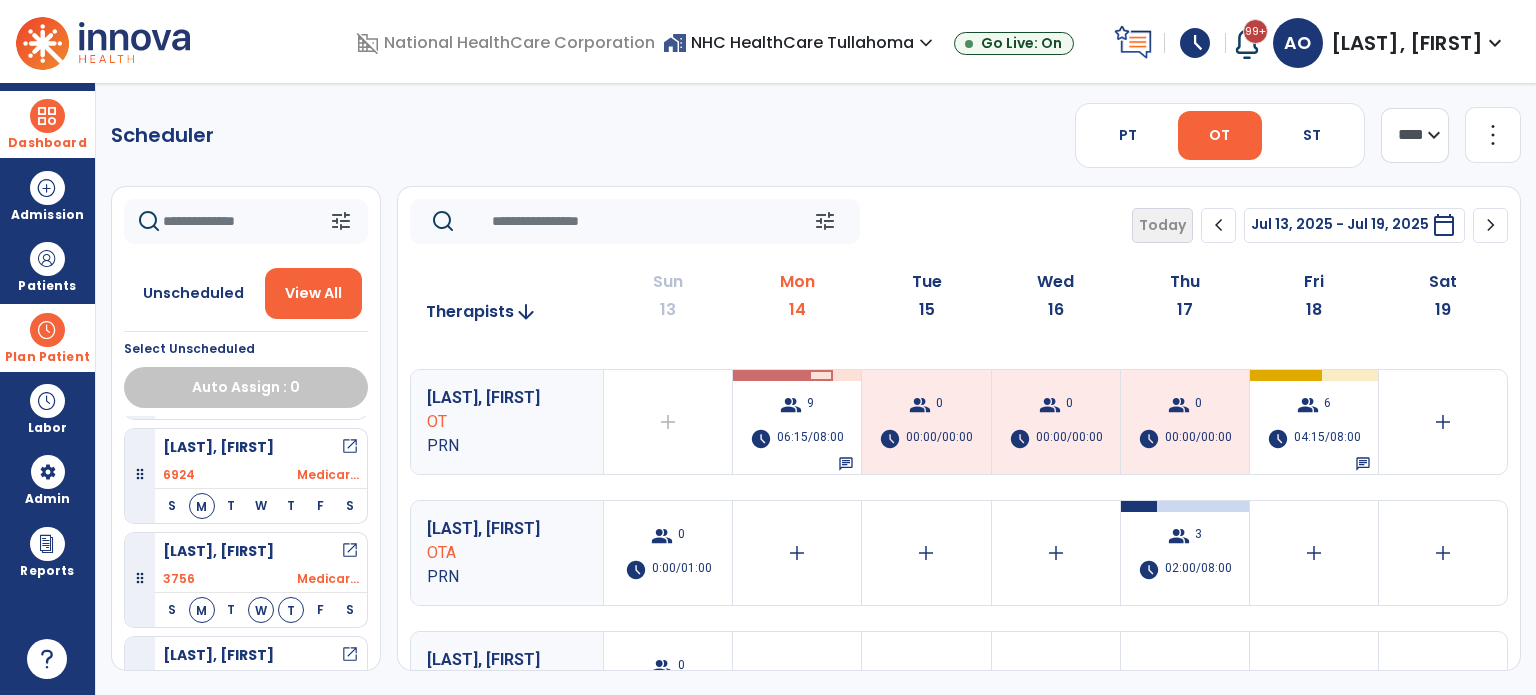 click on "Plan Patient" at bounding box center (47, 337) 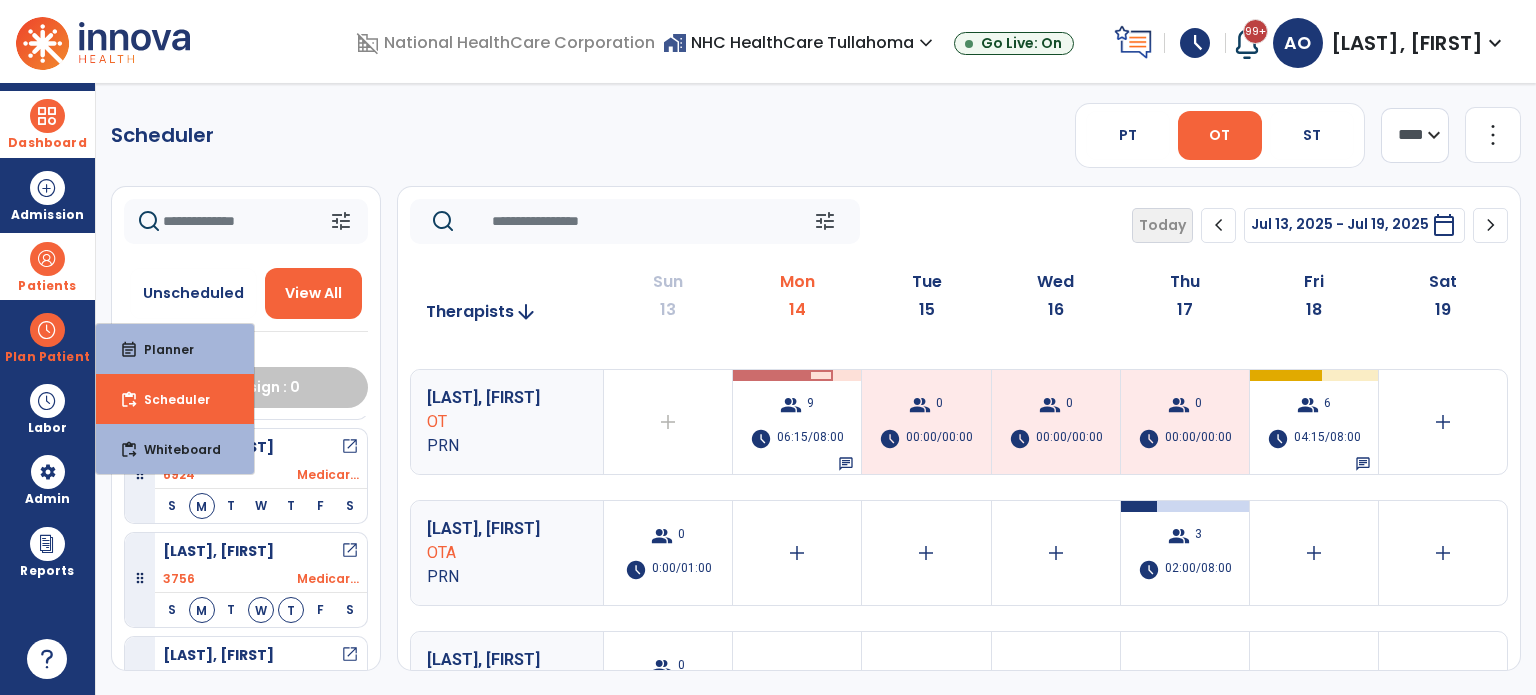 click on "Patients" at bounding box center (47, 266) 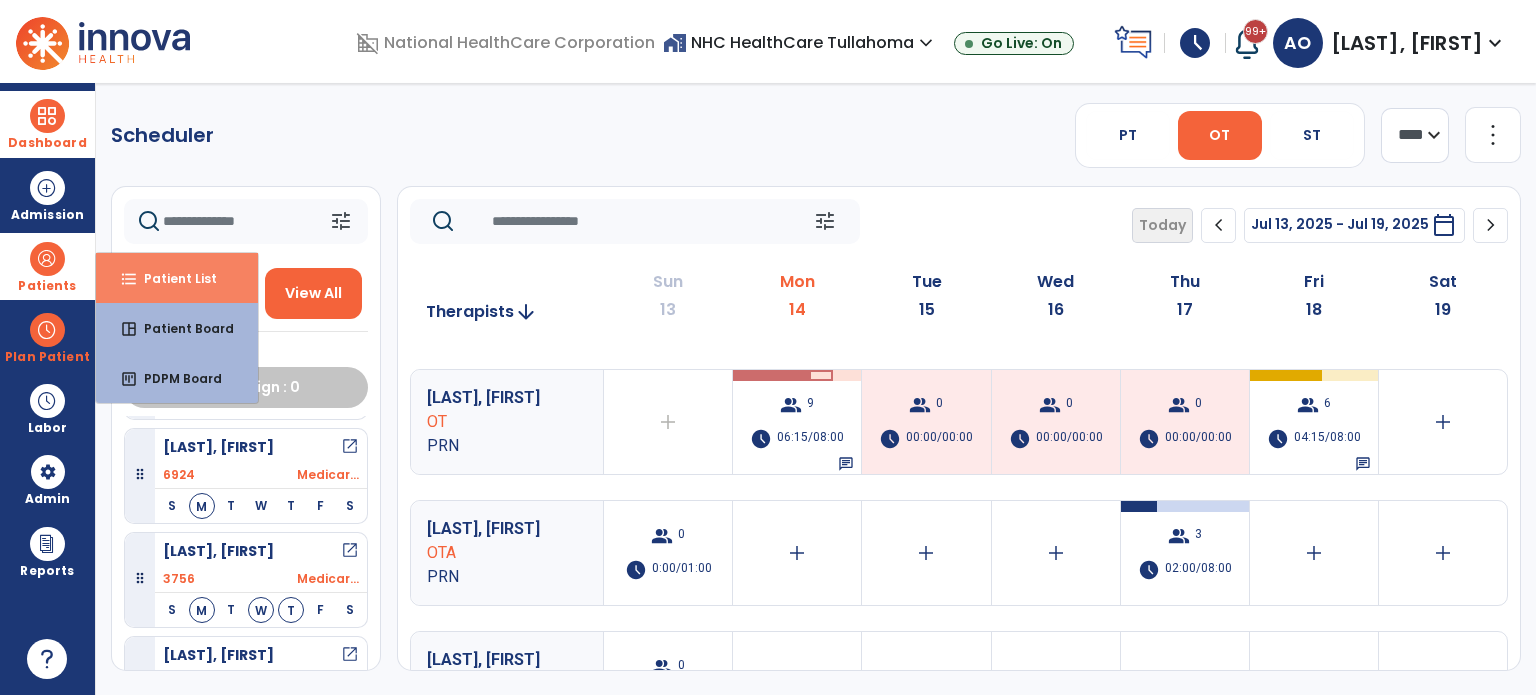 click on "format_list_bulleted  Patient List" at bounding box center [177, 278] 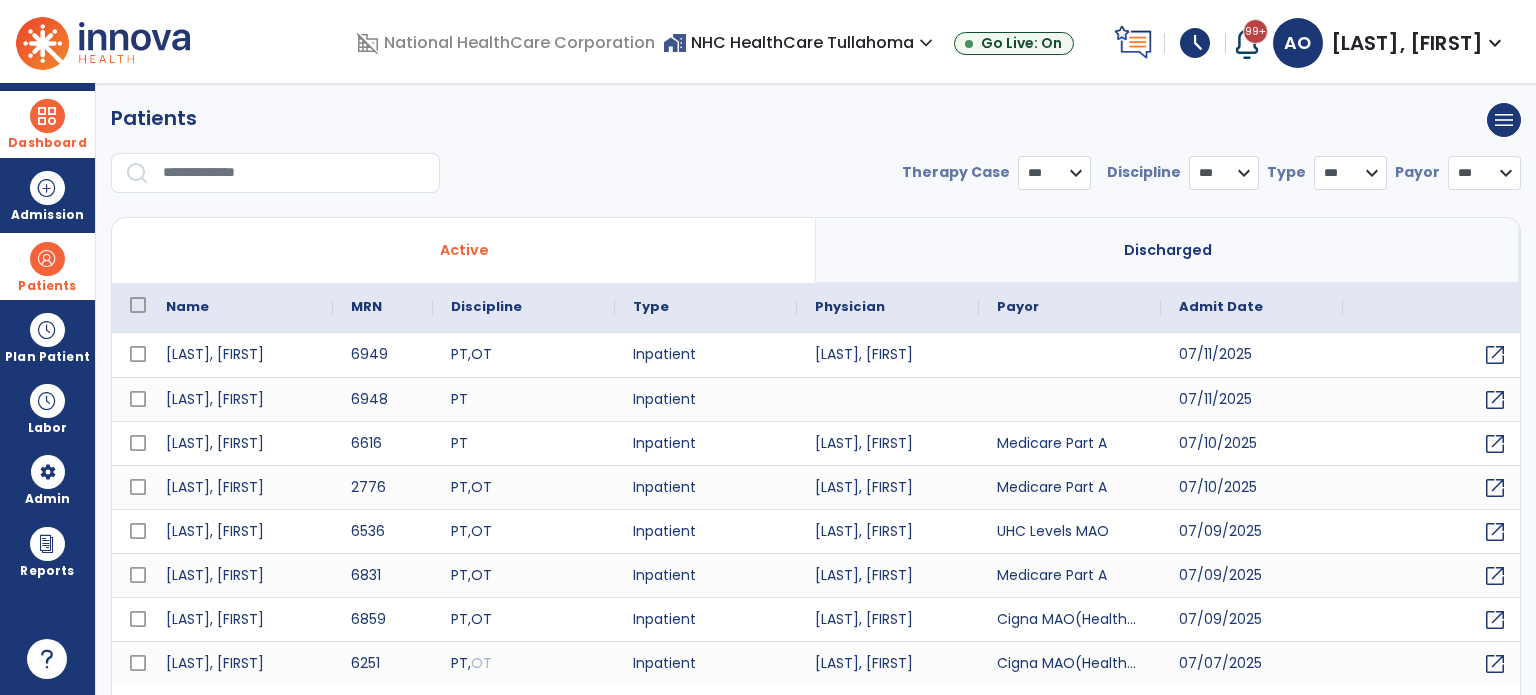 select on "***" 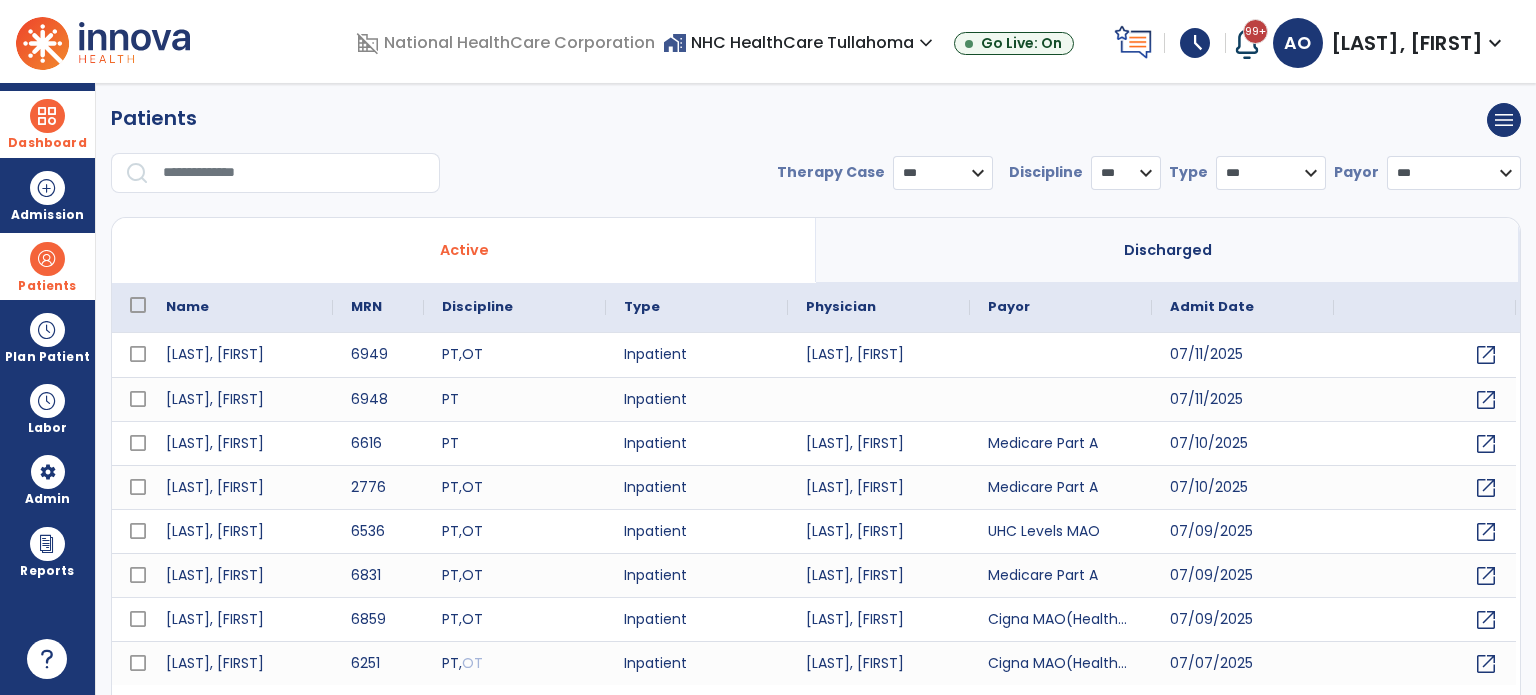 click at bounding box center (294, 173) 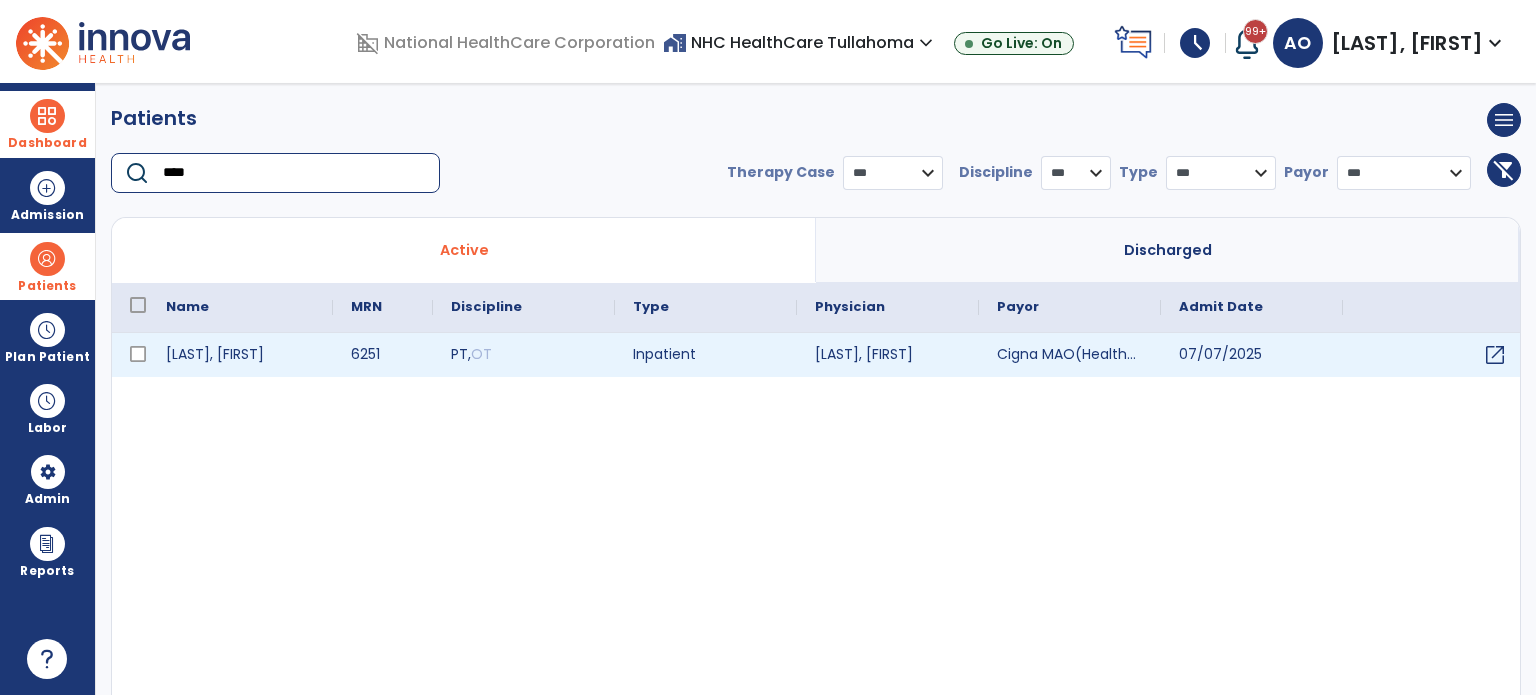 type on "****" 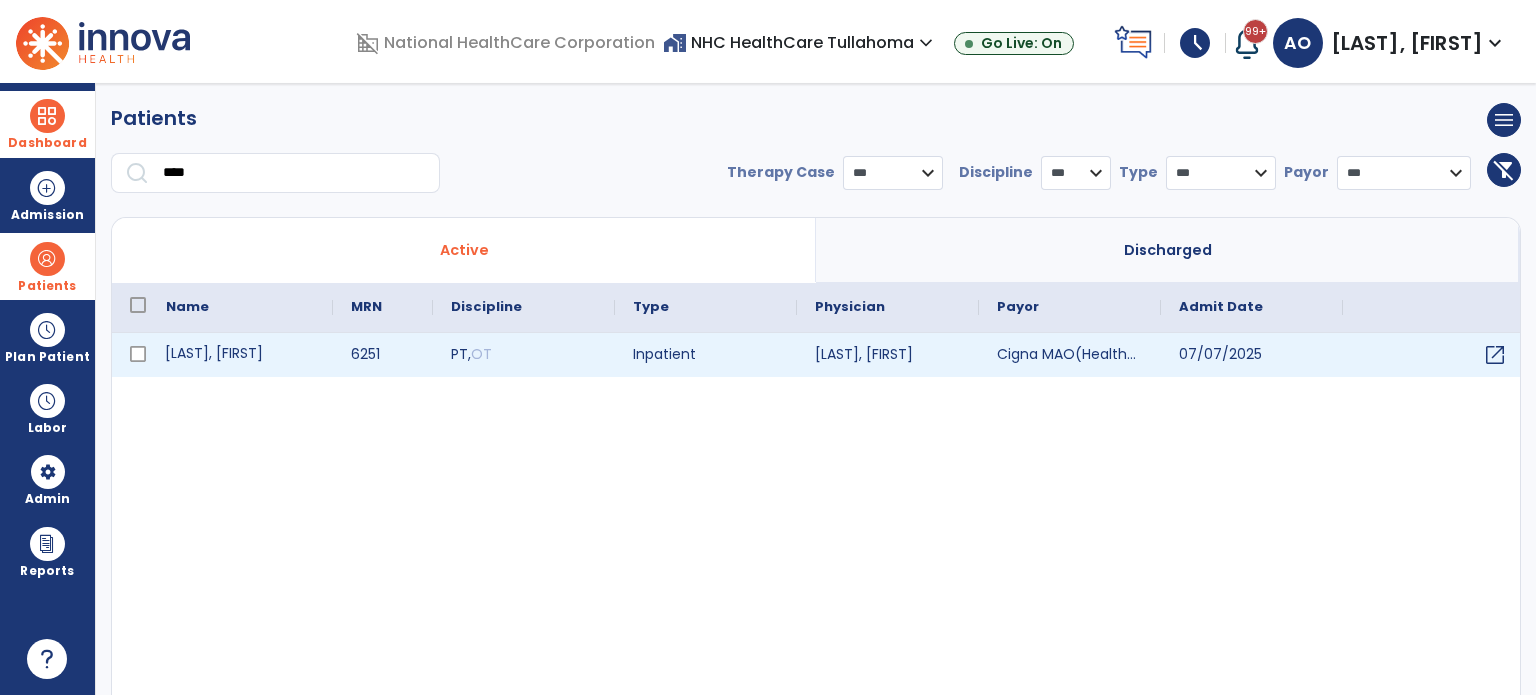 click on "[LAST], [FIRST]" at bounding box center [240, 355] 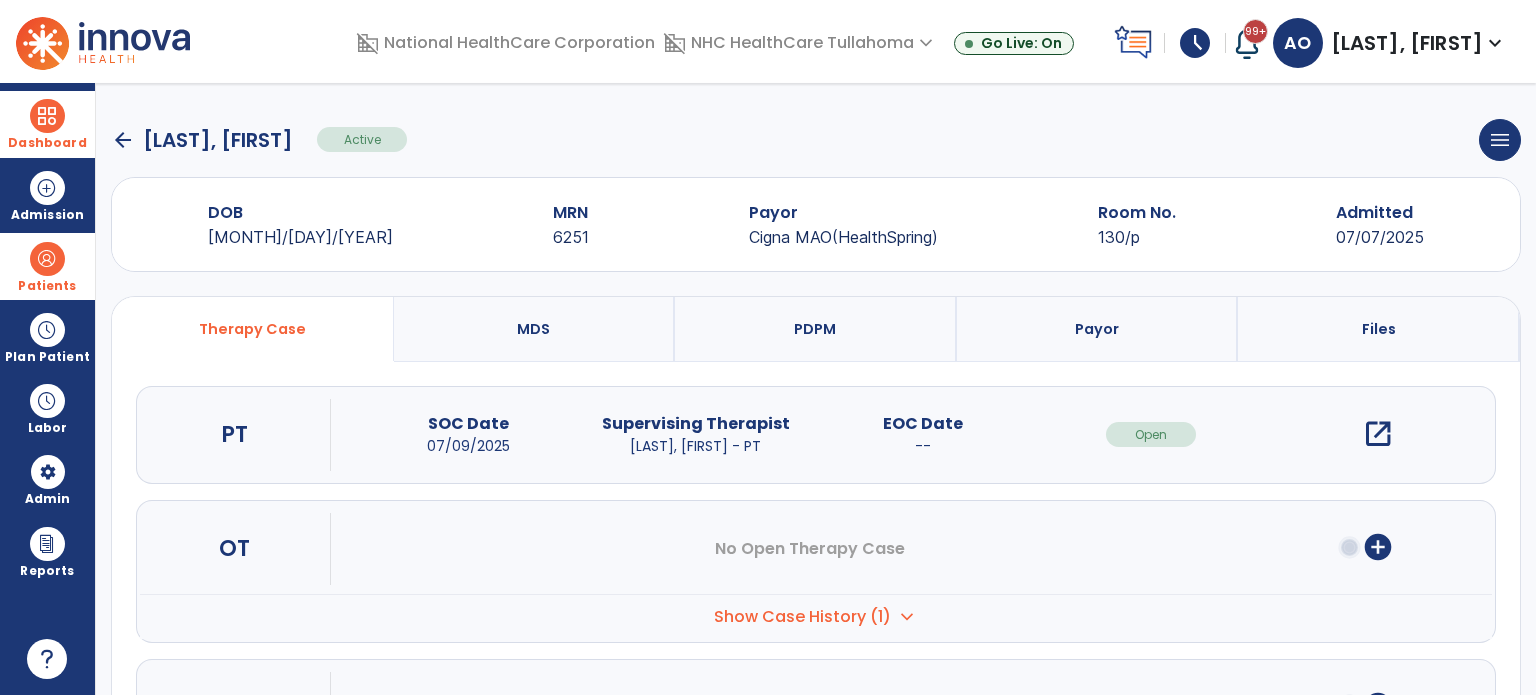 click on "open_in_new" at bounding box center (1378, 434) 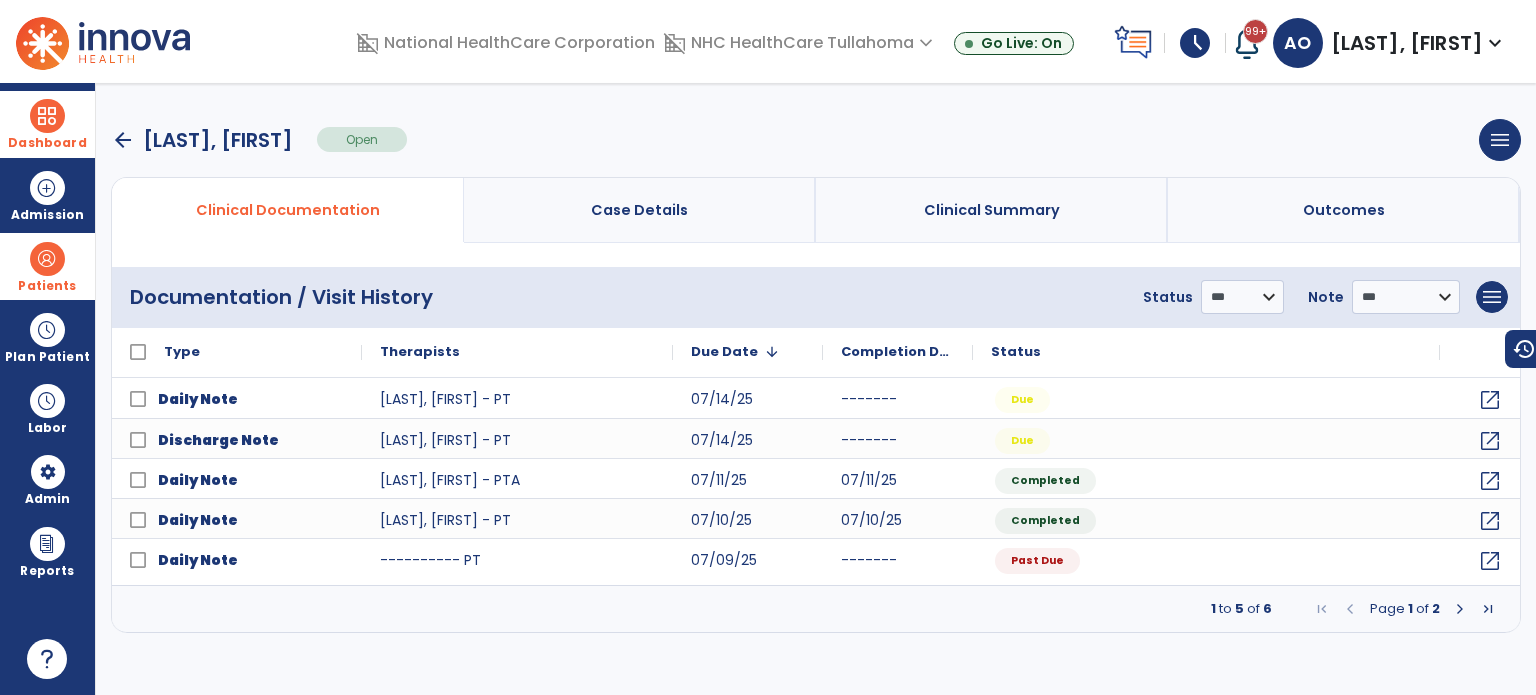click on "Outcomes" at bounding box center (1344, 210) 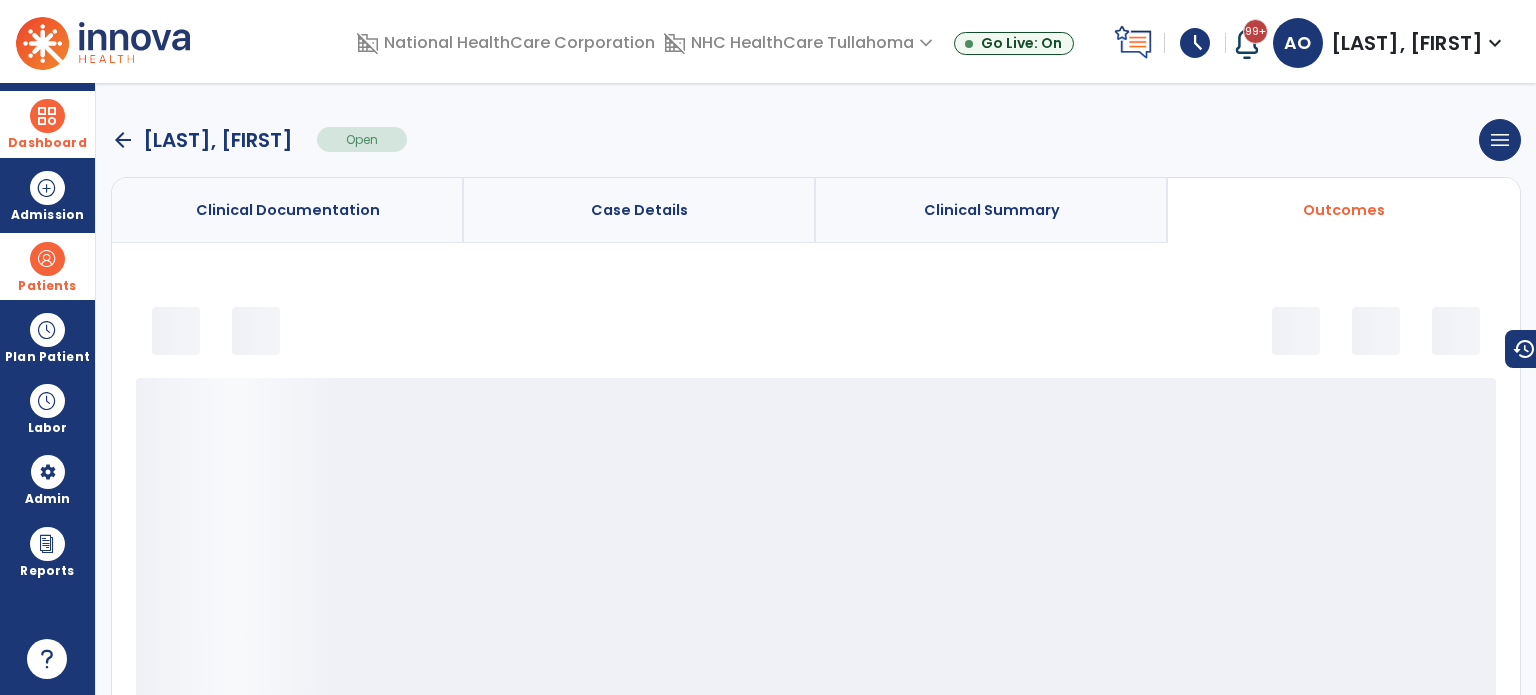 click on "Clinical Documentation" at bounding box center (288, 210) 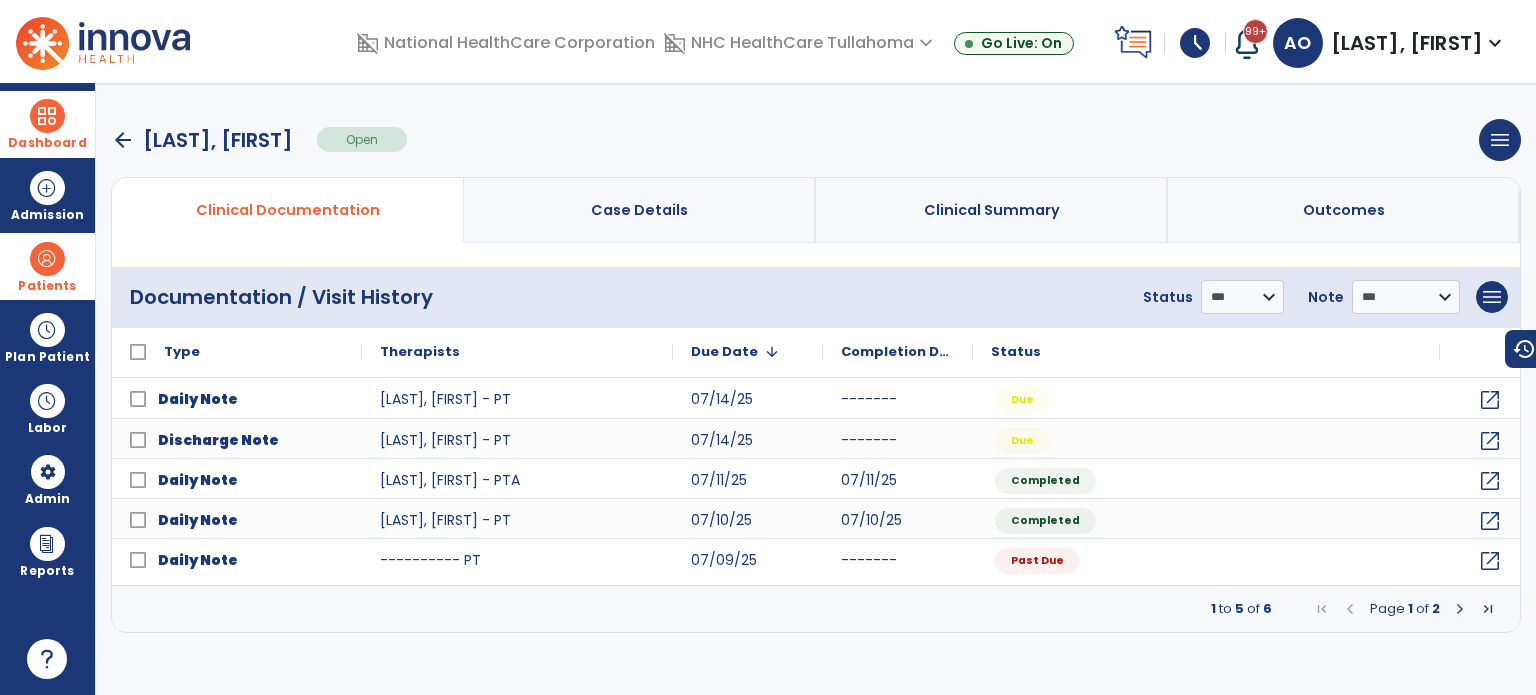 click on "arrow_back" at bounding box center [123, 140] 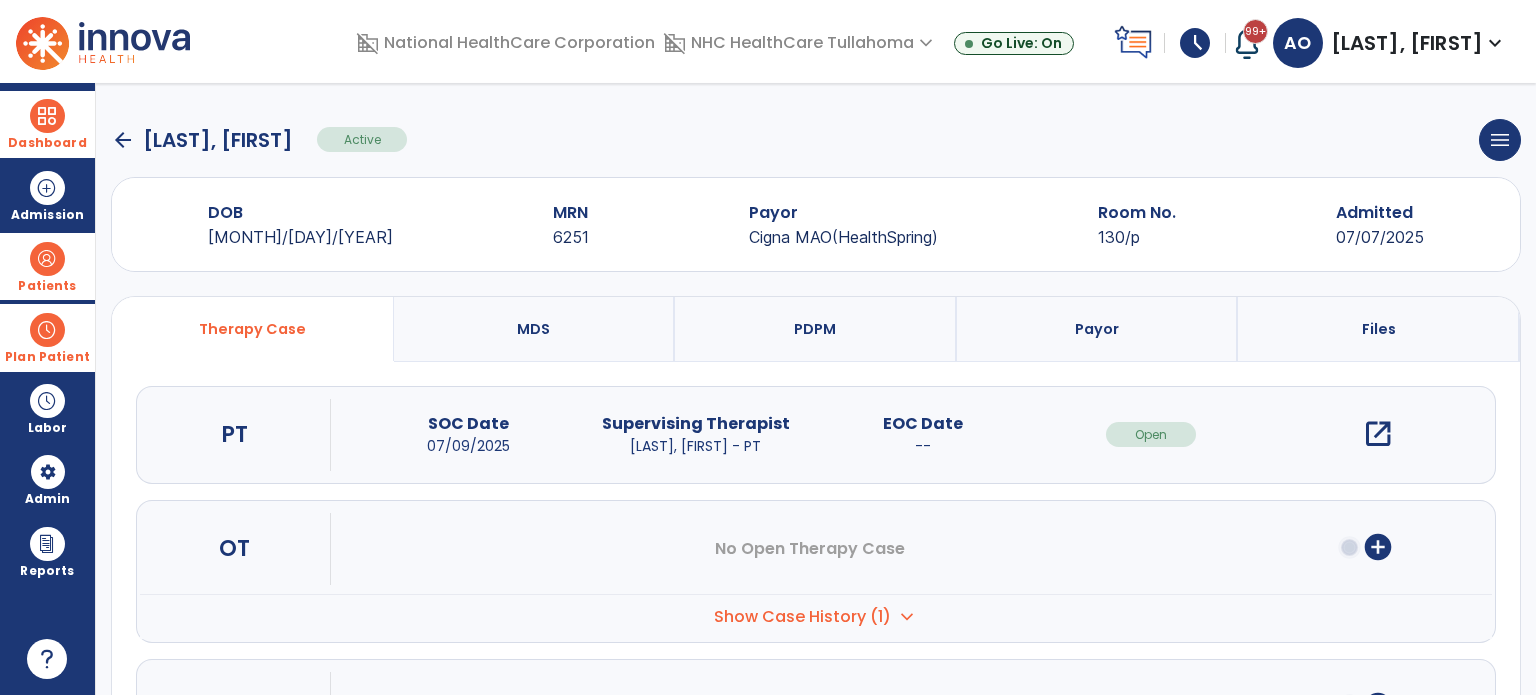 click on "Plan Patient" at bounding box center [47, 266] 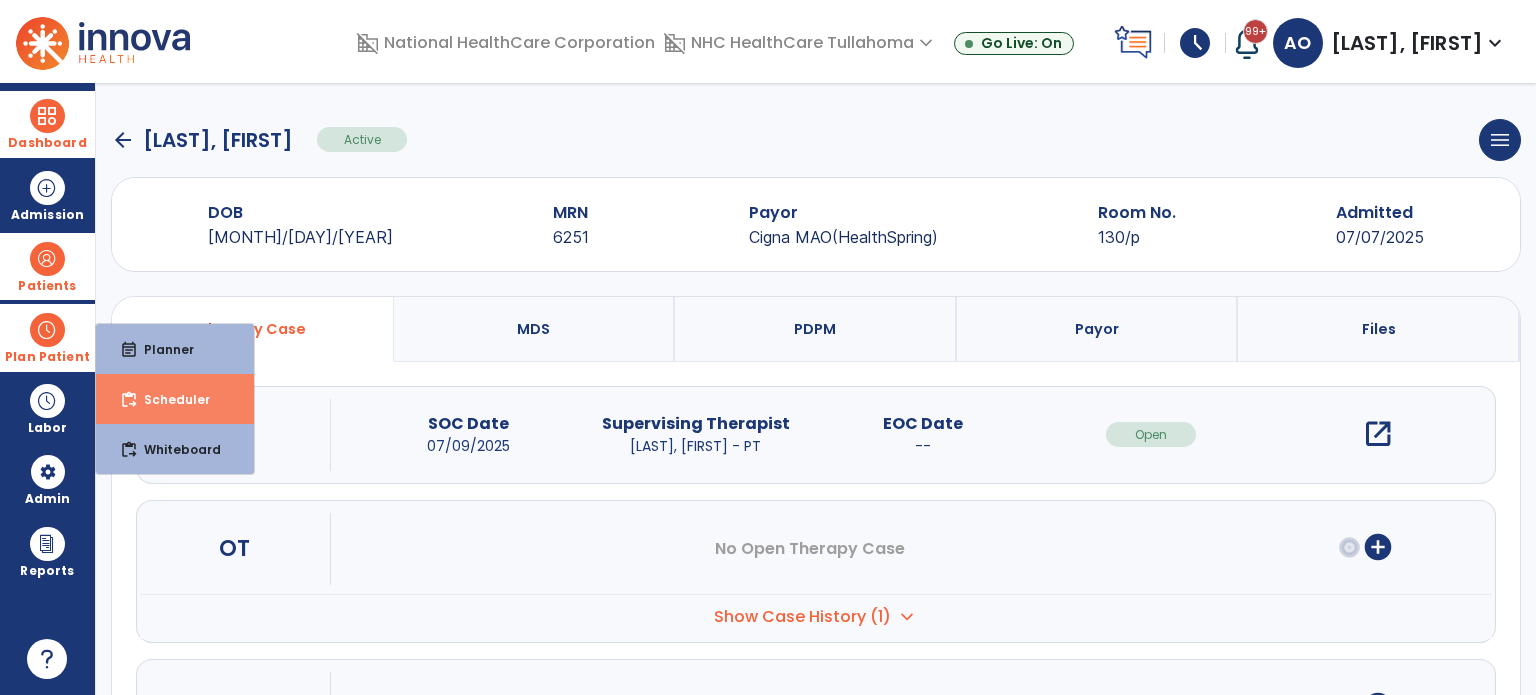 click on "content_paste_go  Scheduler" at bounding box center (175, 399) 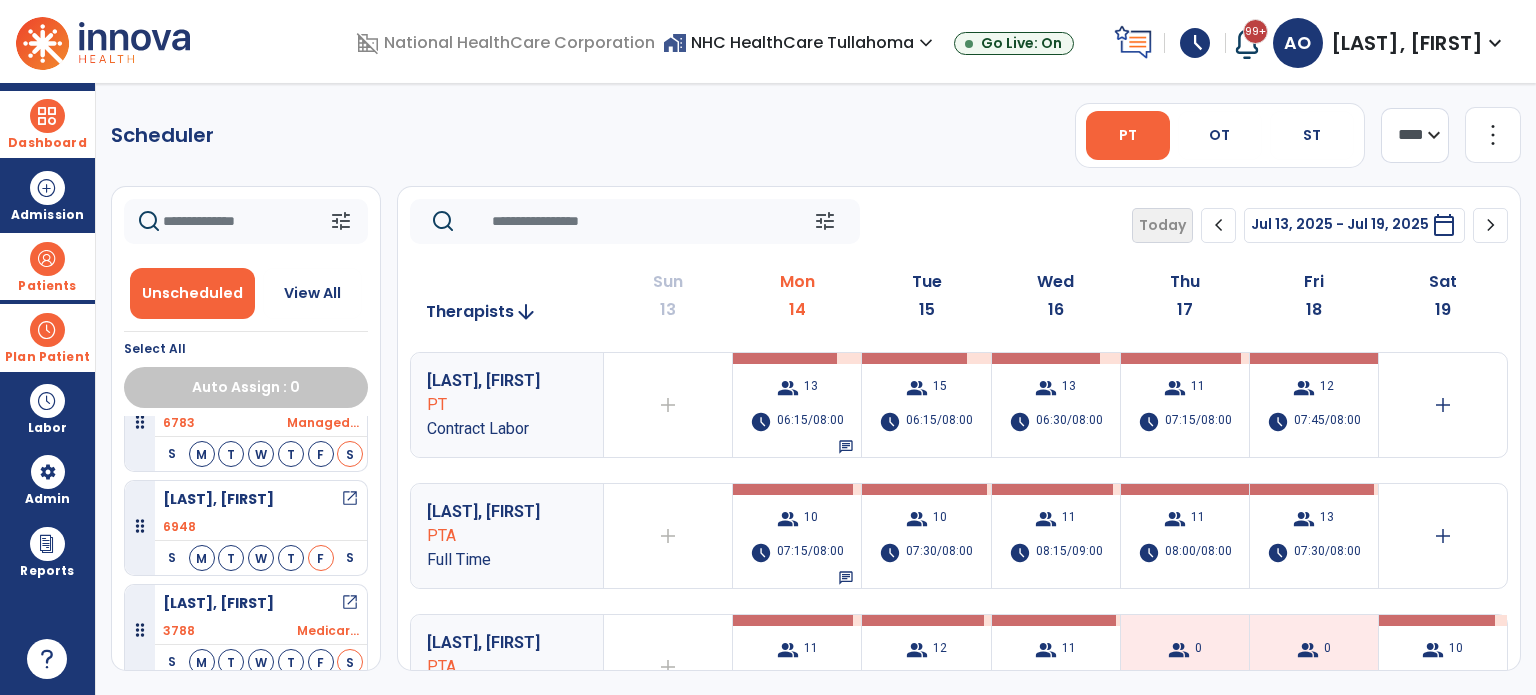 scroll, scrollTop: 460, scrollLeft: 0, axis: vertical 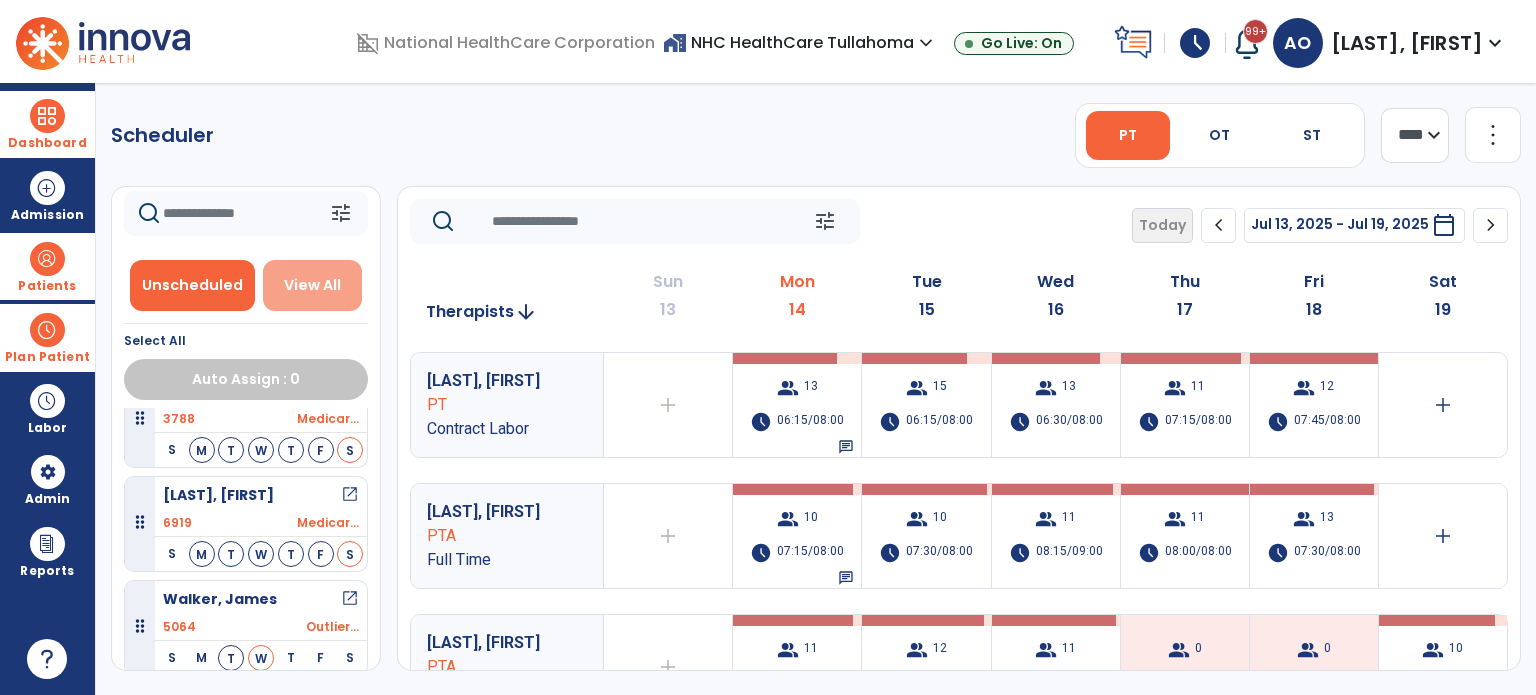 click on "View All" at bounding box center (312, 285) 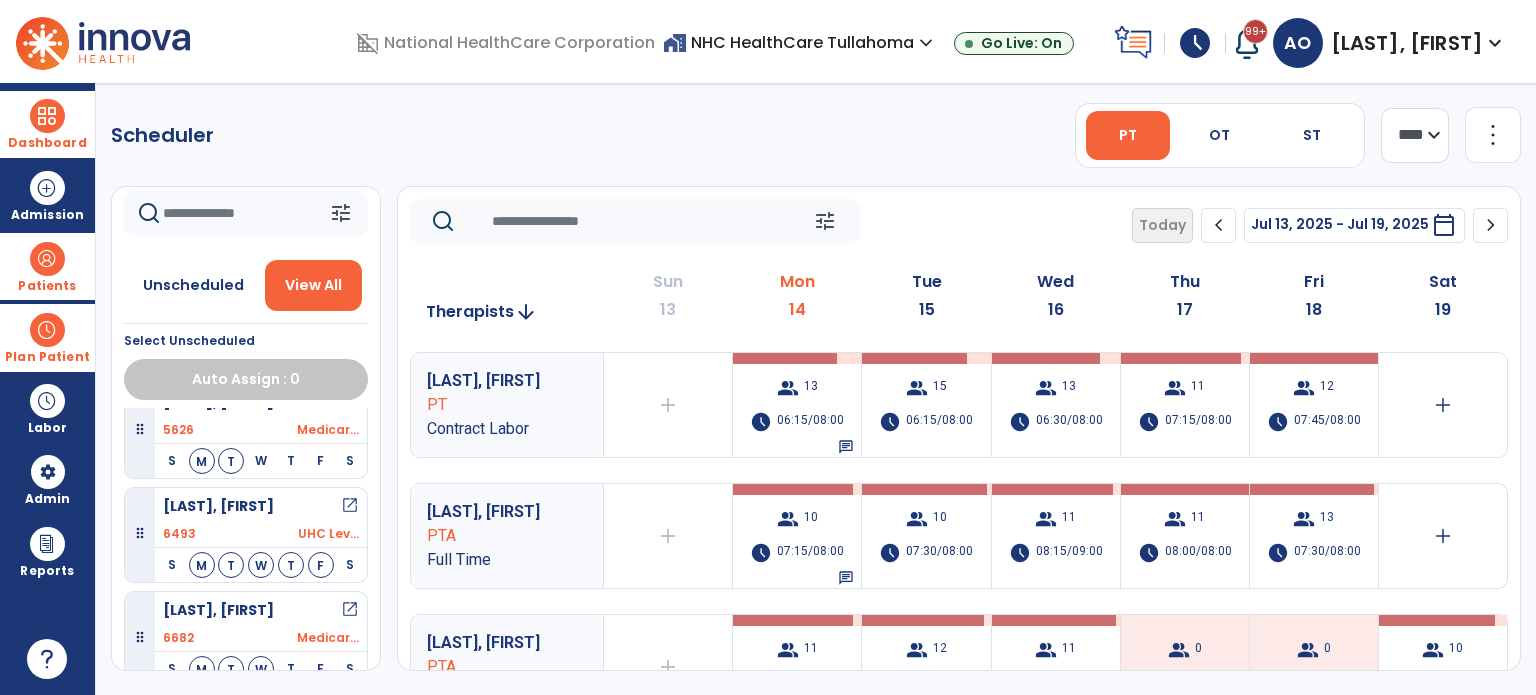 scroll, scrollTop: 3984, scrollLeft: 0, axis: vertical 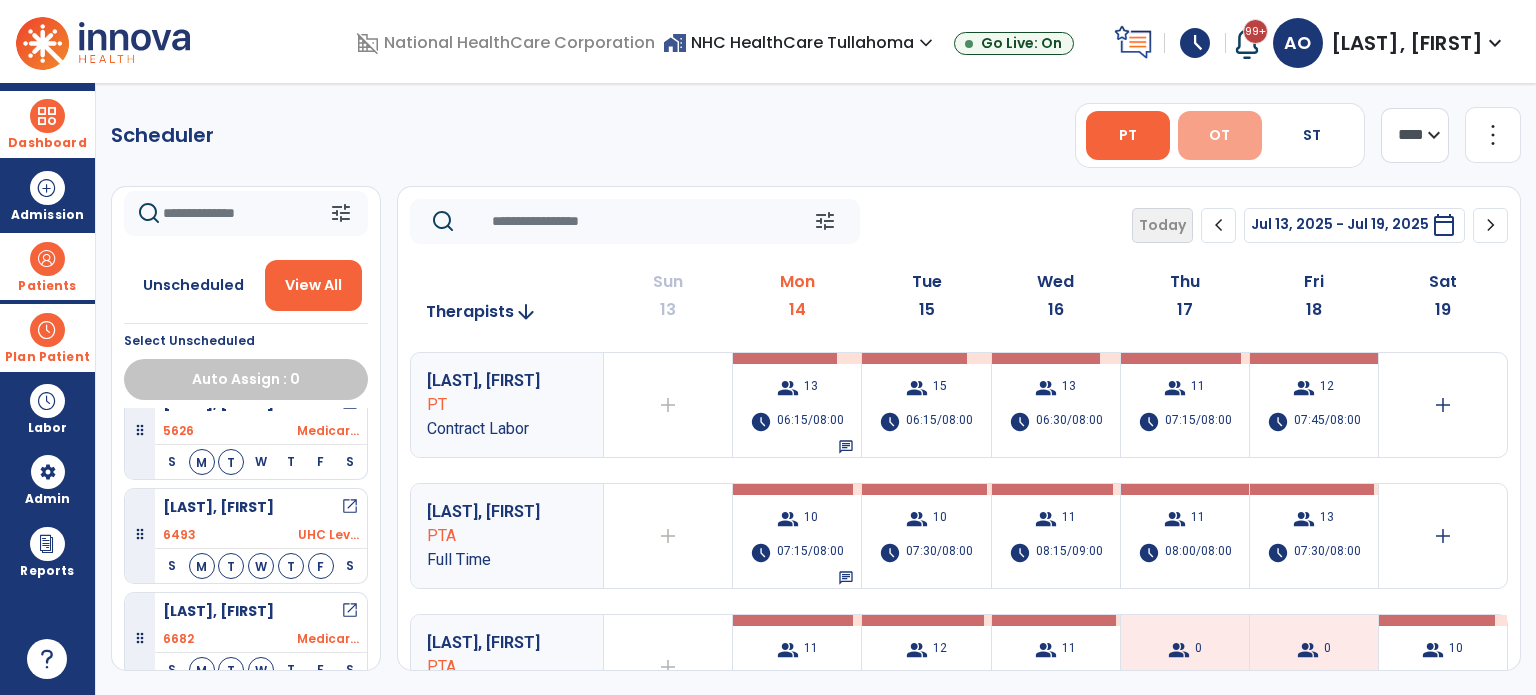 click on "OT" at bounding box center (1219, 135) 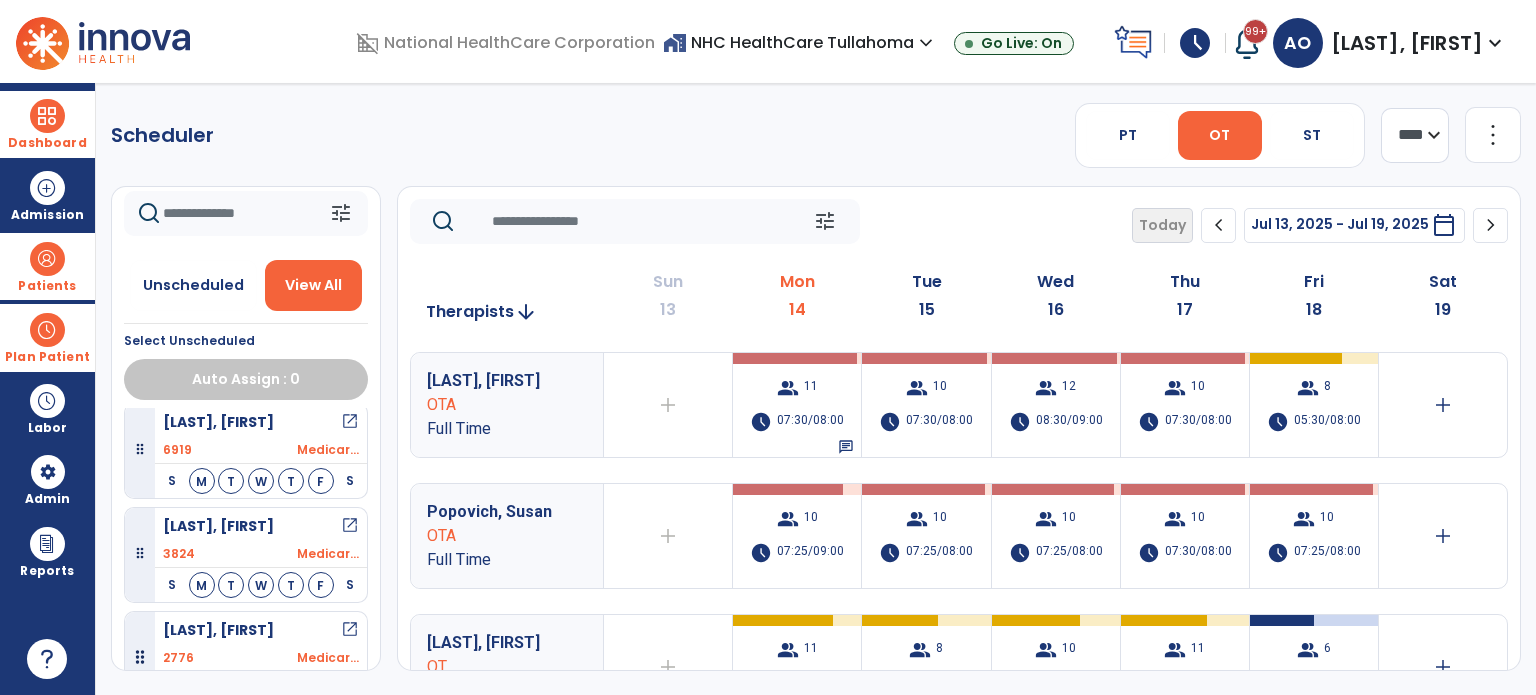scroll, scrollTop: 3134, scrollLeft: 0, axis: vertical 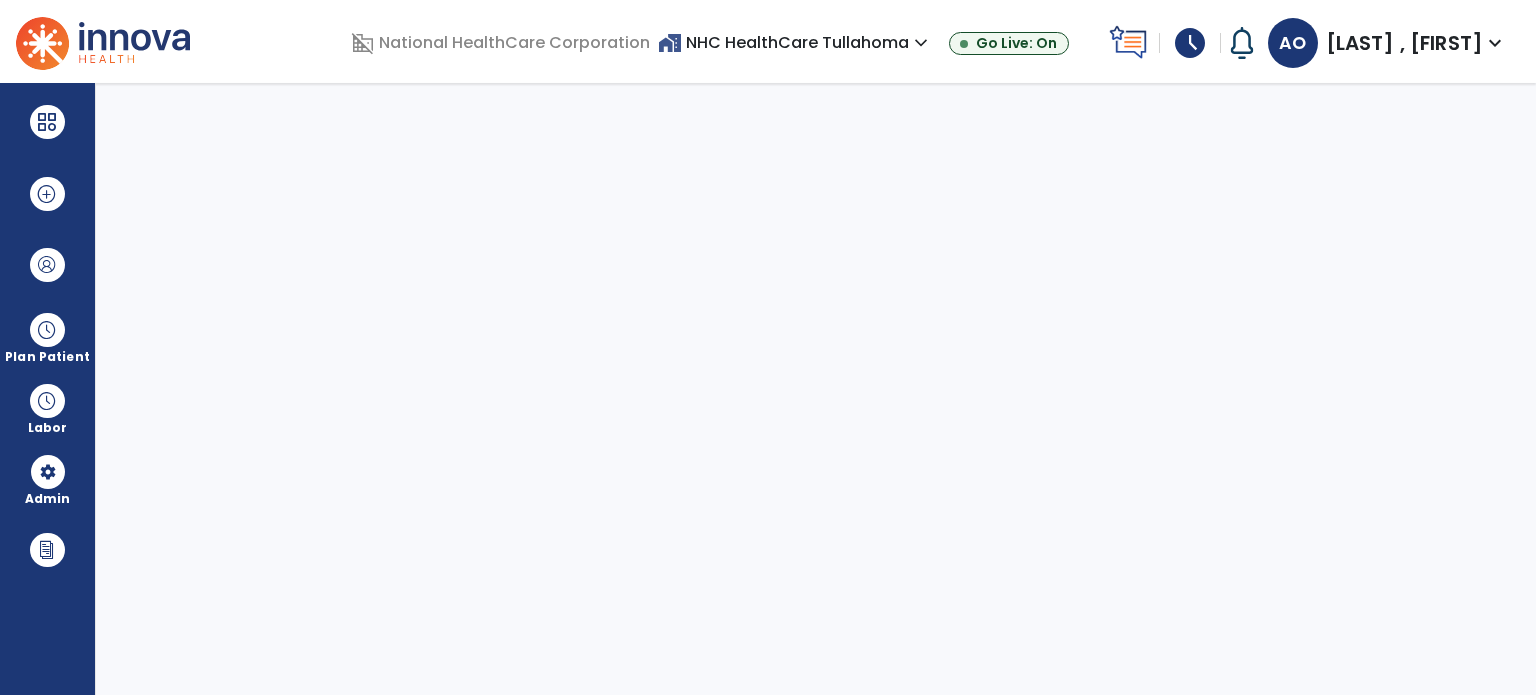 select on "***" 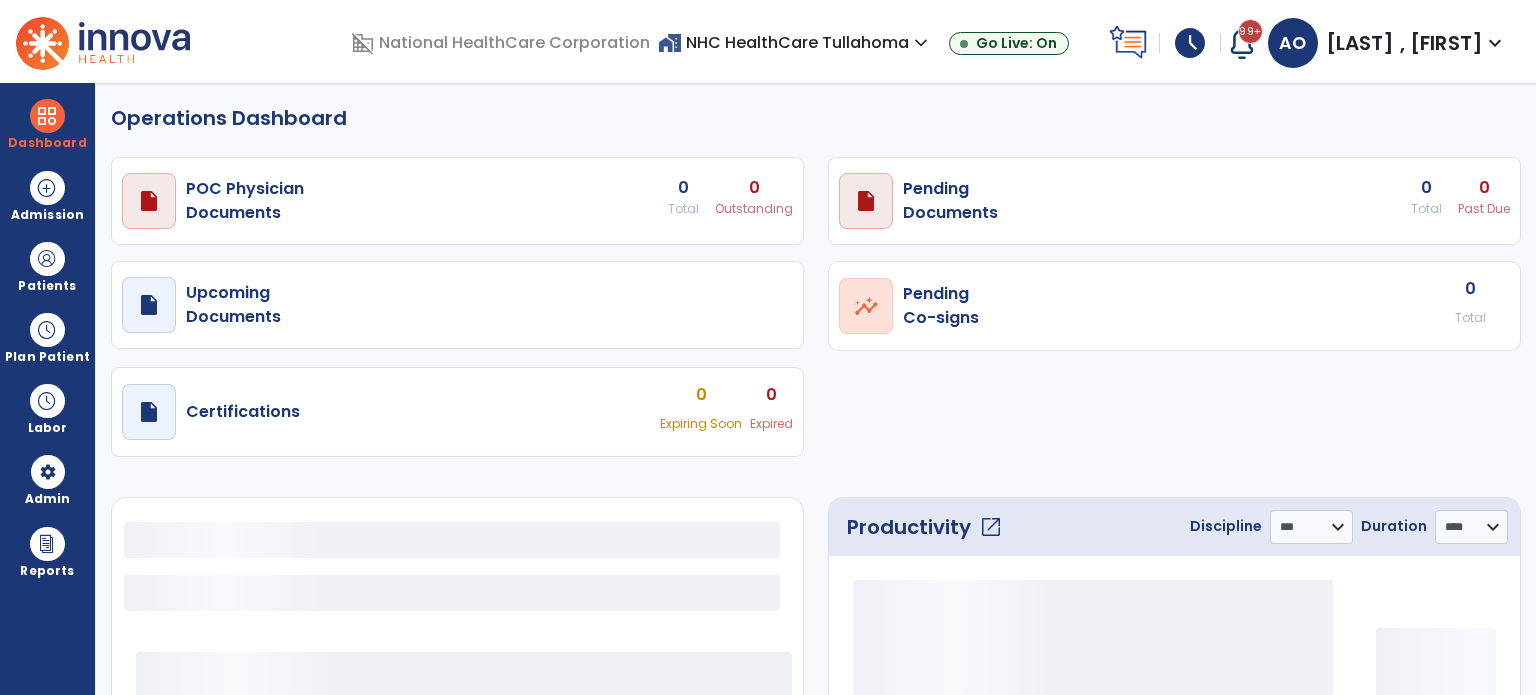 select on "***" 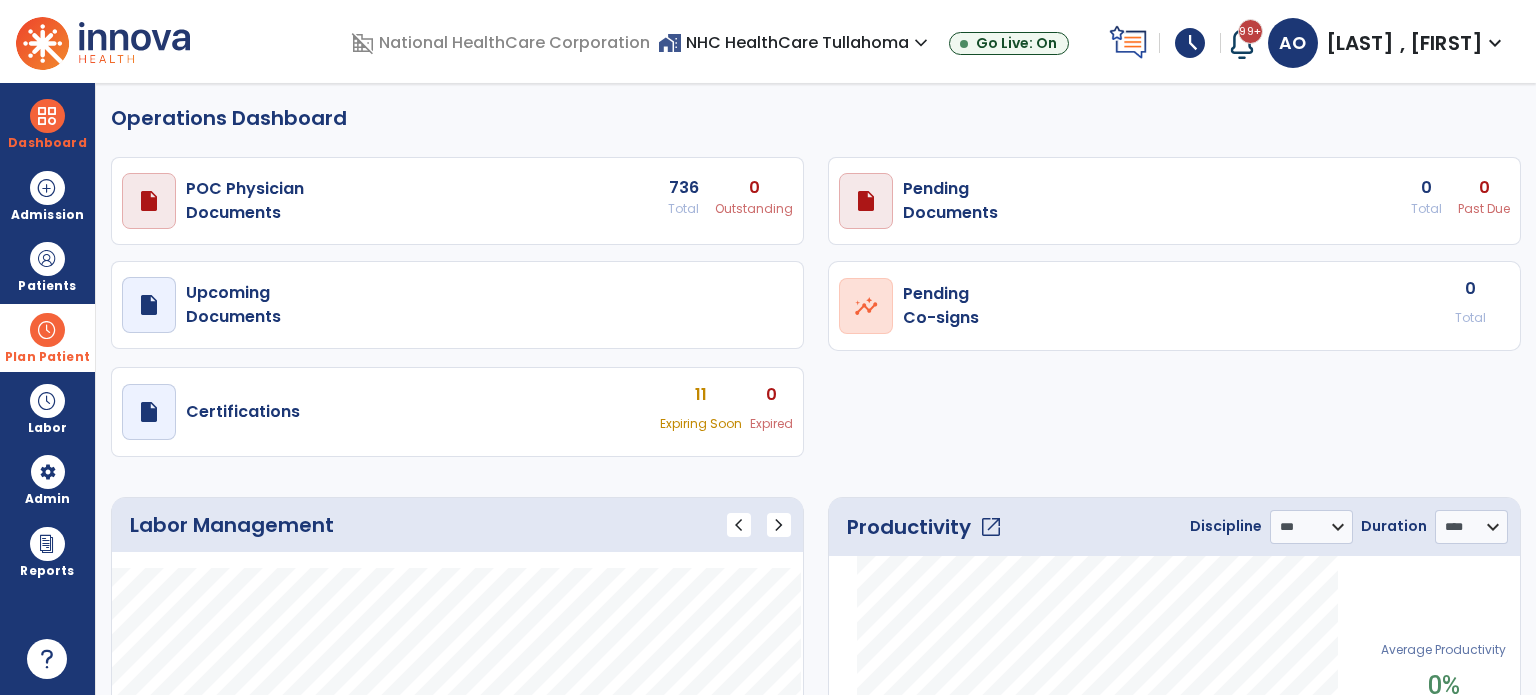 click on "Plan Patient" at bounding box center [47, 266] 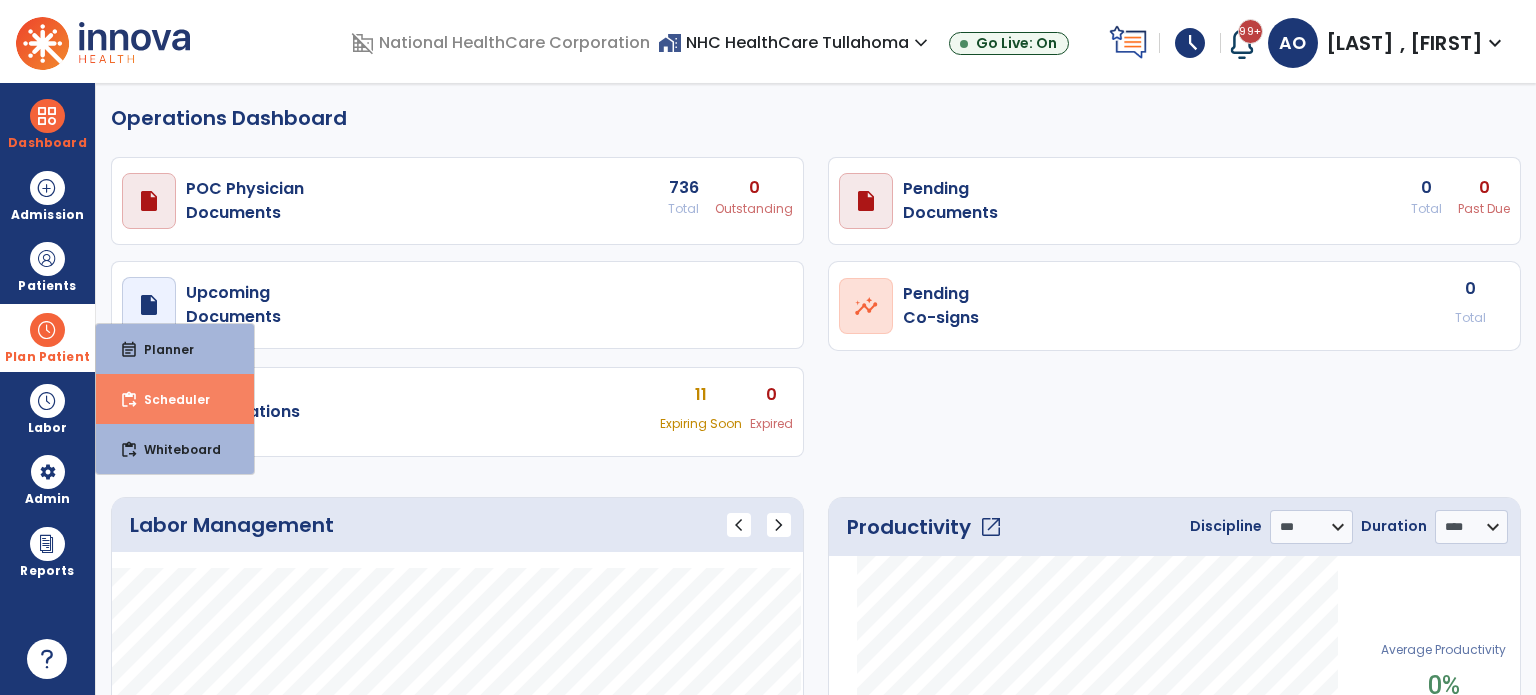 click on "content_paste_go  Scheduler" at bounding box center [175, 399] 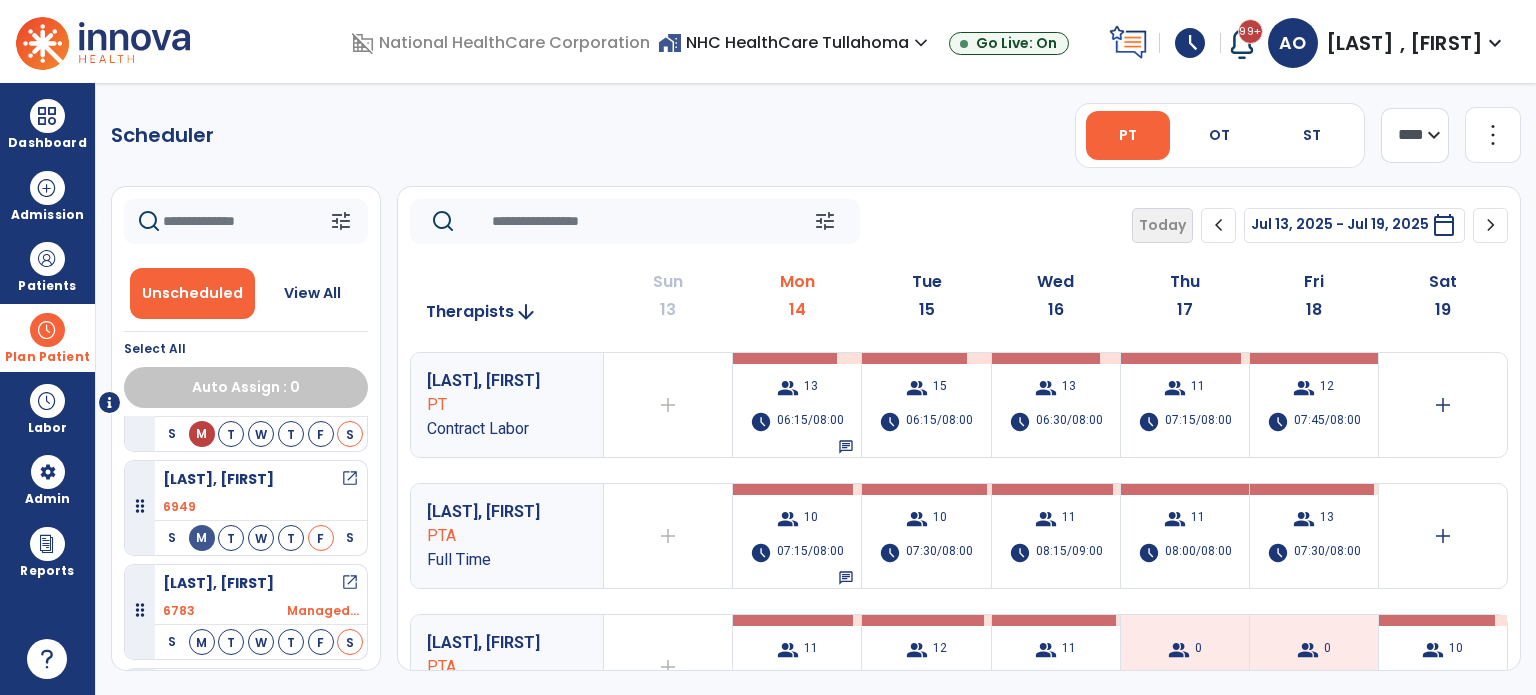 scroll, scrollTop: 0, scrollLeft: 0, axis: both 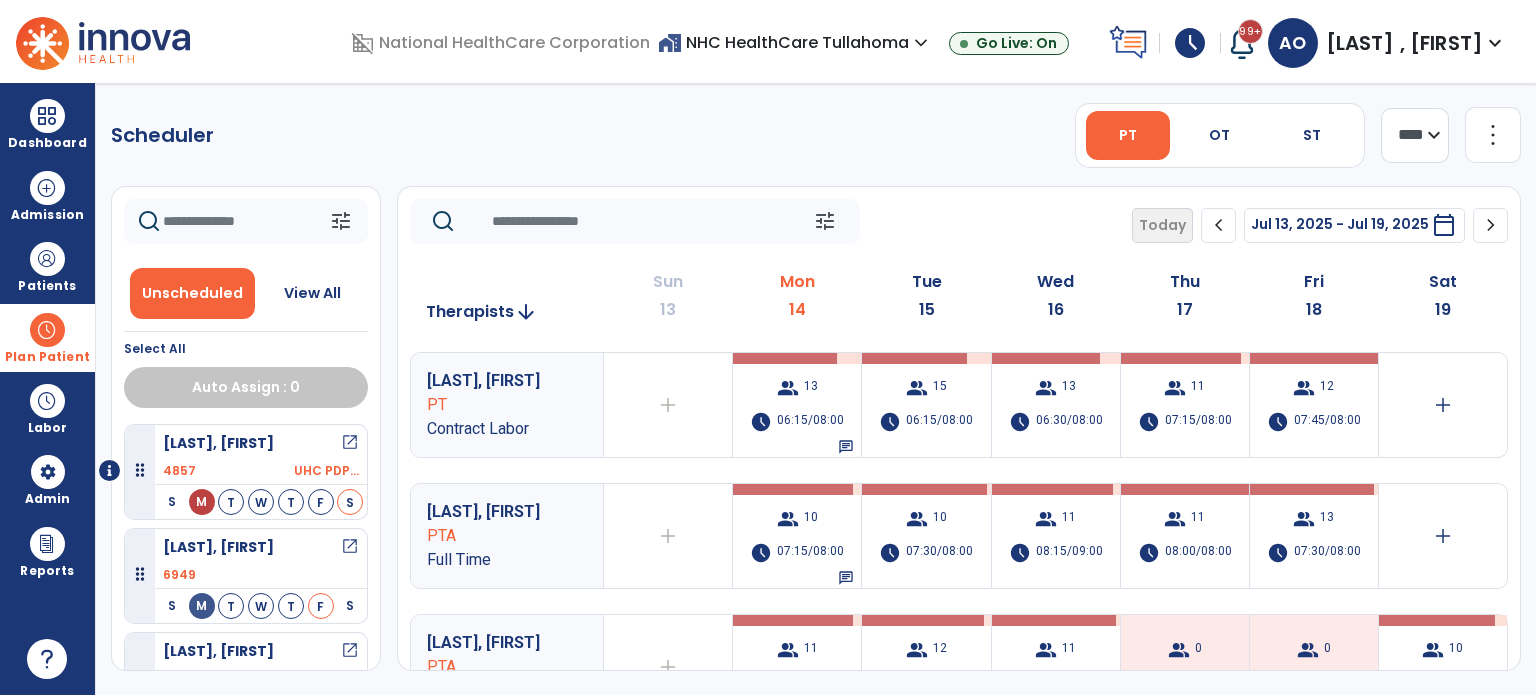 click on "Scheduler   PT   OT   ST  **** *** more_vert  Manage Labor   View All Therapists   Print" 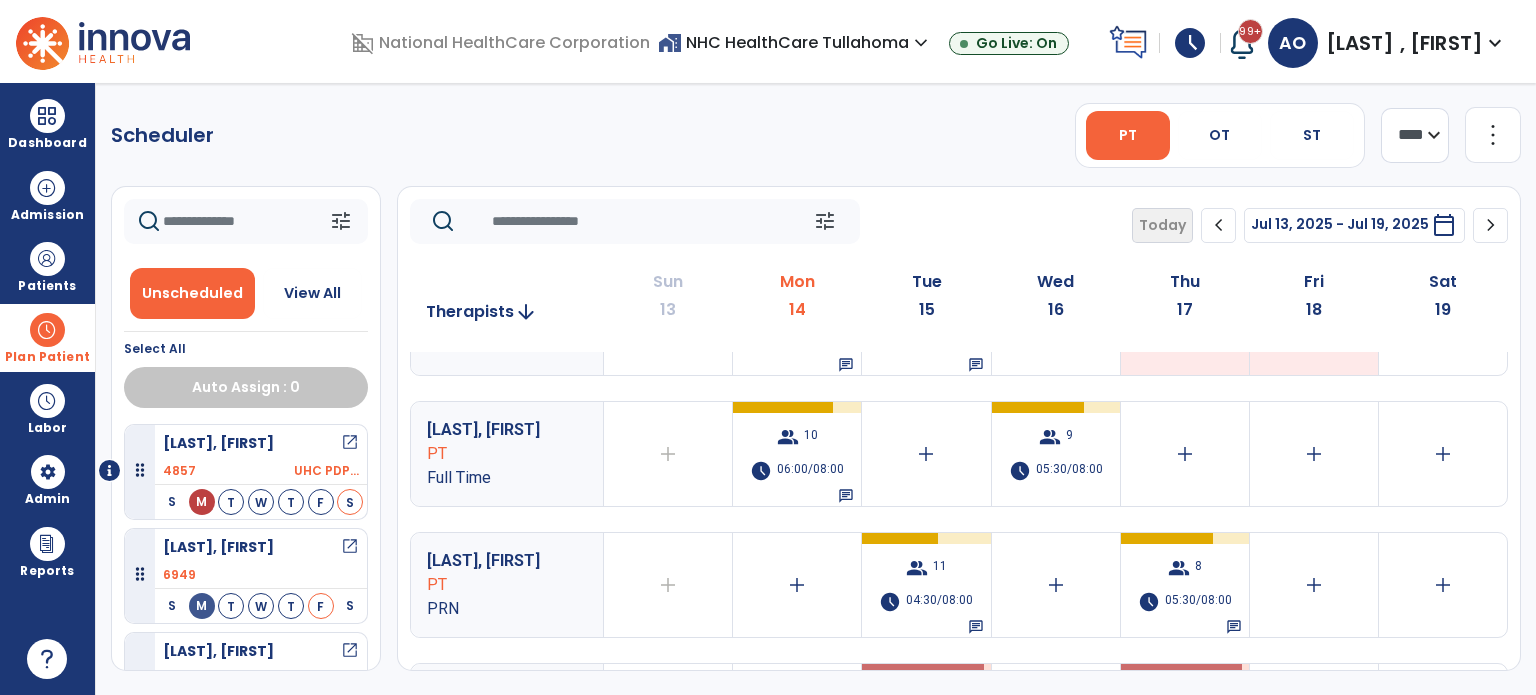 scroll, scrollTop: 328, scrollLeft: 0, axis: vertical 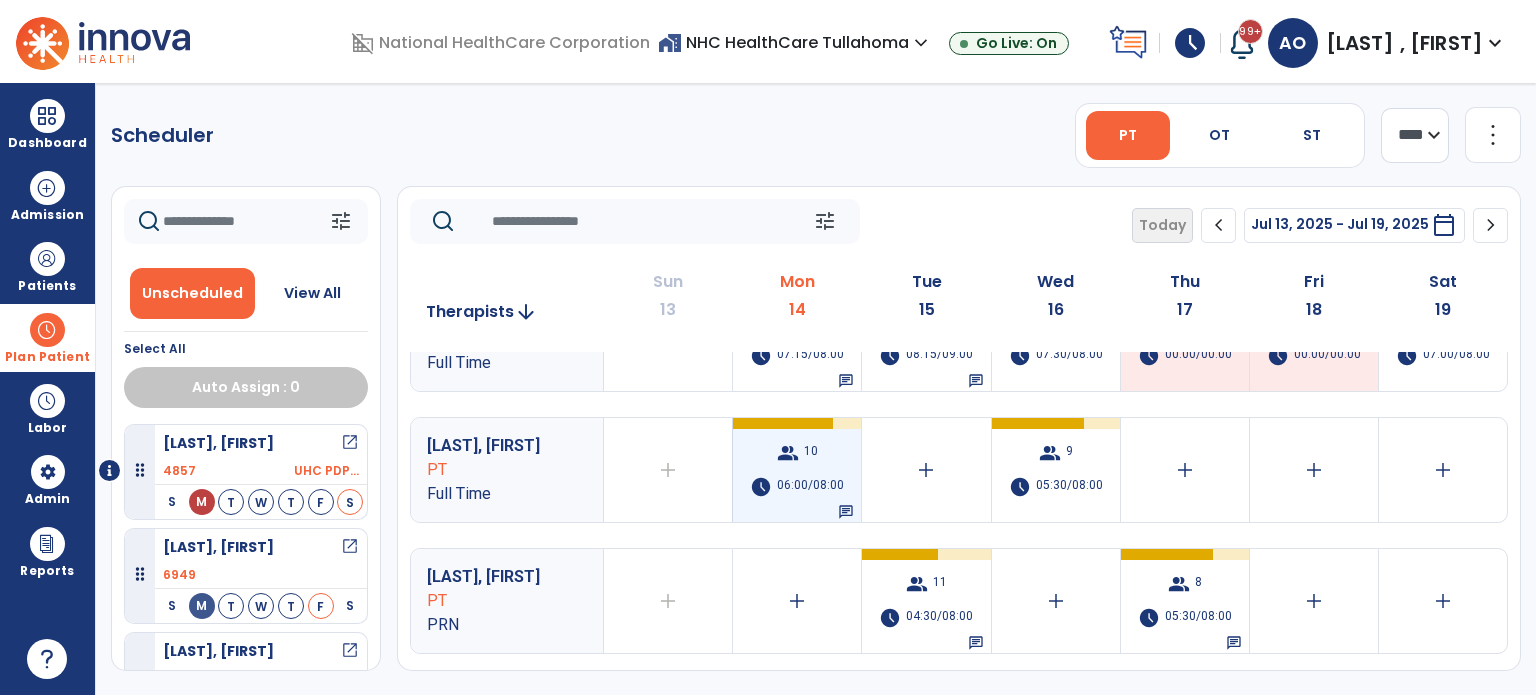 click on "06:00/08:00" at bounding box center (810, 487) 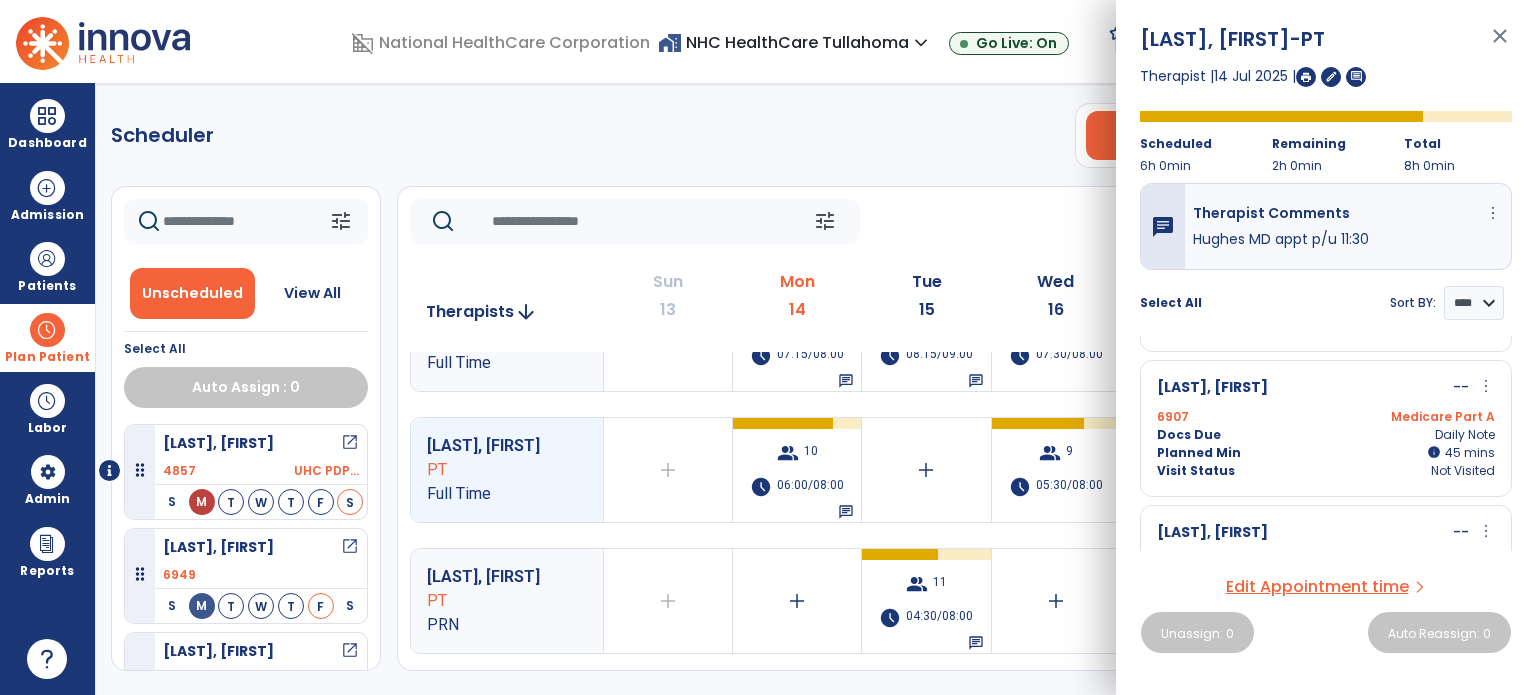 scroll, scrollTop: 0, scrollLeft: 0, axis: both 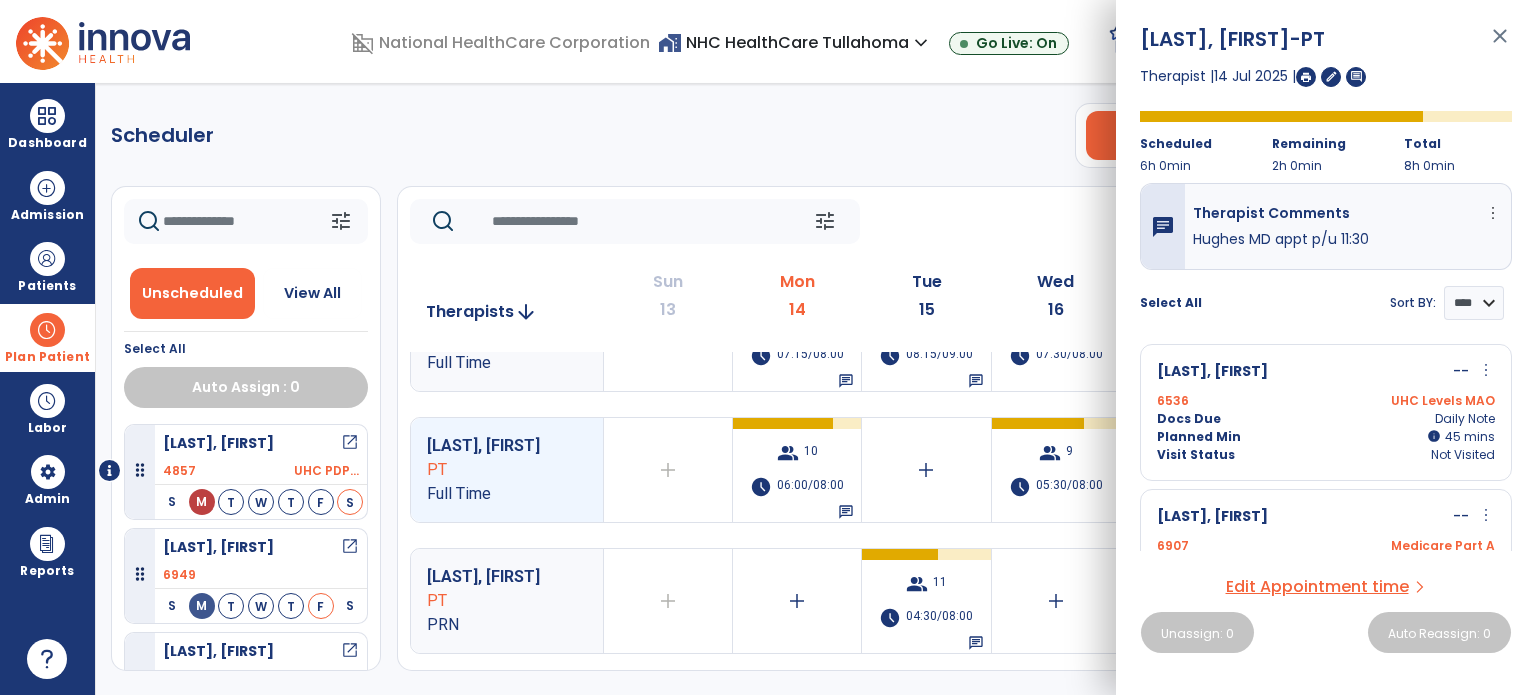 click on "Greenwood, Olivia   -PT close" at bounding box center (1326, 45) 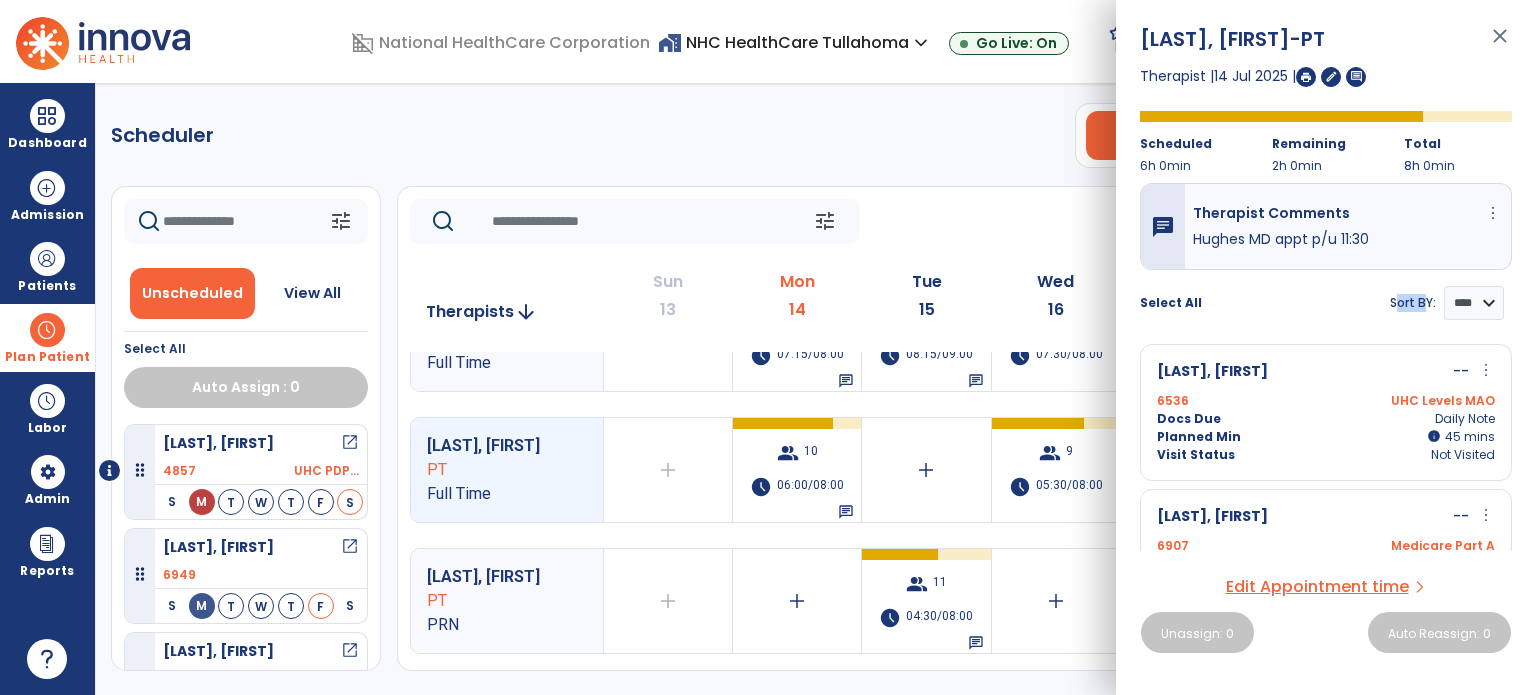 click on "Select All   Sort BY:  **** ****" at bounding box center (1326, 295) 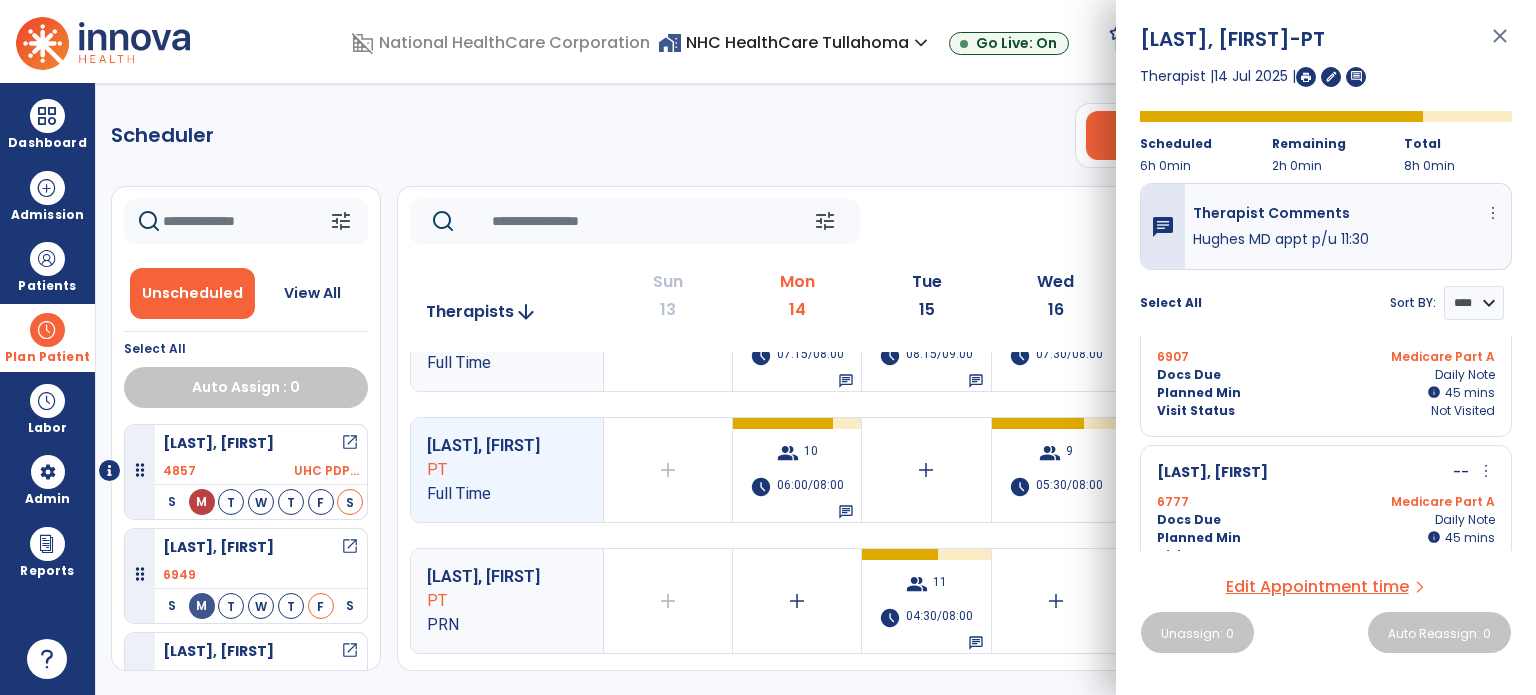 scroll, scrollTop: 0, scrollLeft: 0, axis: both 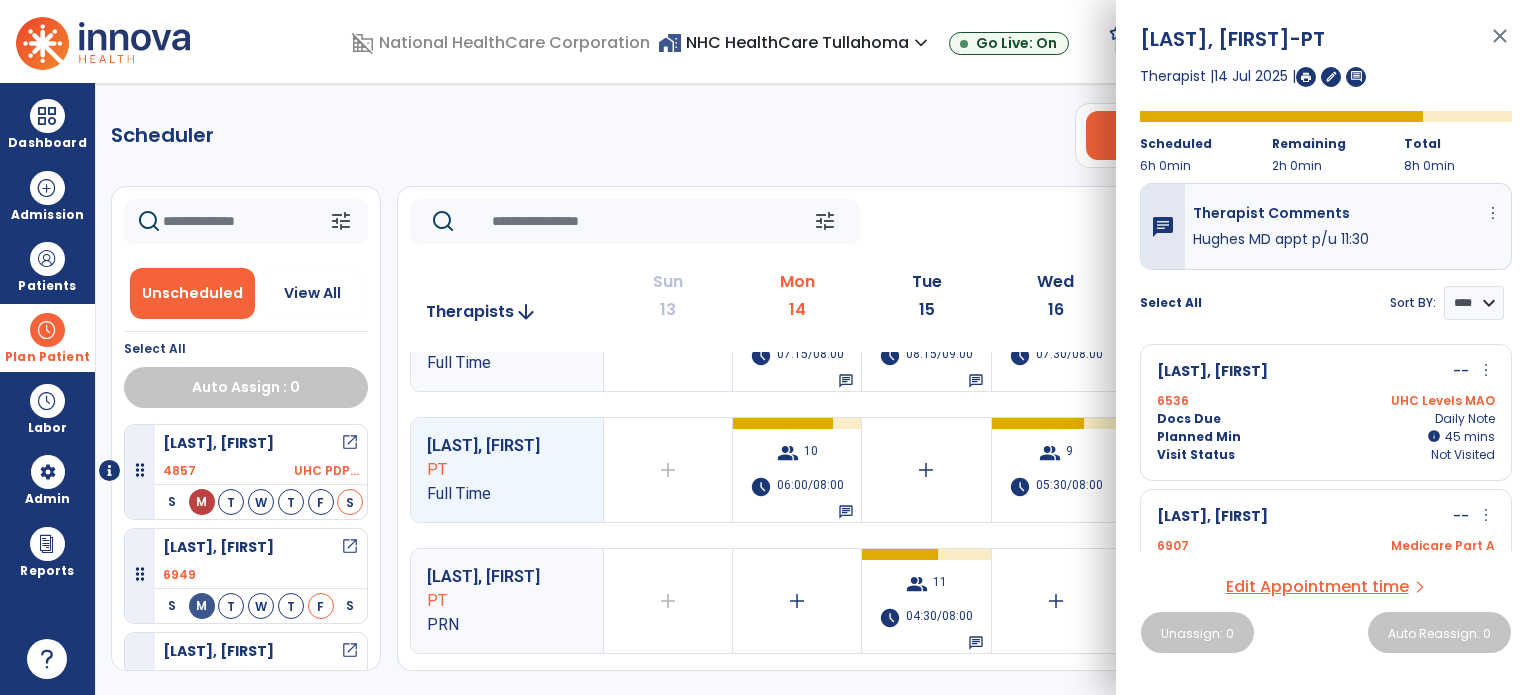 click on "Scheduler   PT   OT   ST  **** *** more_vert  Manage Labor   View All Therapists   Print" 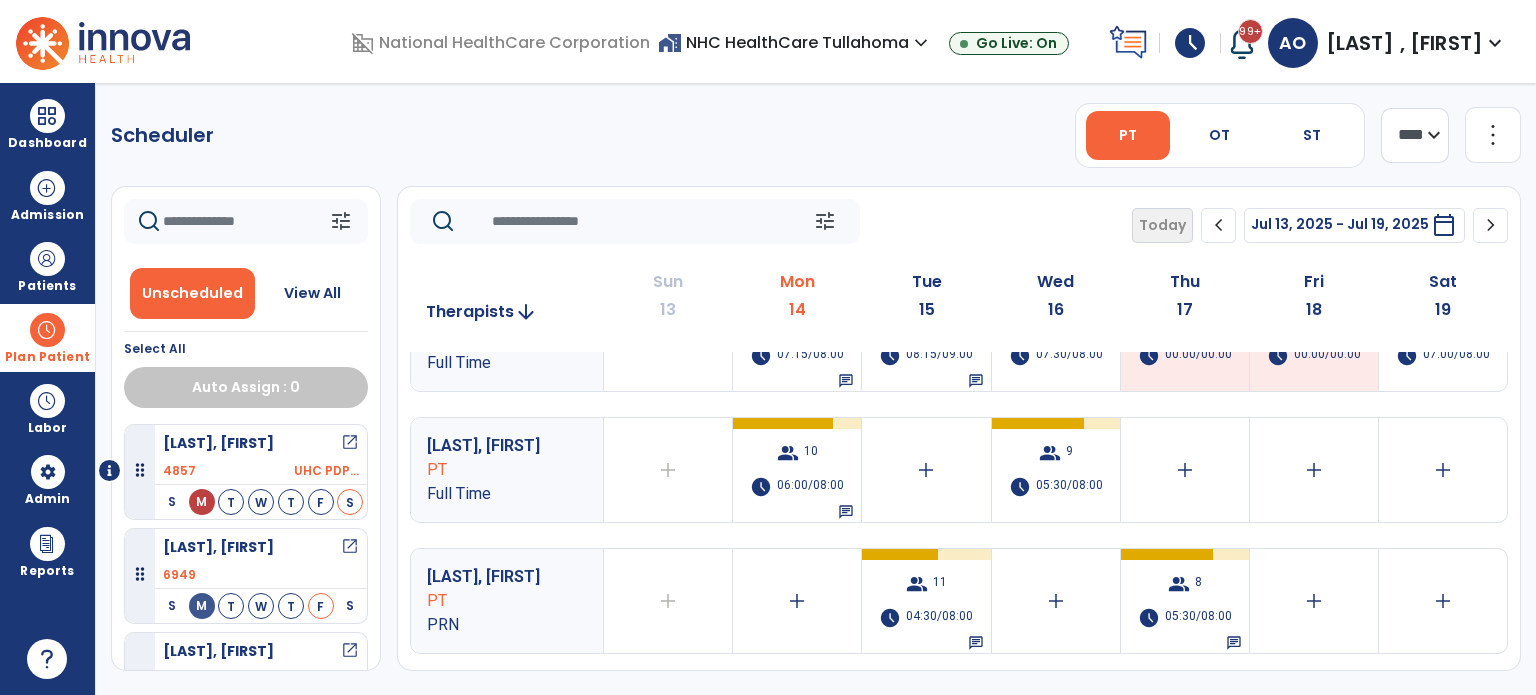 click on "Scheduler   PT   OT   ST  **** *** more_vert  Manage Labor   View All Therapists   Print" 